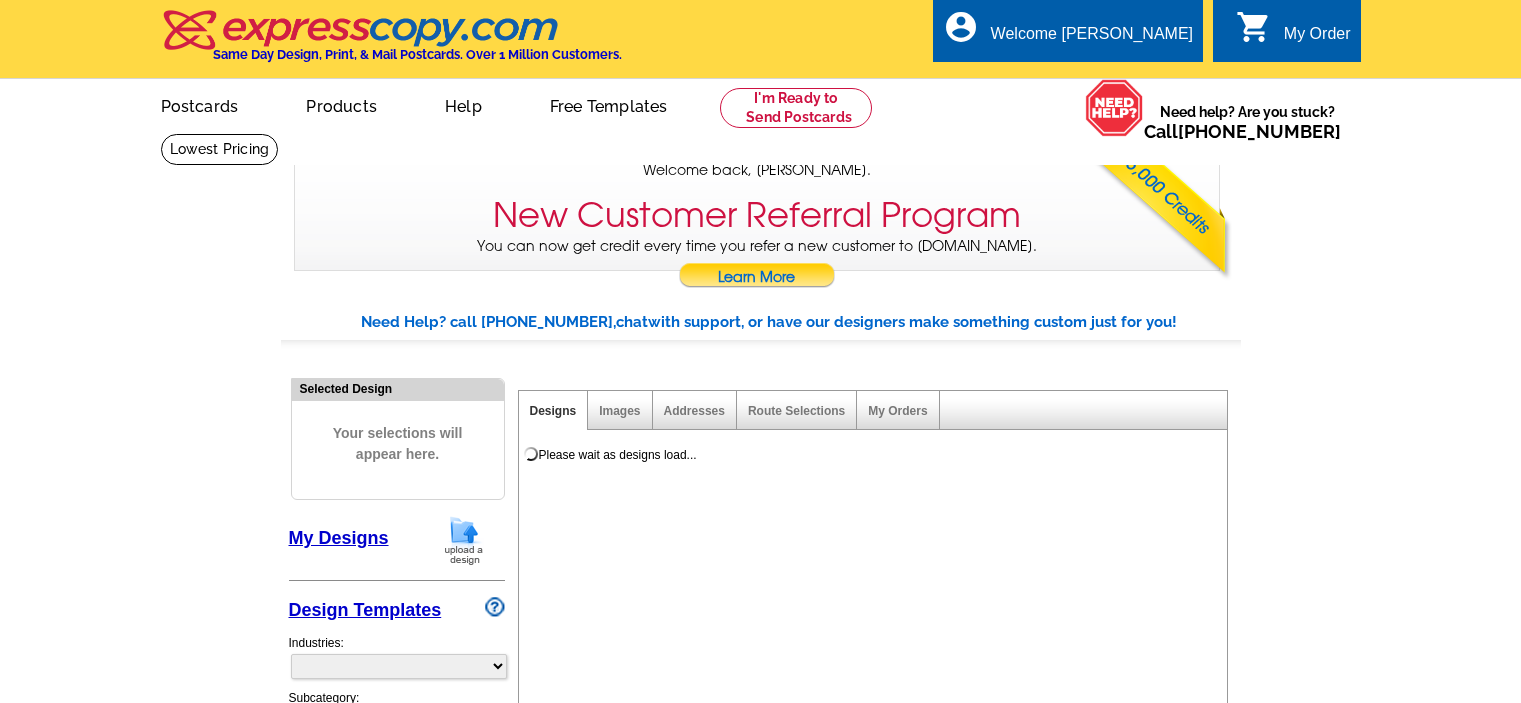 scroll, scrollTop: 0, scrollLeft: 0, axis: both 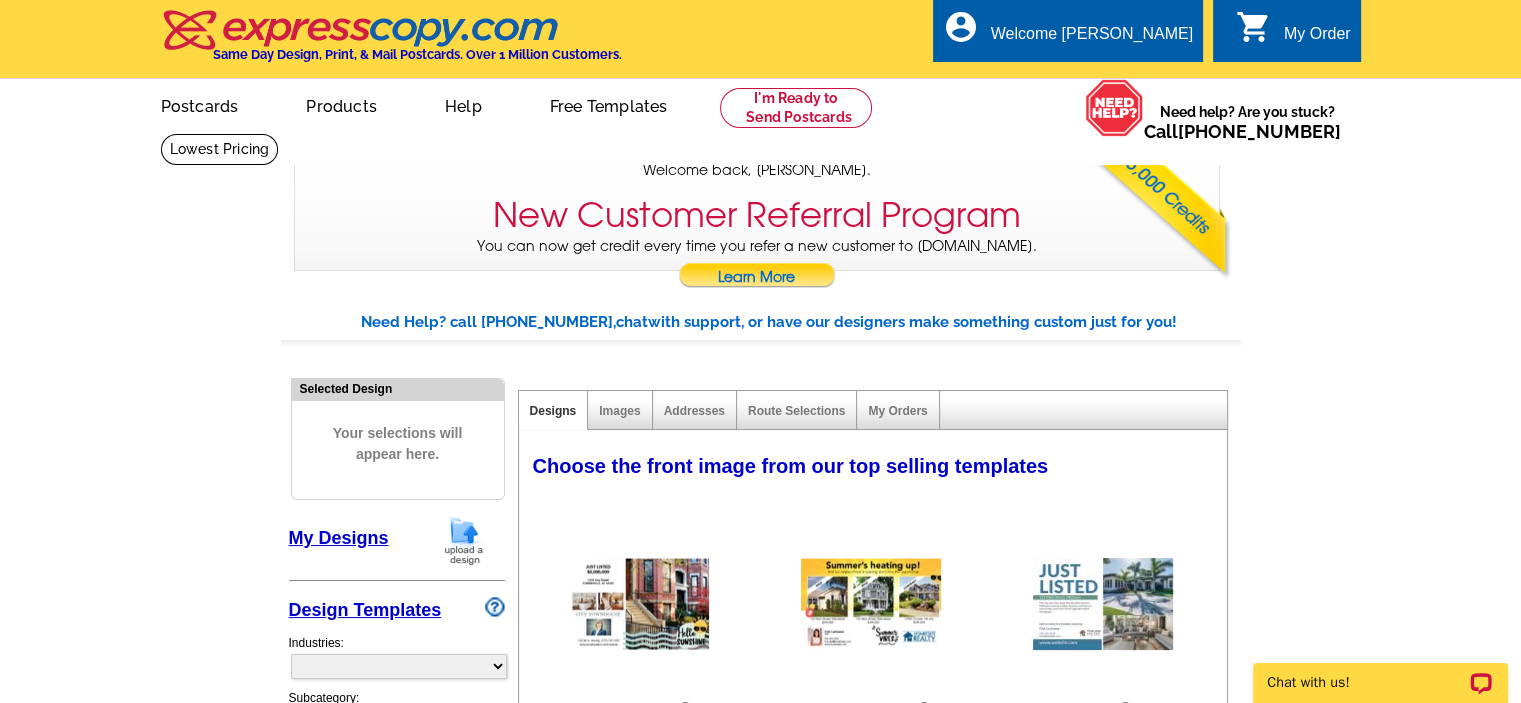 select on "785" 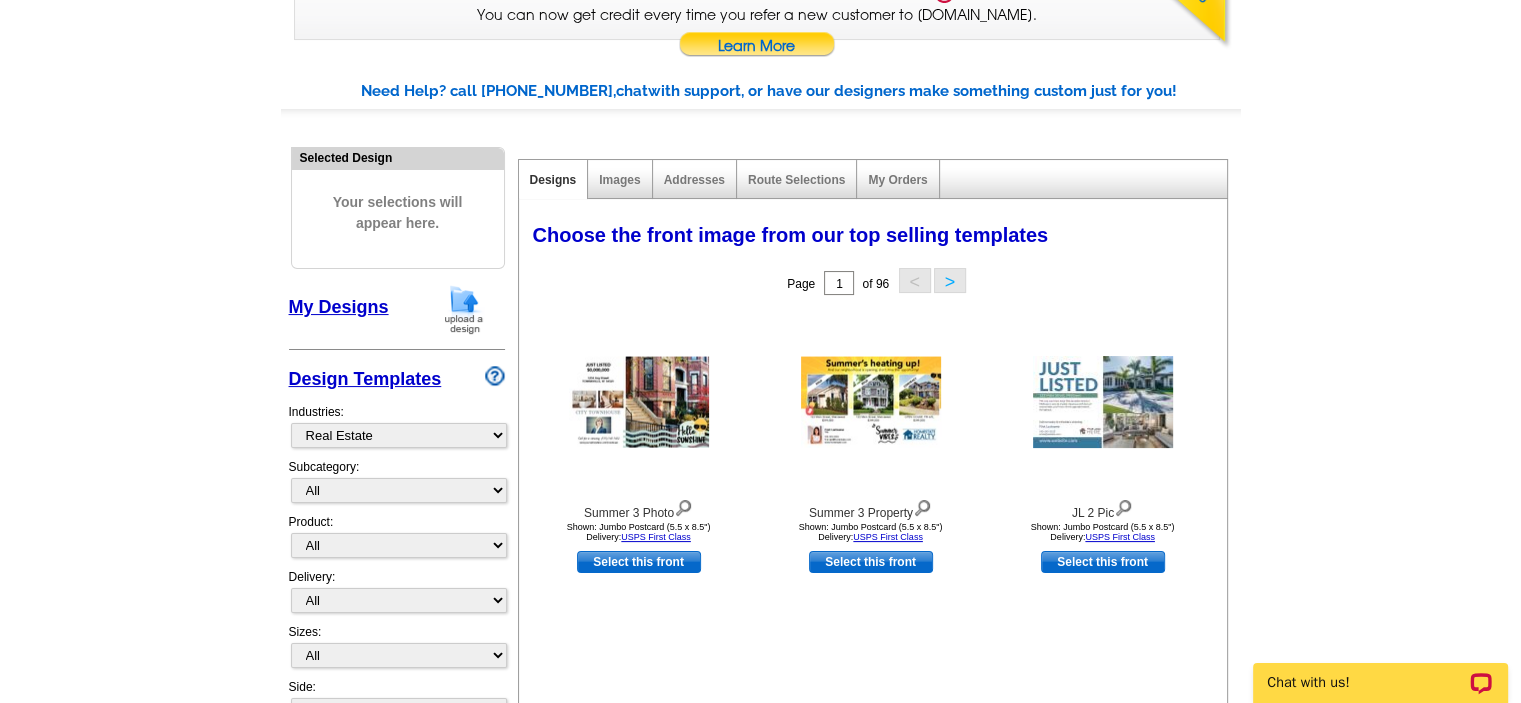 scroll, scrollTop: 142, scrollLeft: 0, axis: vertical 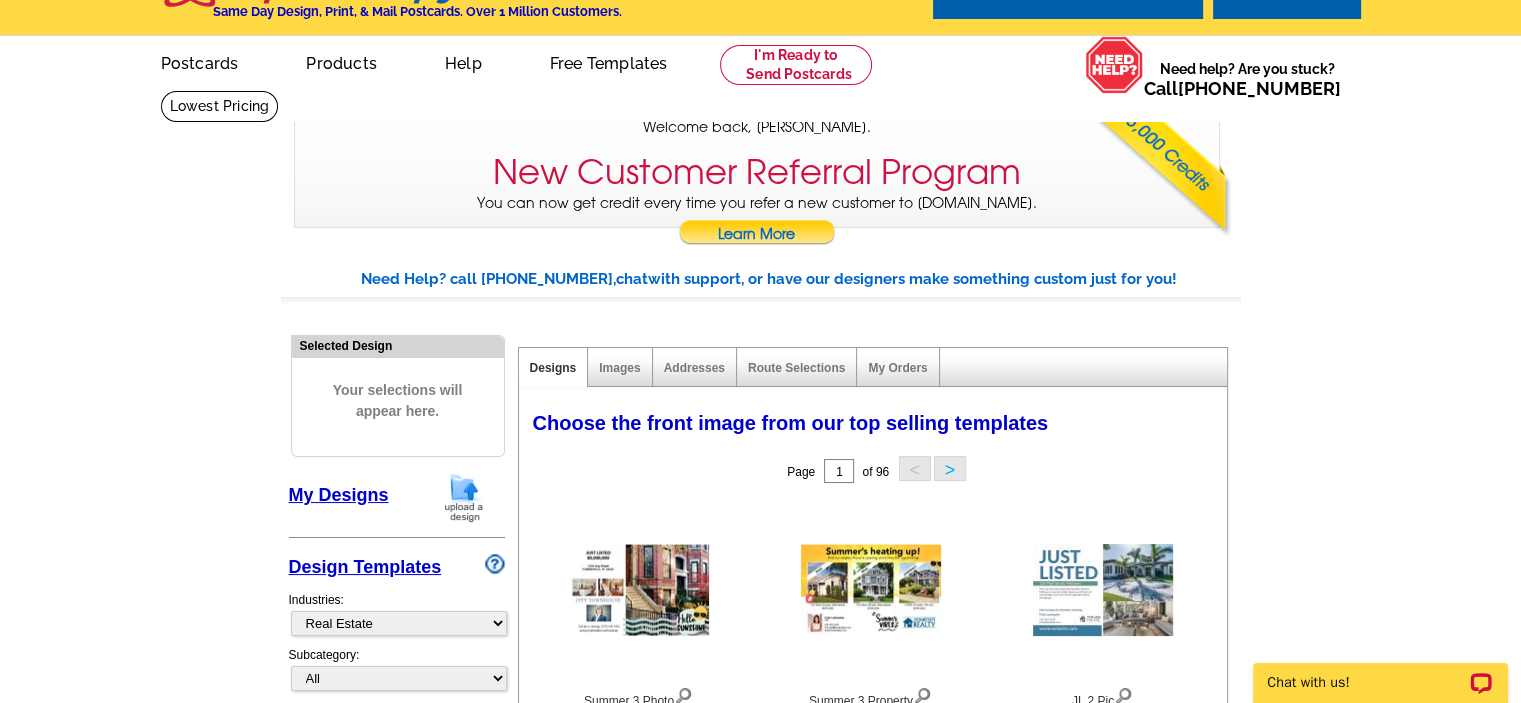 click on "Your selections will appear here." at bounding box center [398, 401] 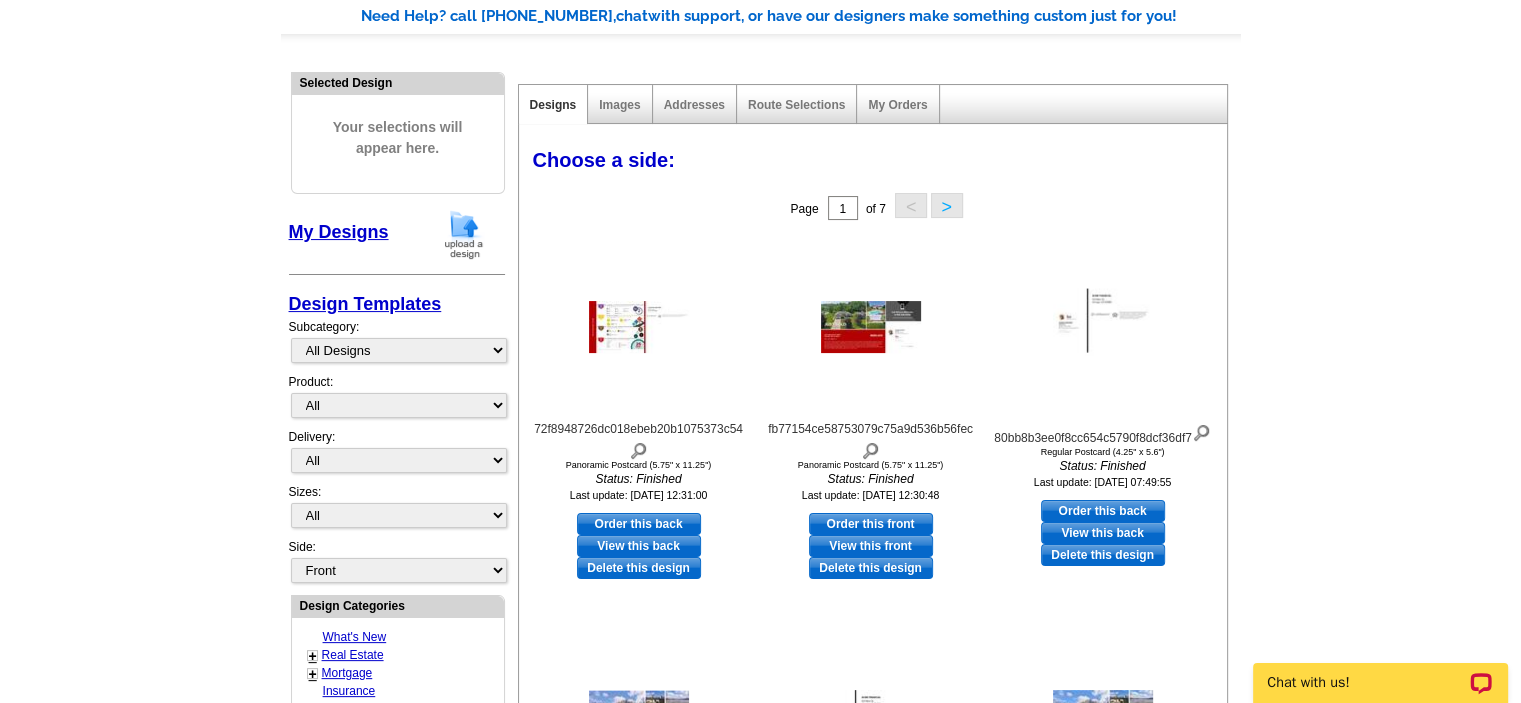 scroll, scrollTop: 324, scrollLeft: 0, axis: vertical 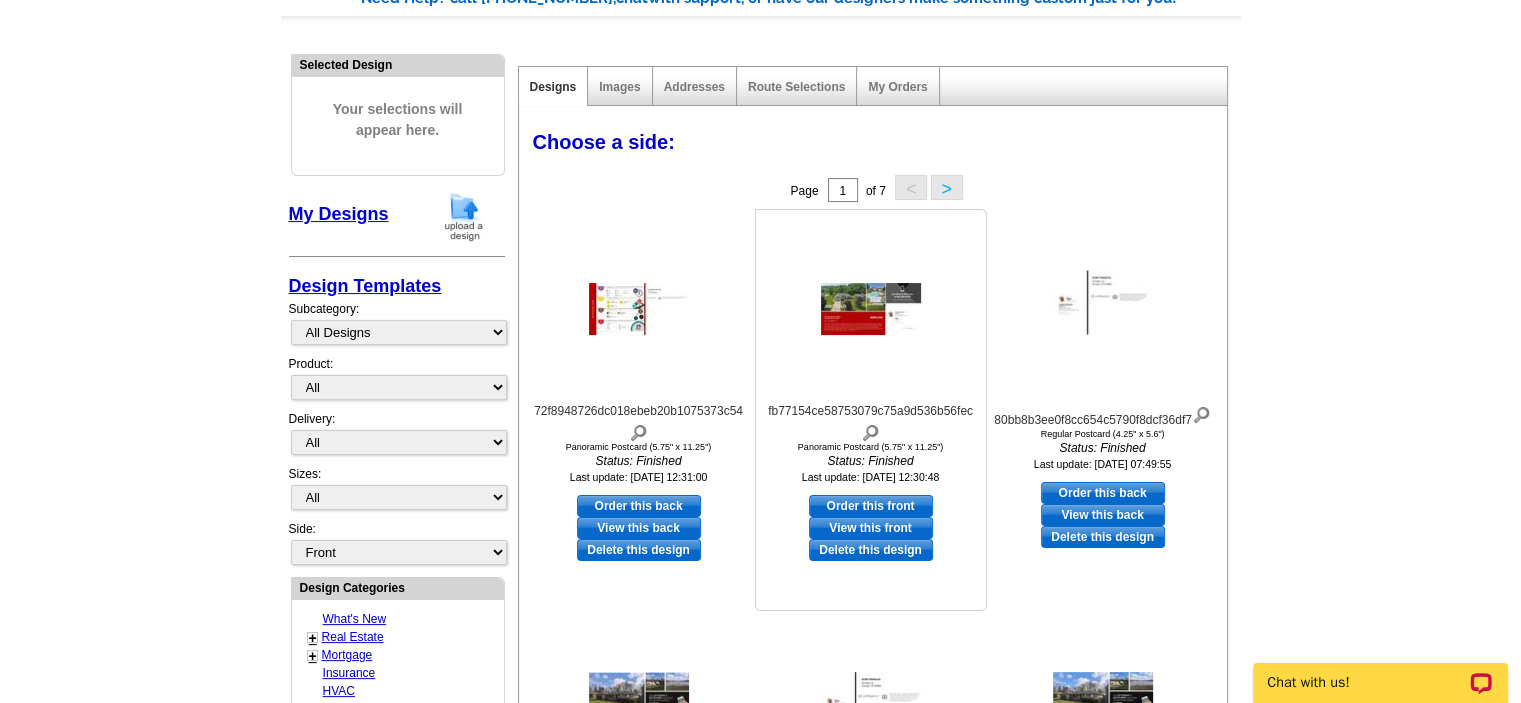 click at bounding box center (871, 309) 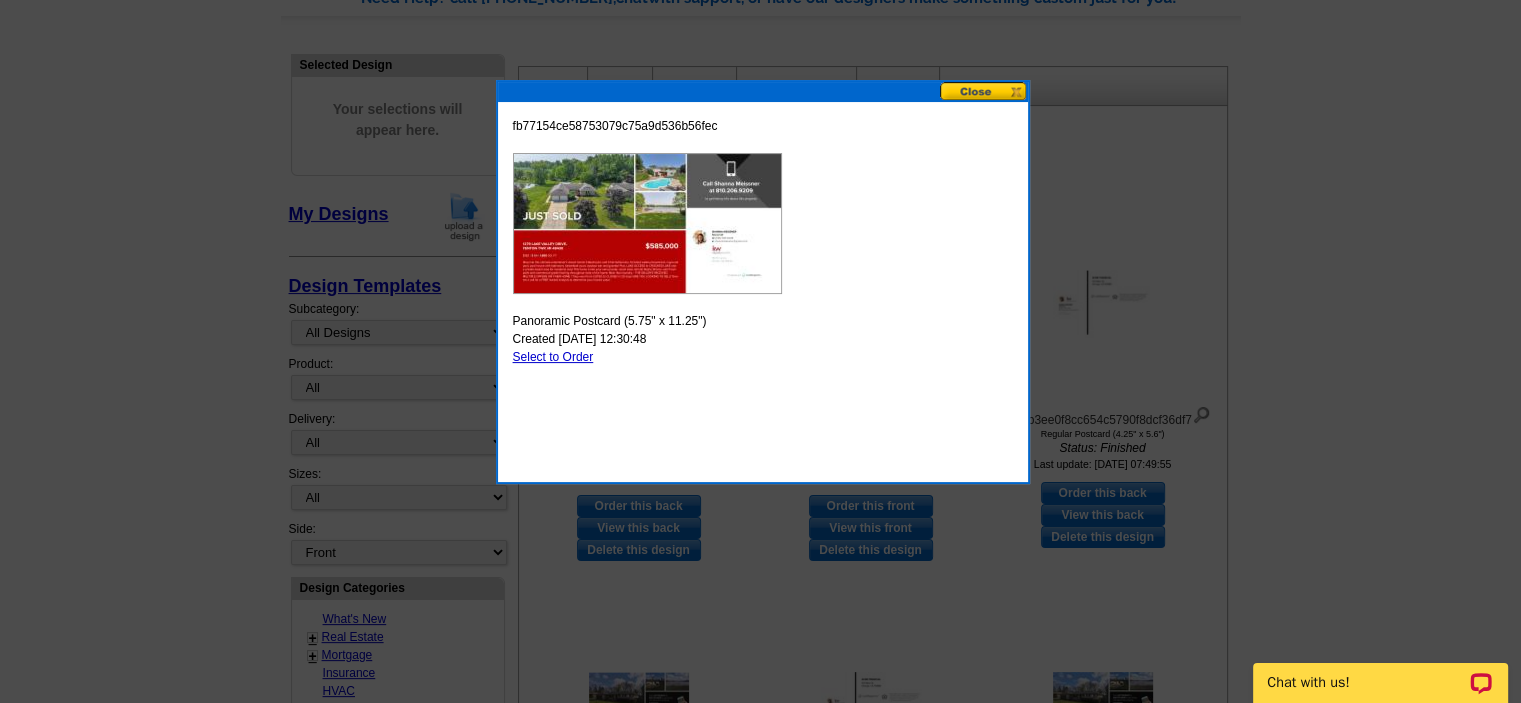click at bounding box center (984, 91) 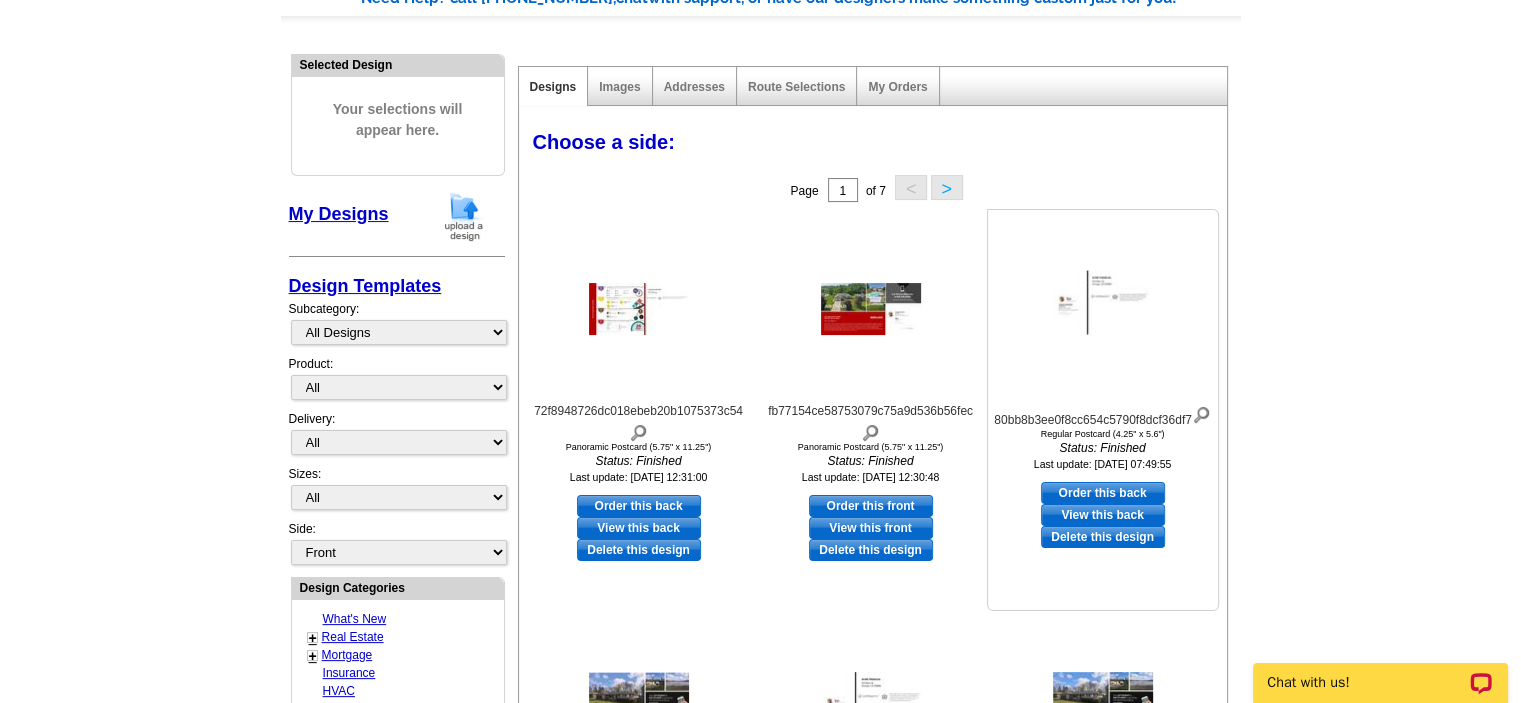 click at bounding box center [1103, 309] 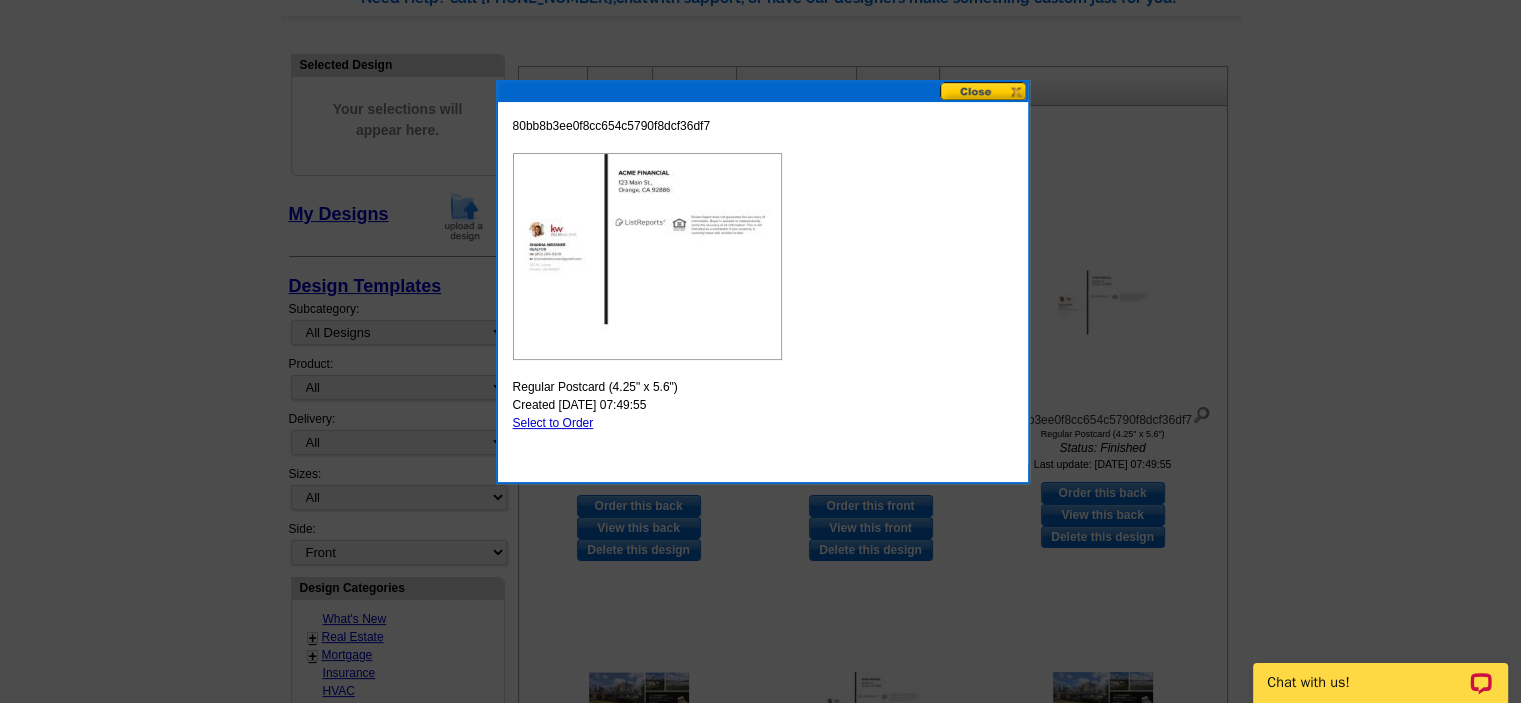 click at bounding box center [984, 91] 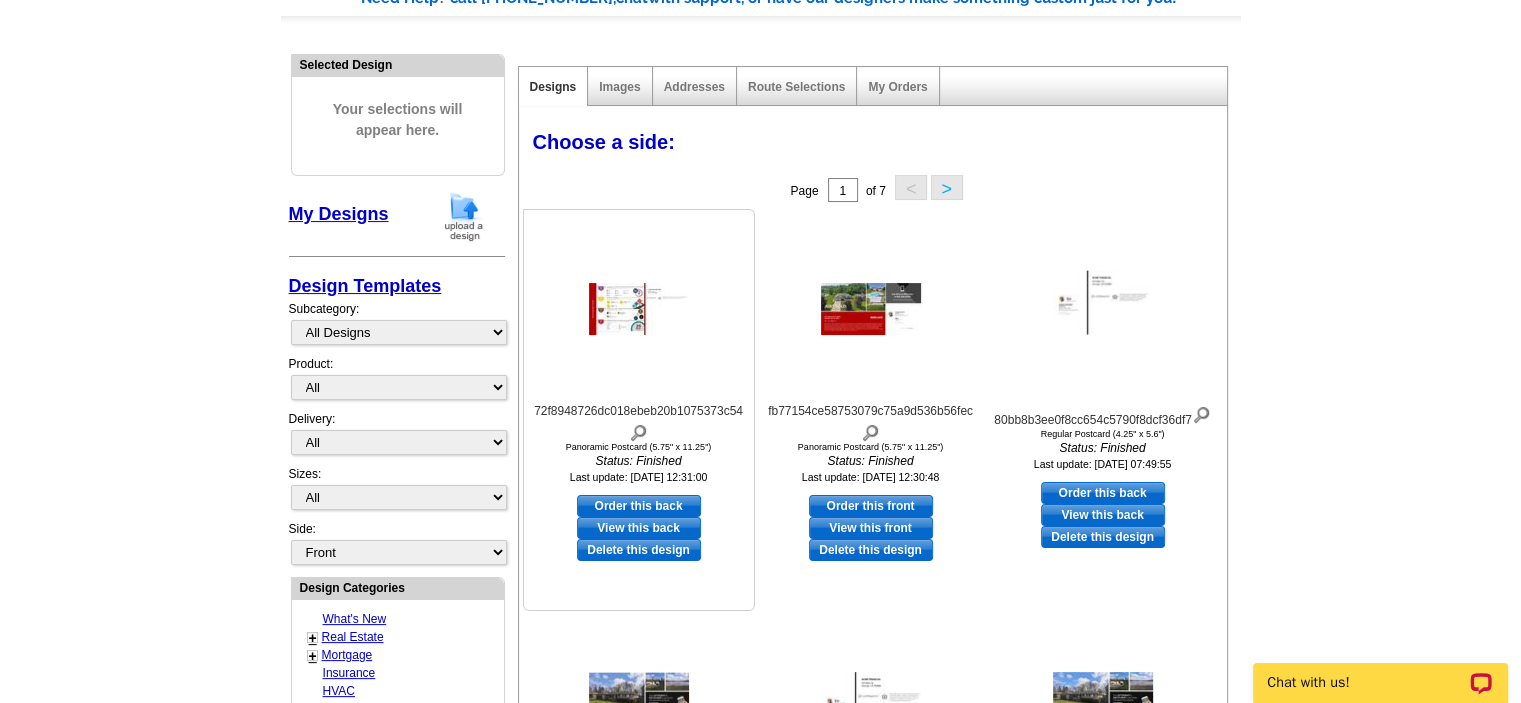 click at bounding box center (639, 309) 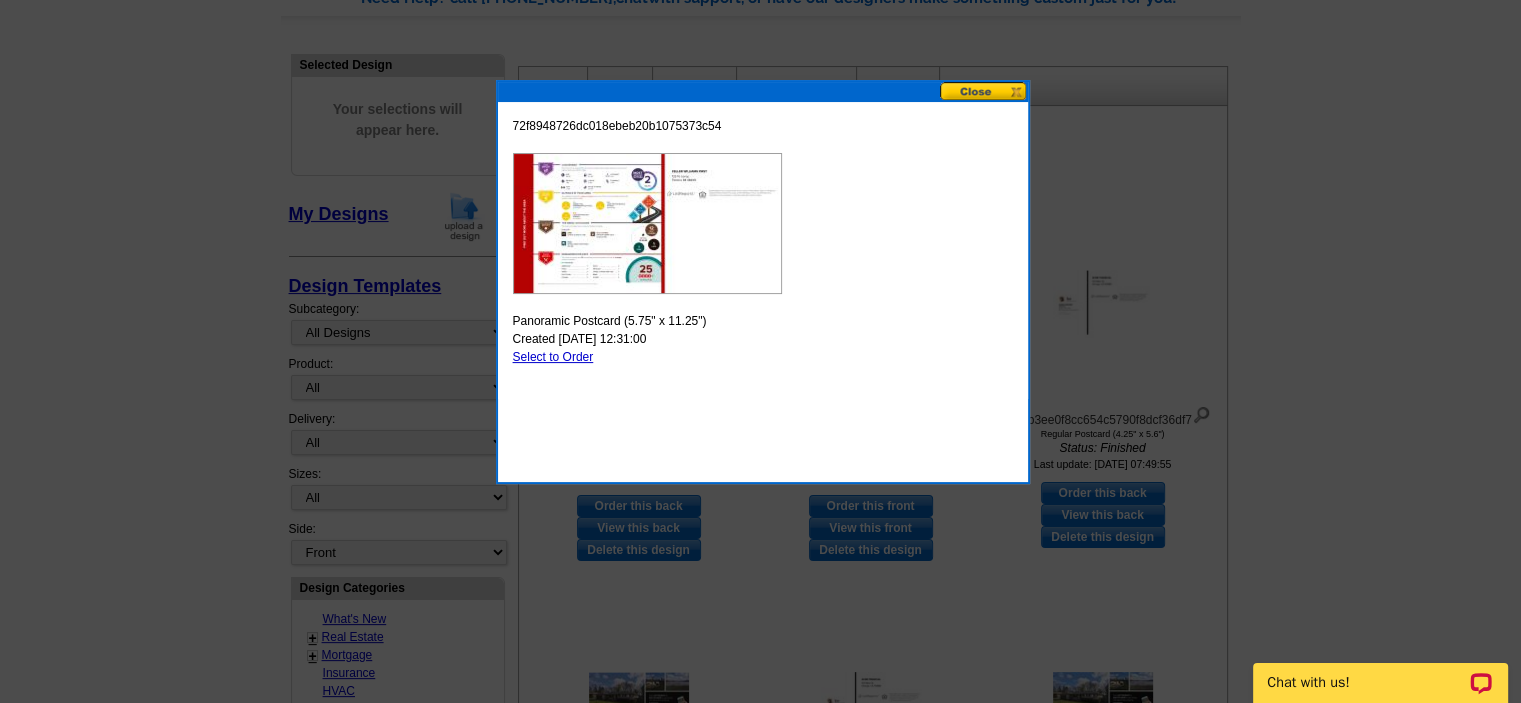 click on "Select to Order" at bounding box center [553, 357] 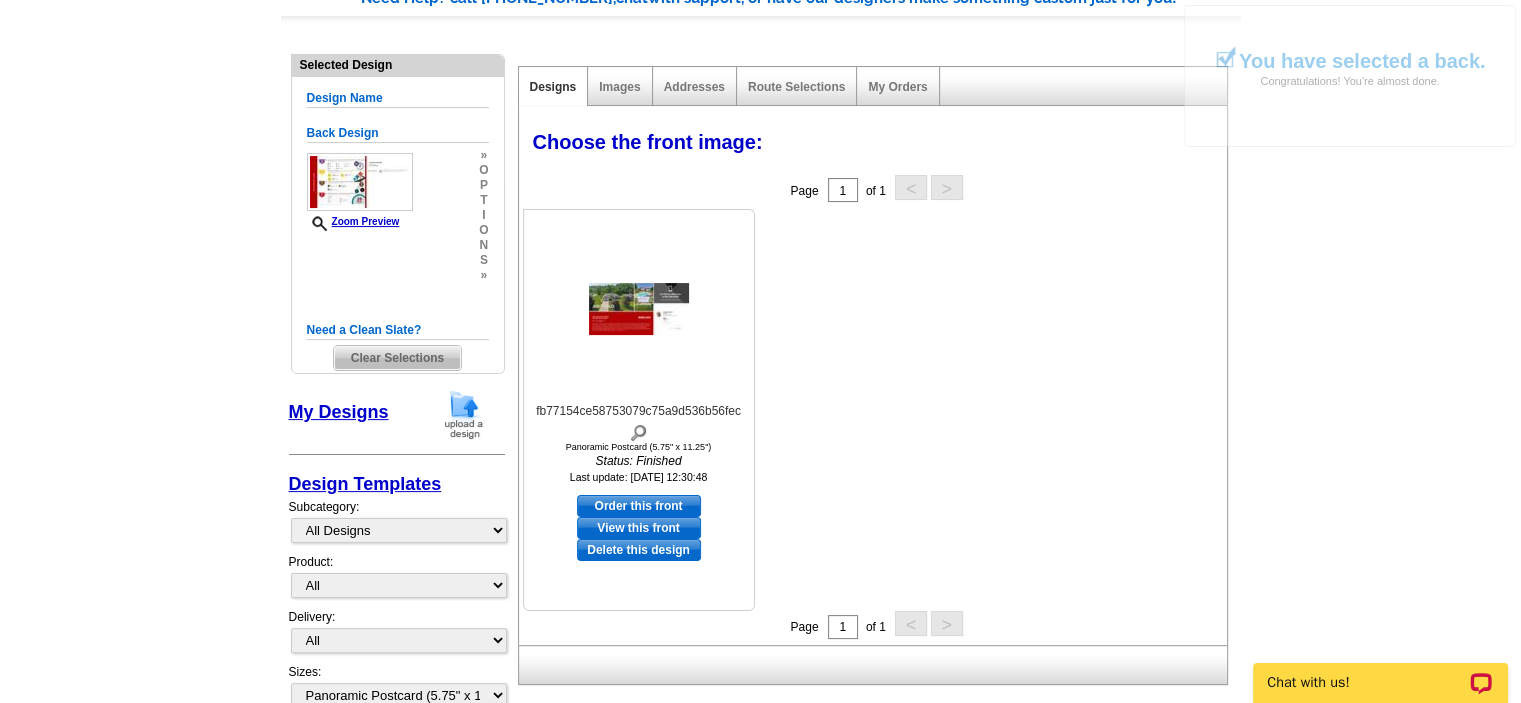 click on "Order this front" at bounding box center [639, 506] 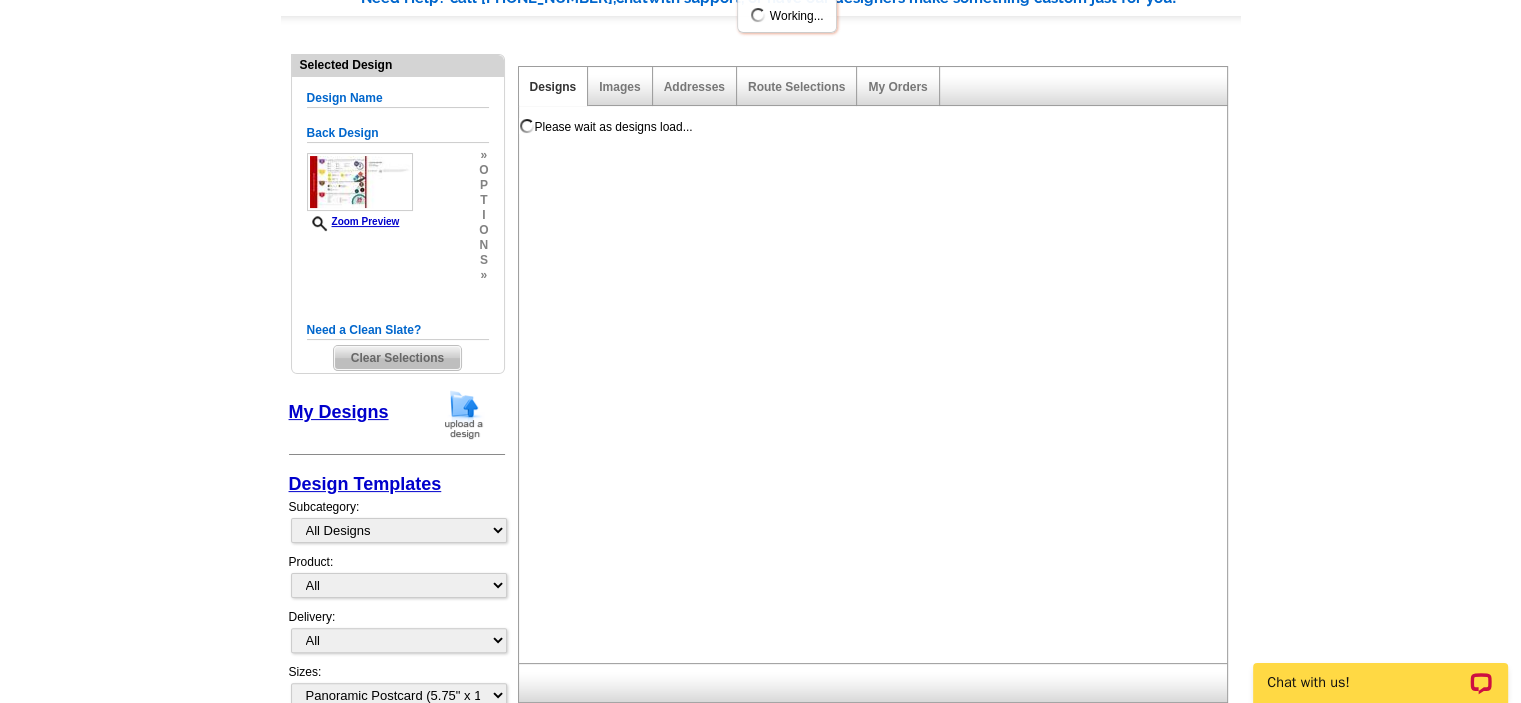 scroll, scrollTop: 0, scrollLeft: 0, axis: both 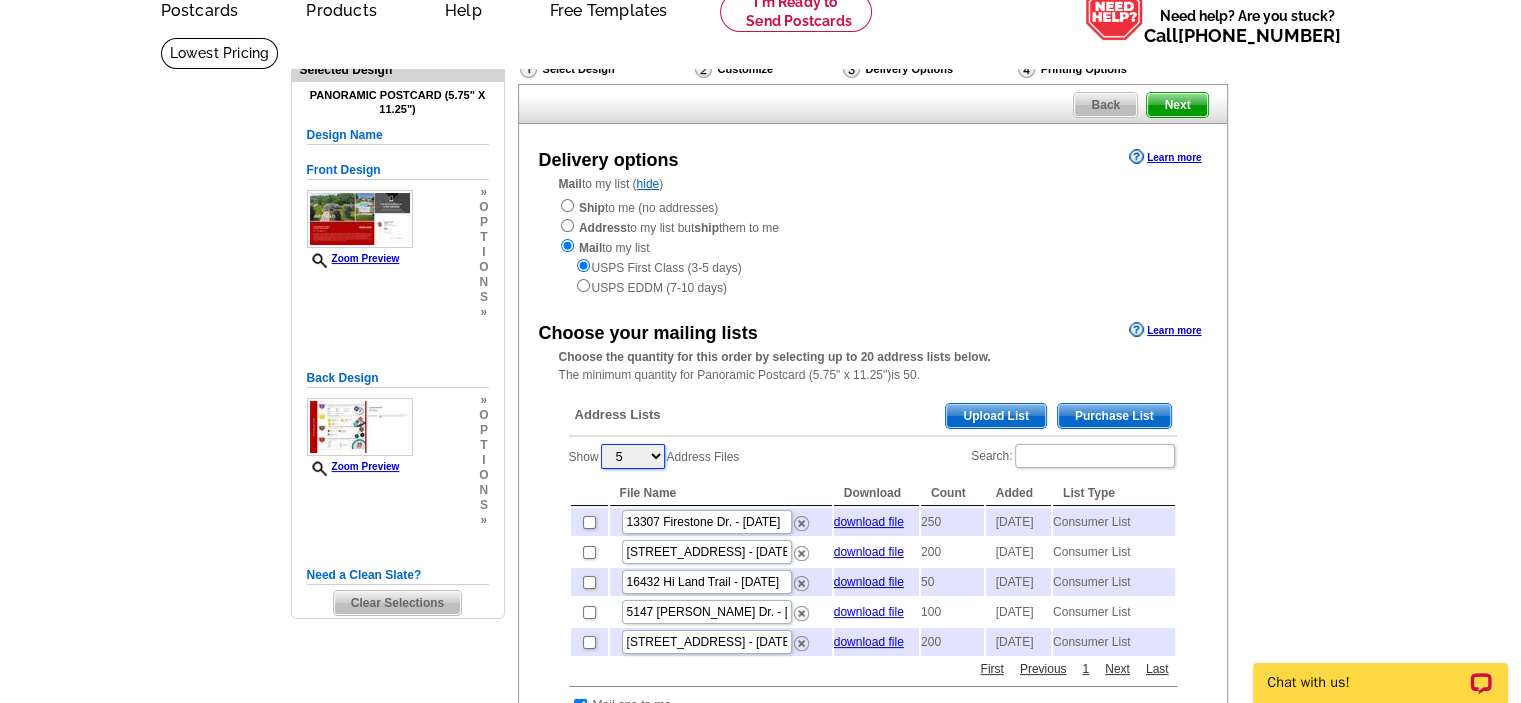 click on "5 10 25 50 100" at bounding box center [633, 456] 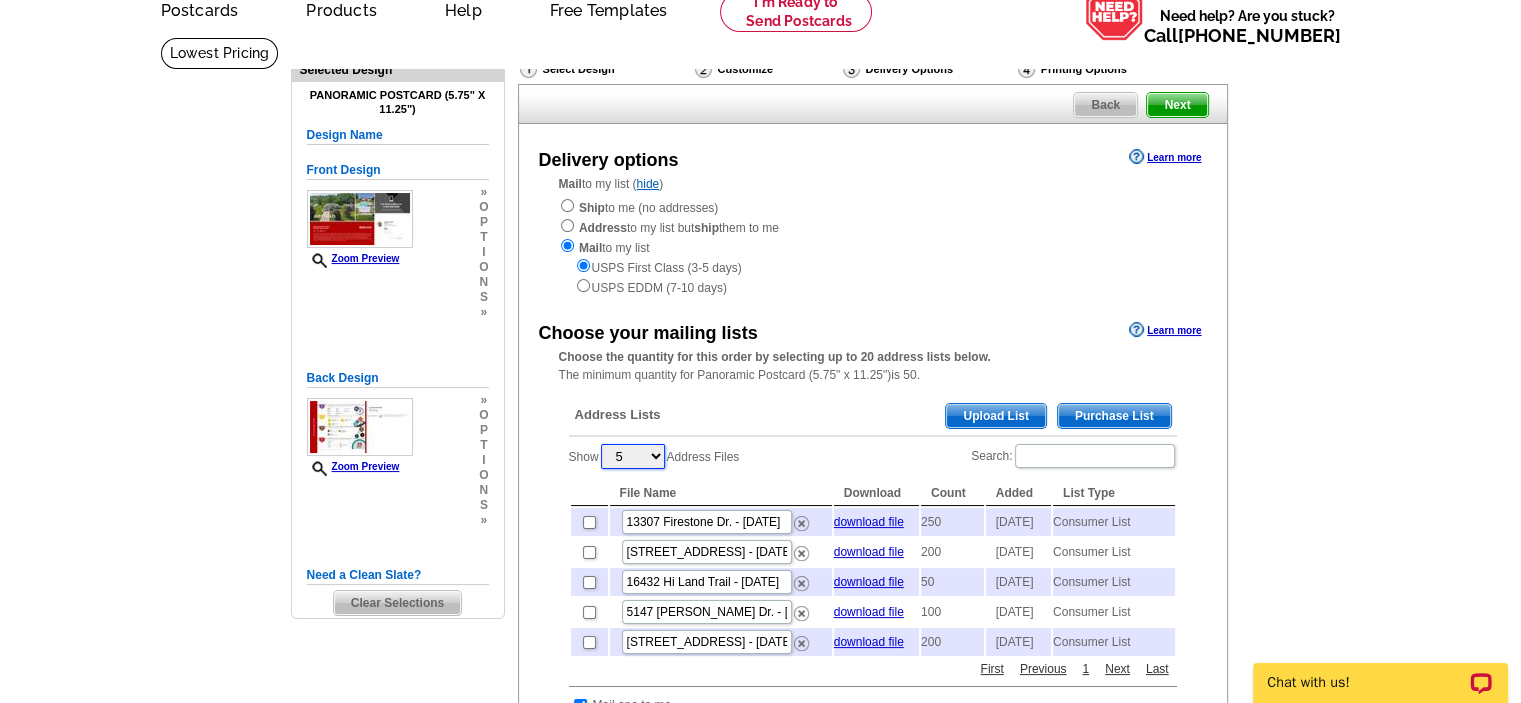 select on "100" 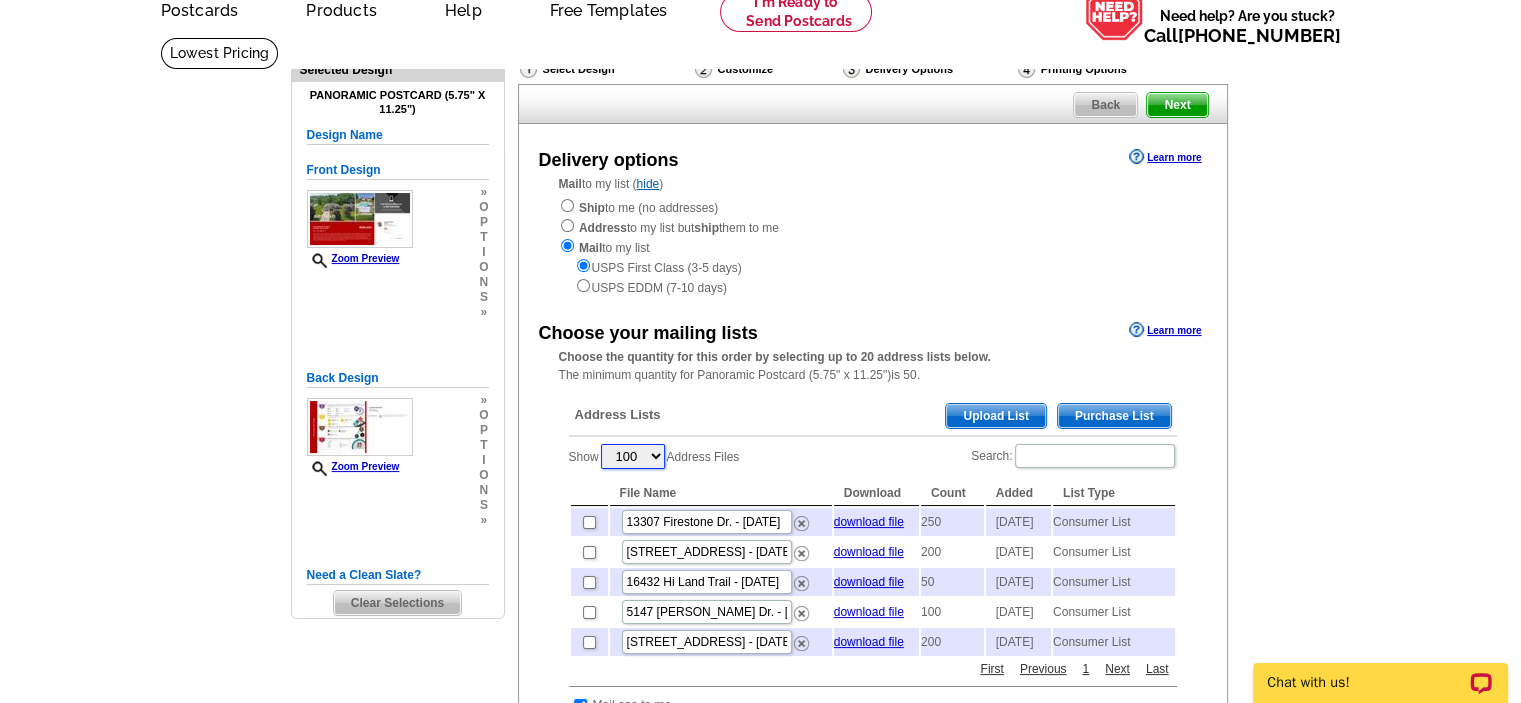 click on "5 10 25 50 100" at bounding box center (633, 456) 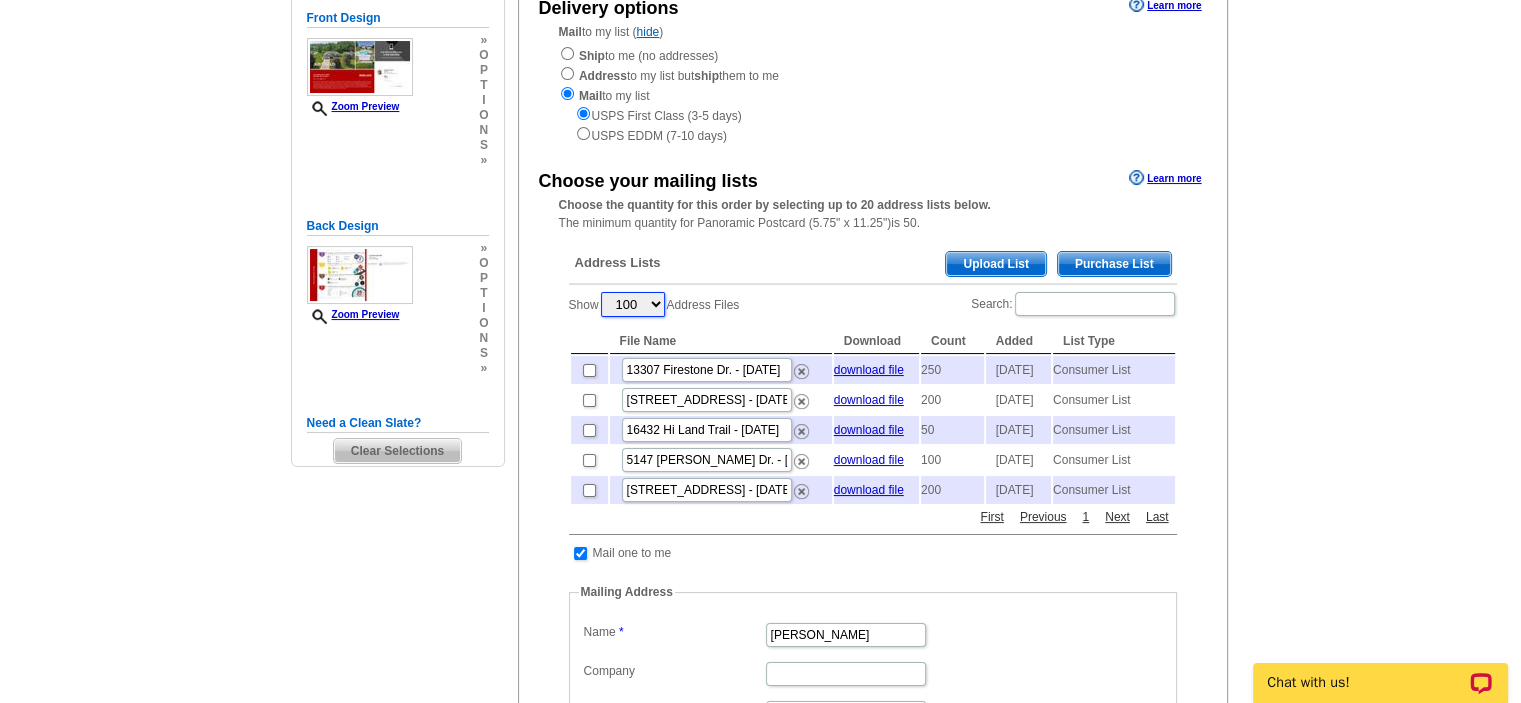 scroll, scrollTop: 251, scrollLeft: 0, axis: vertical 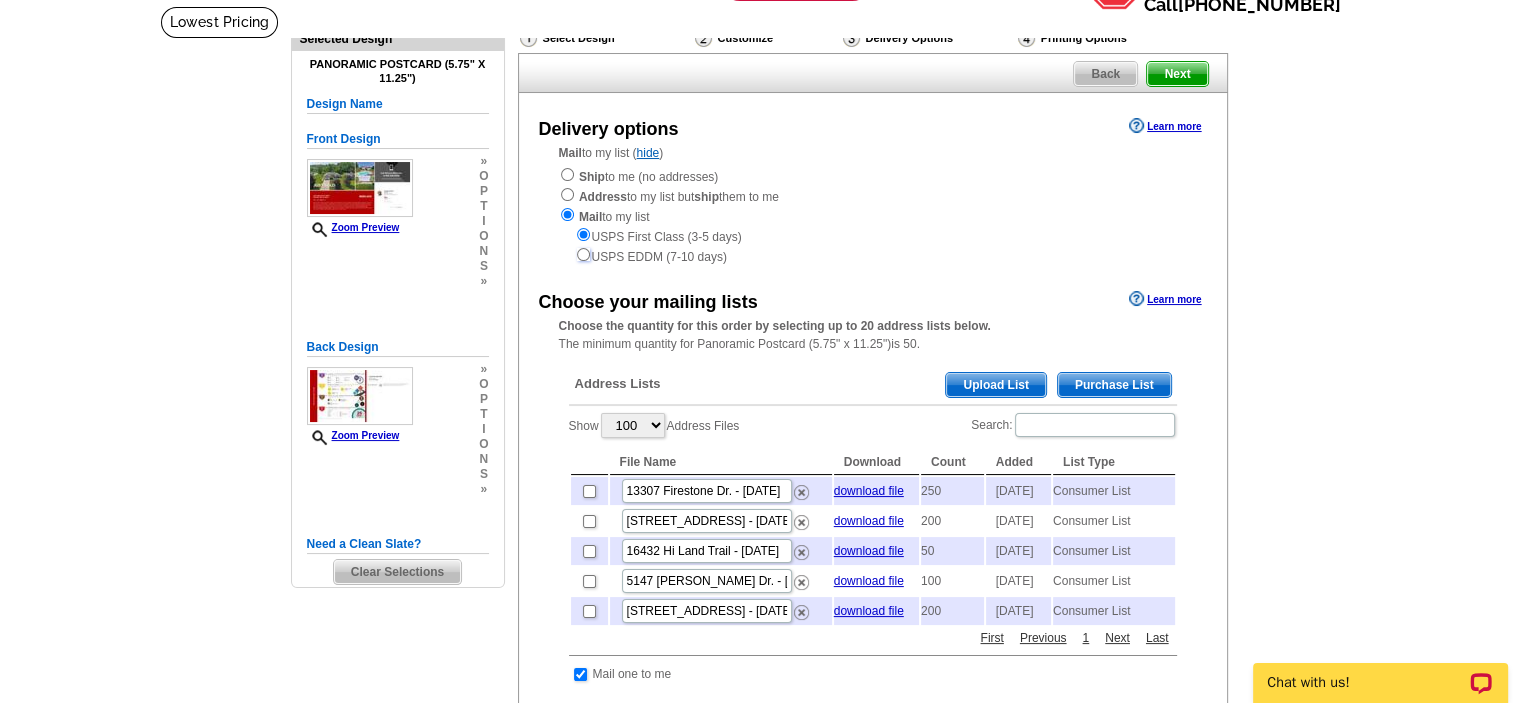 click at bounding box center (583, 254) 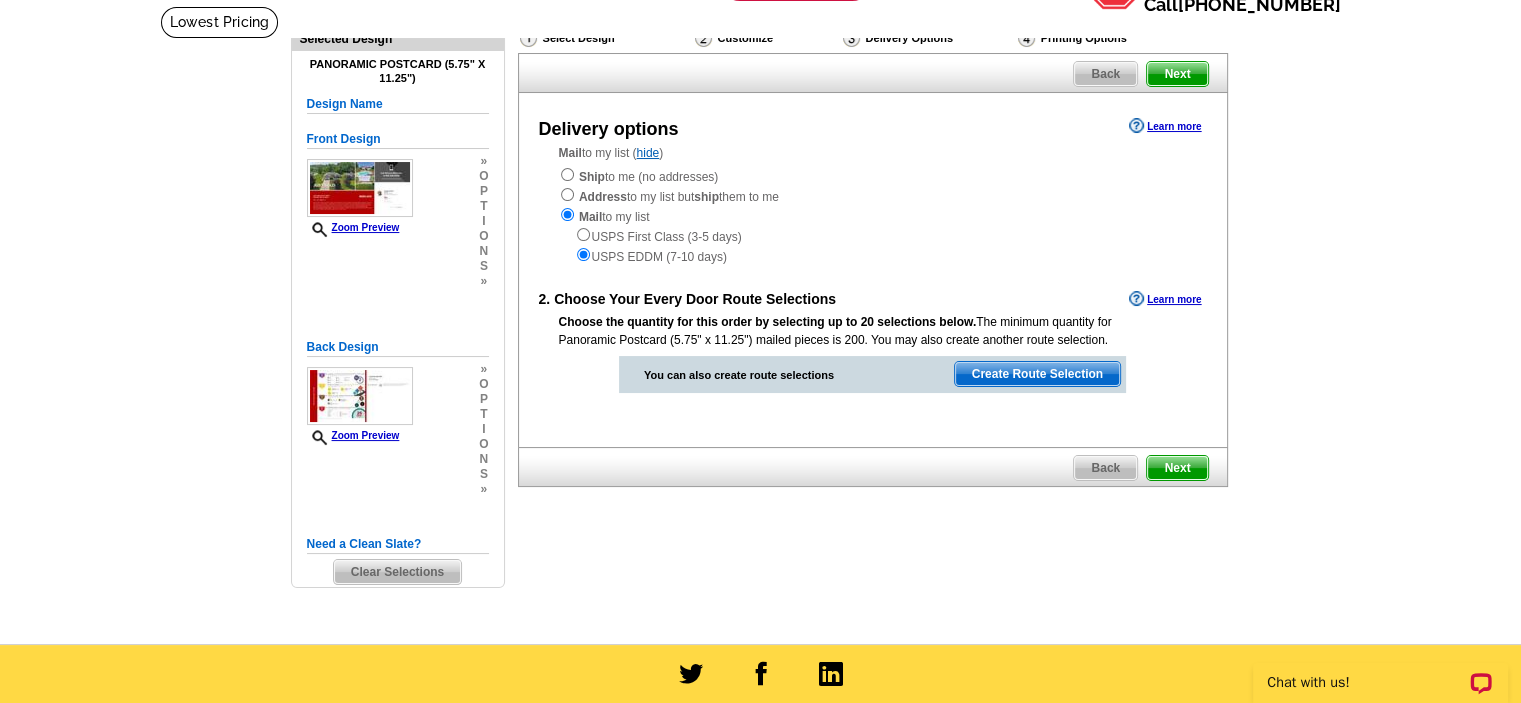 click on "Create Route Selection" at bounding box center [1037, 374] 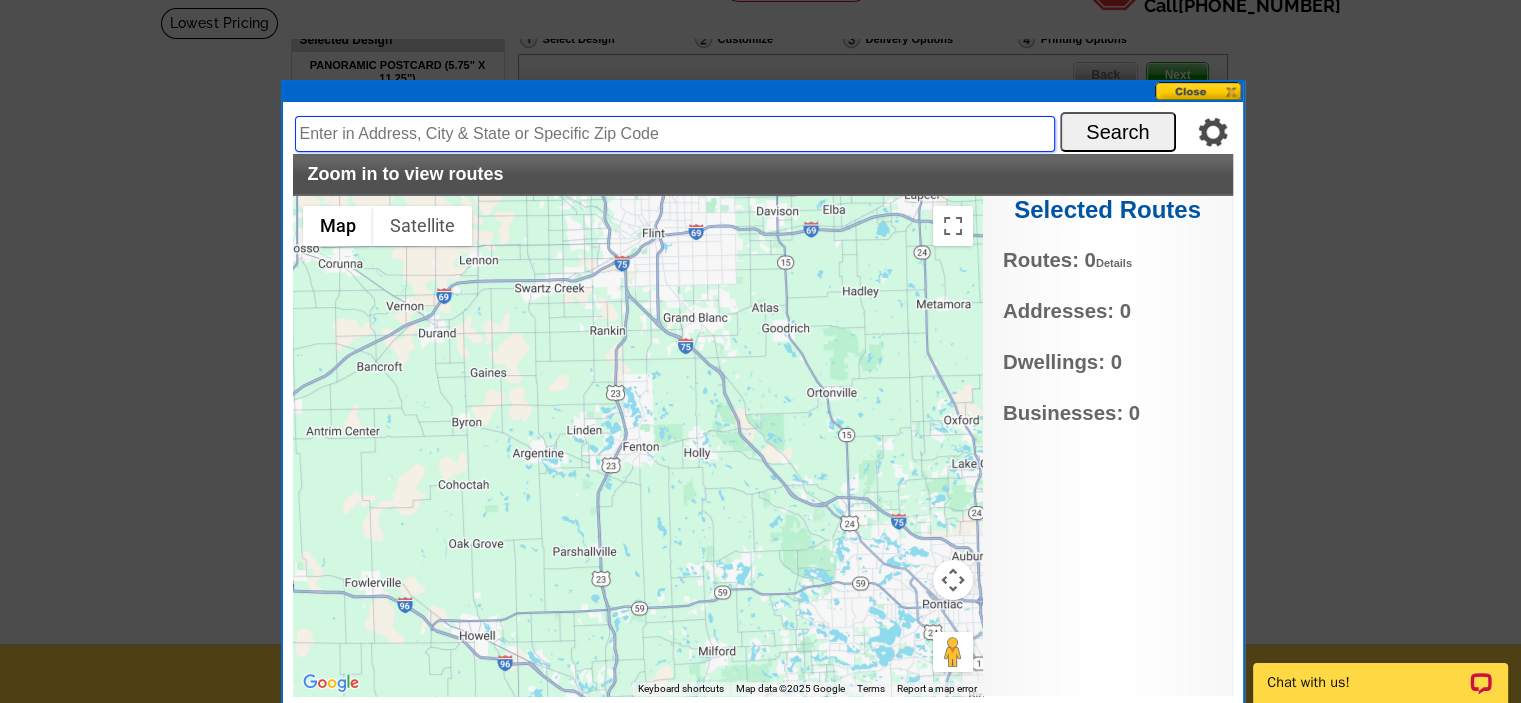 click at bounding box center (675, 134) 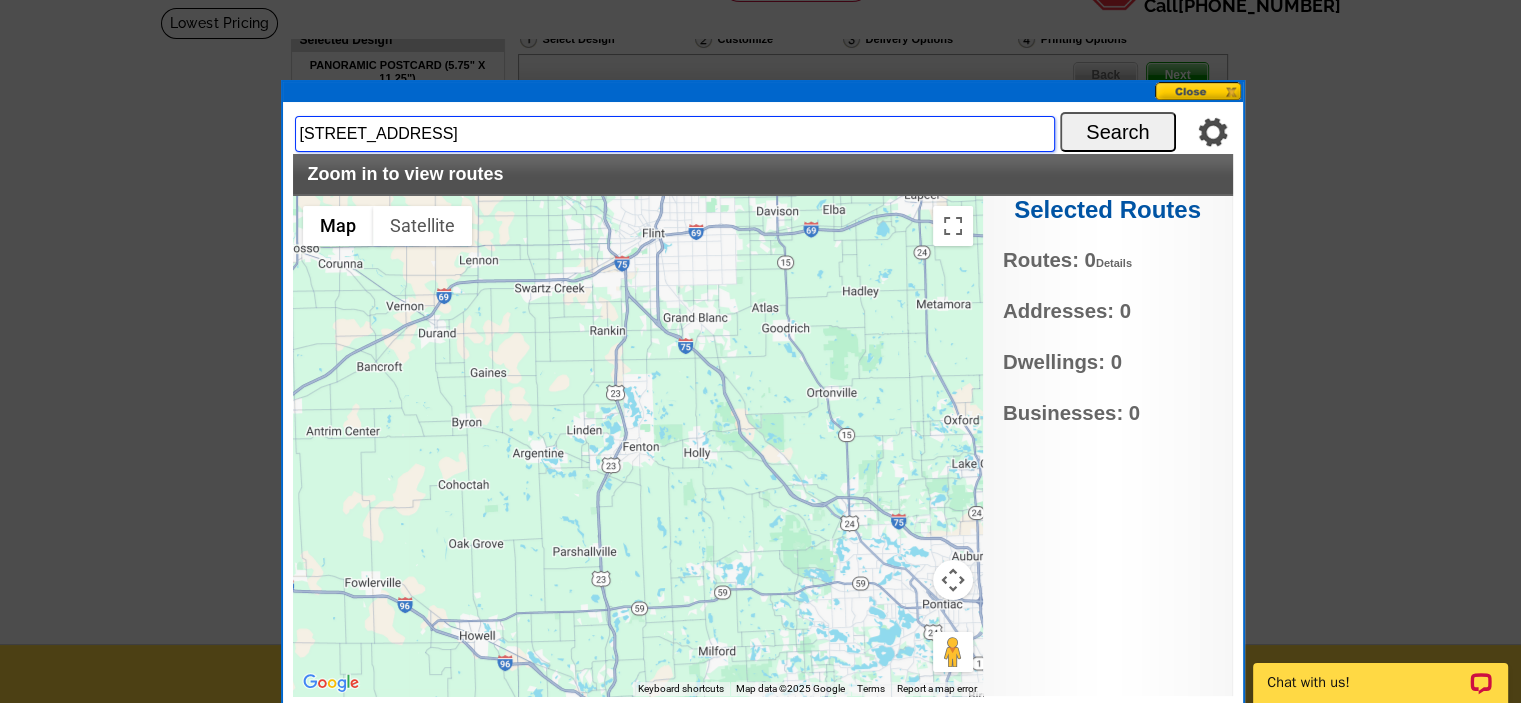 type on "1279 Lake Valley Dr . Fenton mi 48430" 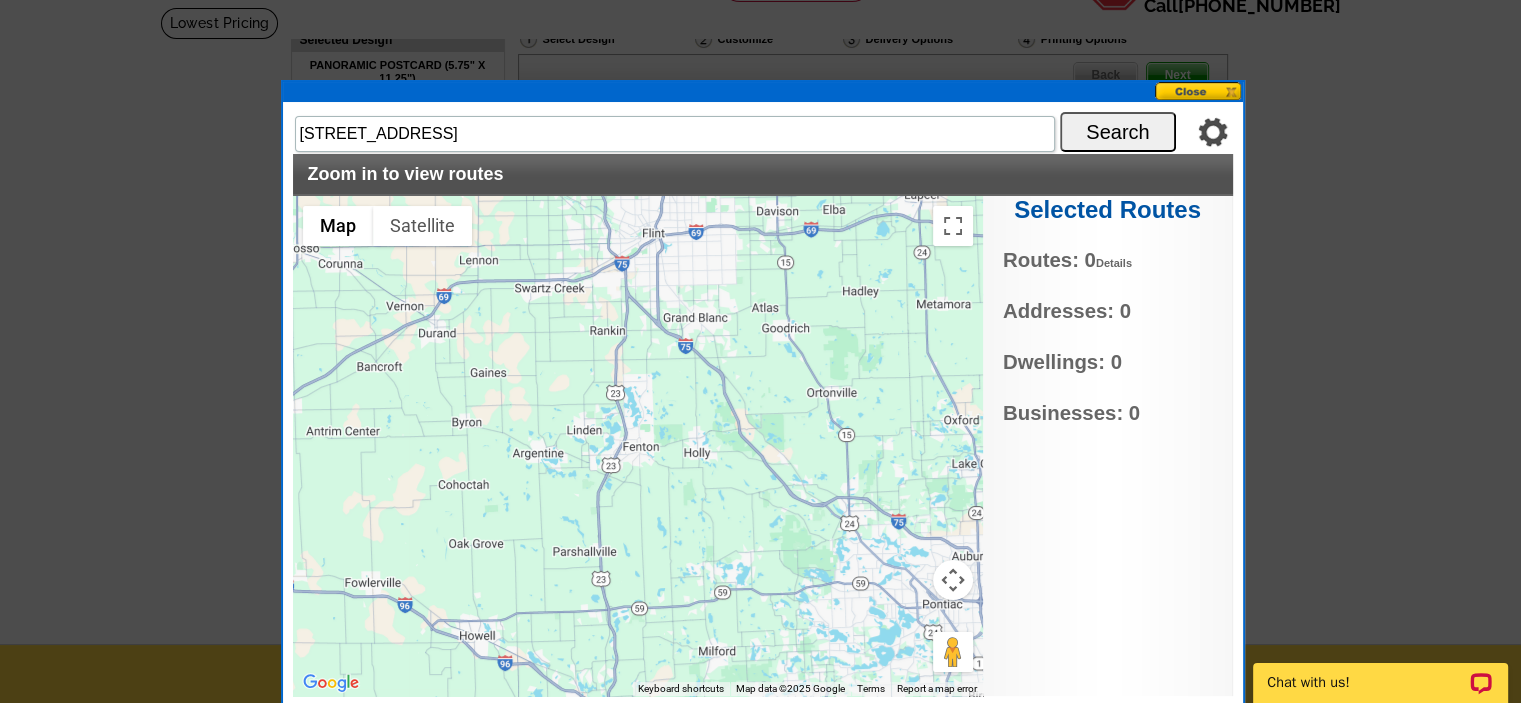 click on "Search" at bounding box center [1118, 132] 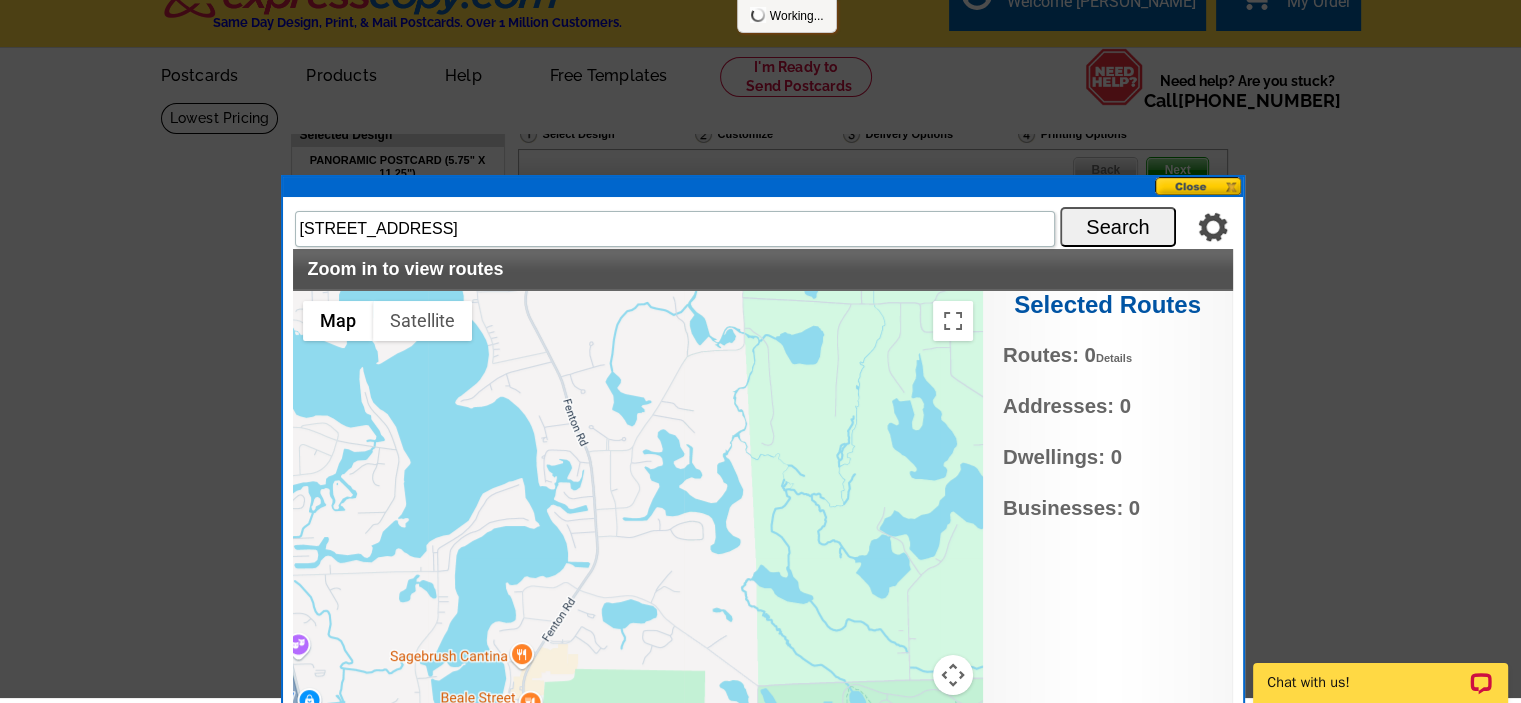scroll, scrollTop: 27, scrollLeft: 0, axis: vertical 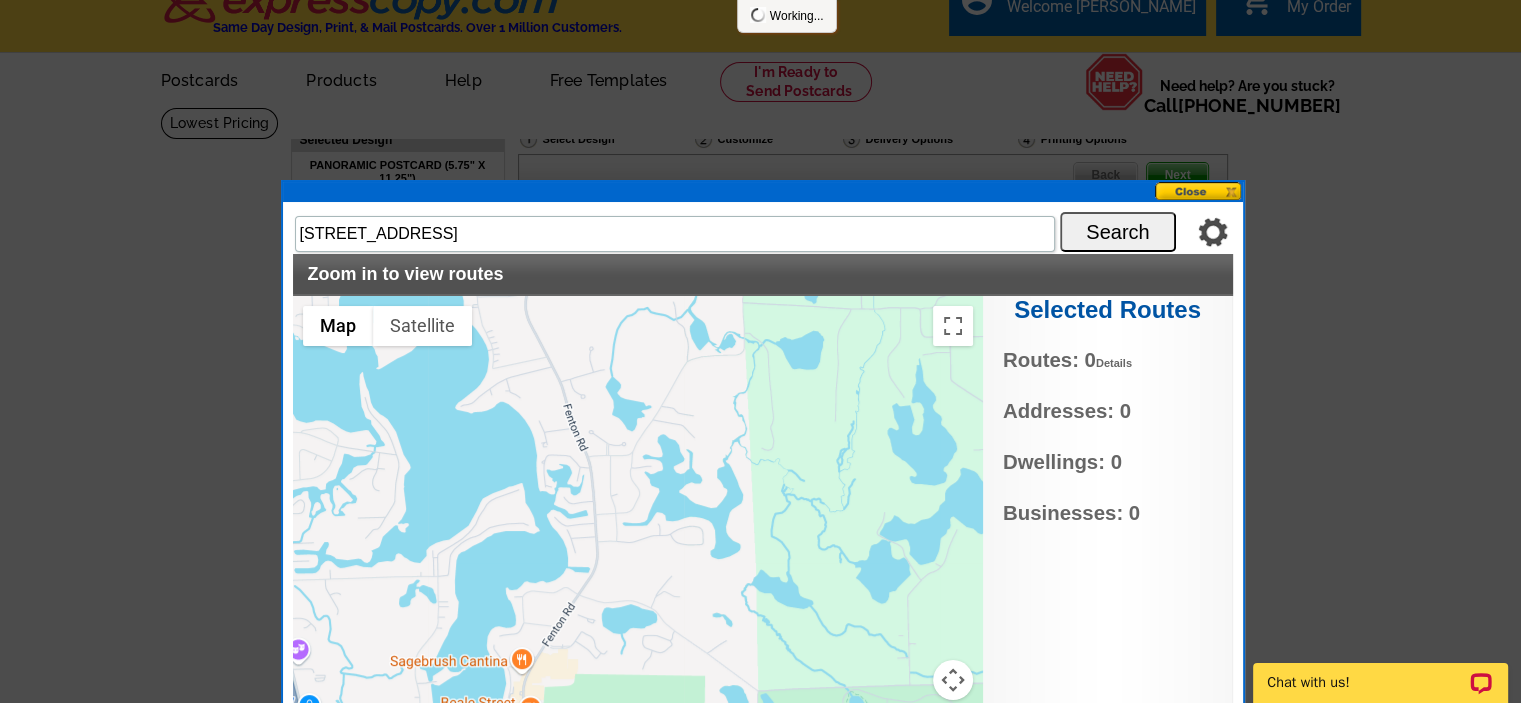 click at bounding box center (1199, 191) 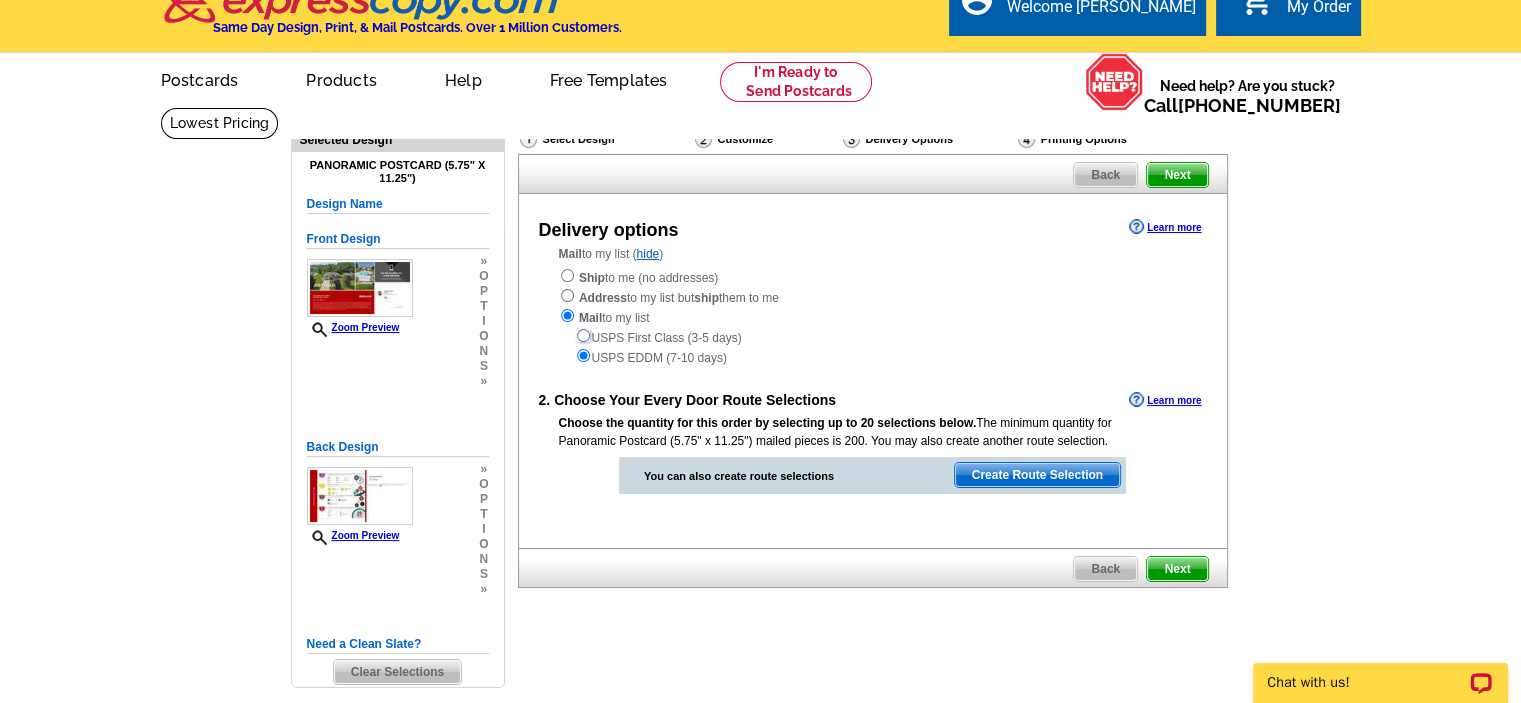 click at bounding box center [583, 335] 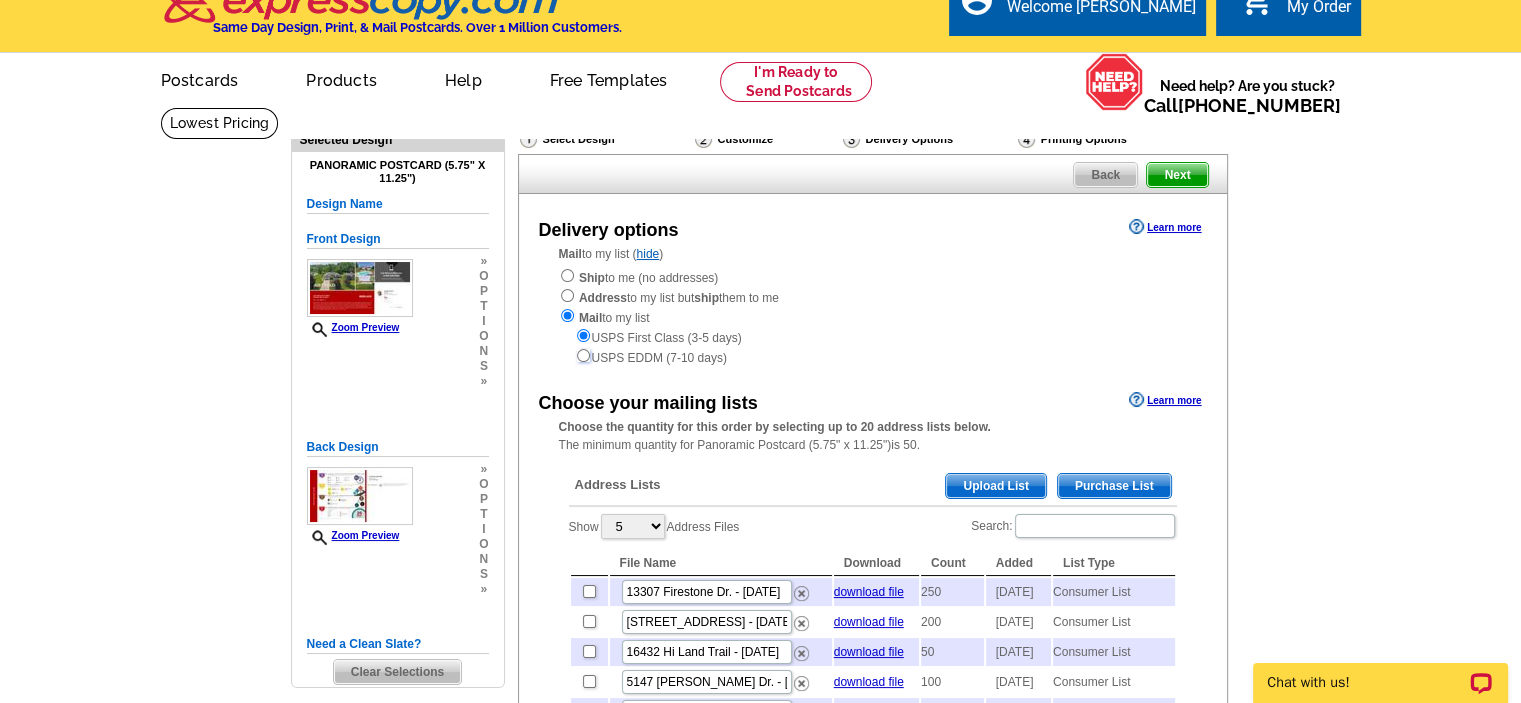 click at bounding box center (583, 355) 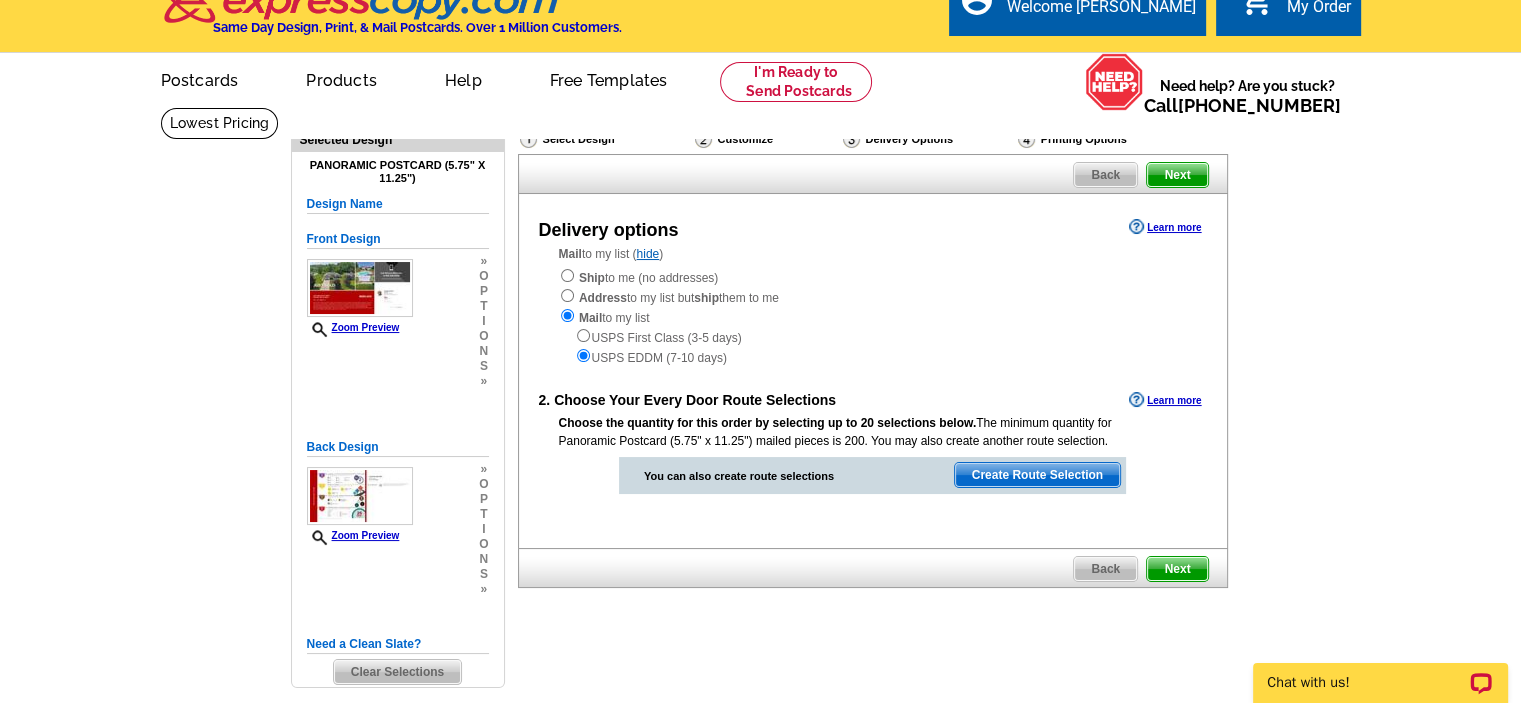 click on "Create Route Selection" at bounding box center (1037, 475) 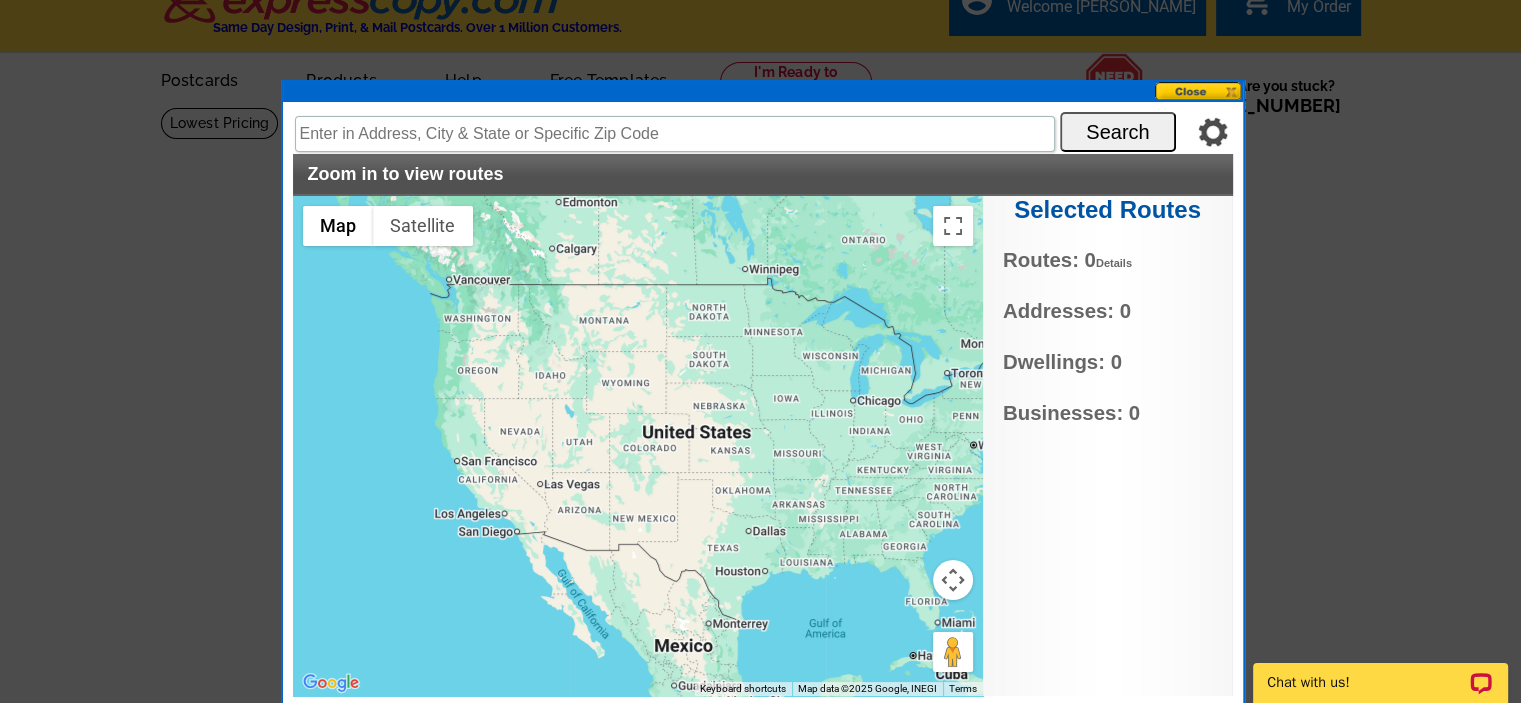 click at bounding box center [638, 446] 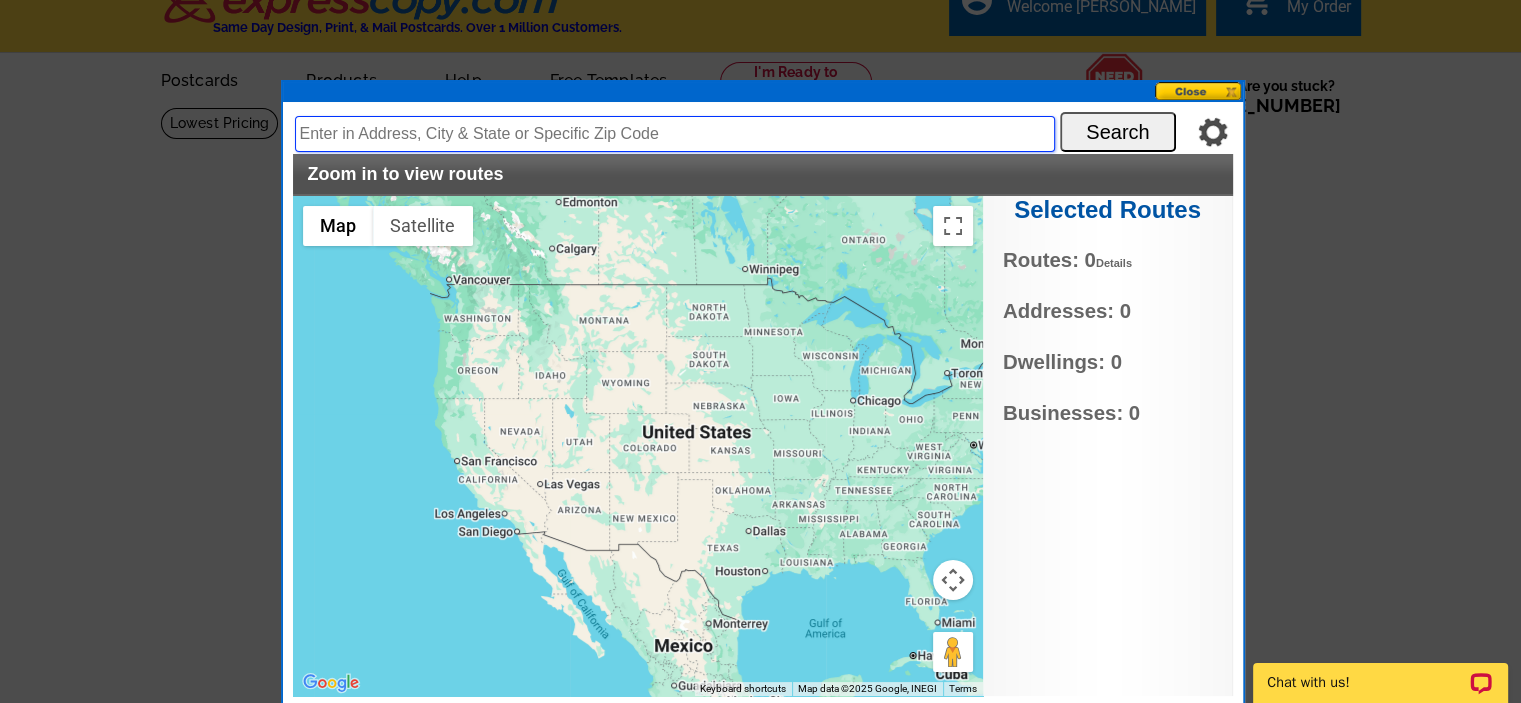 click at bounding box center [675, 134] 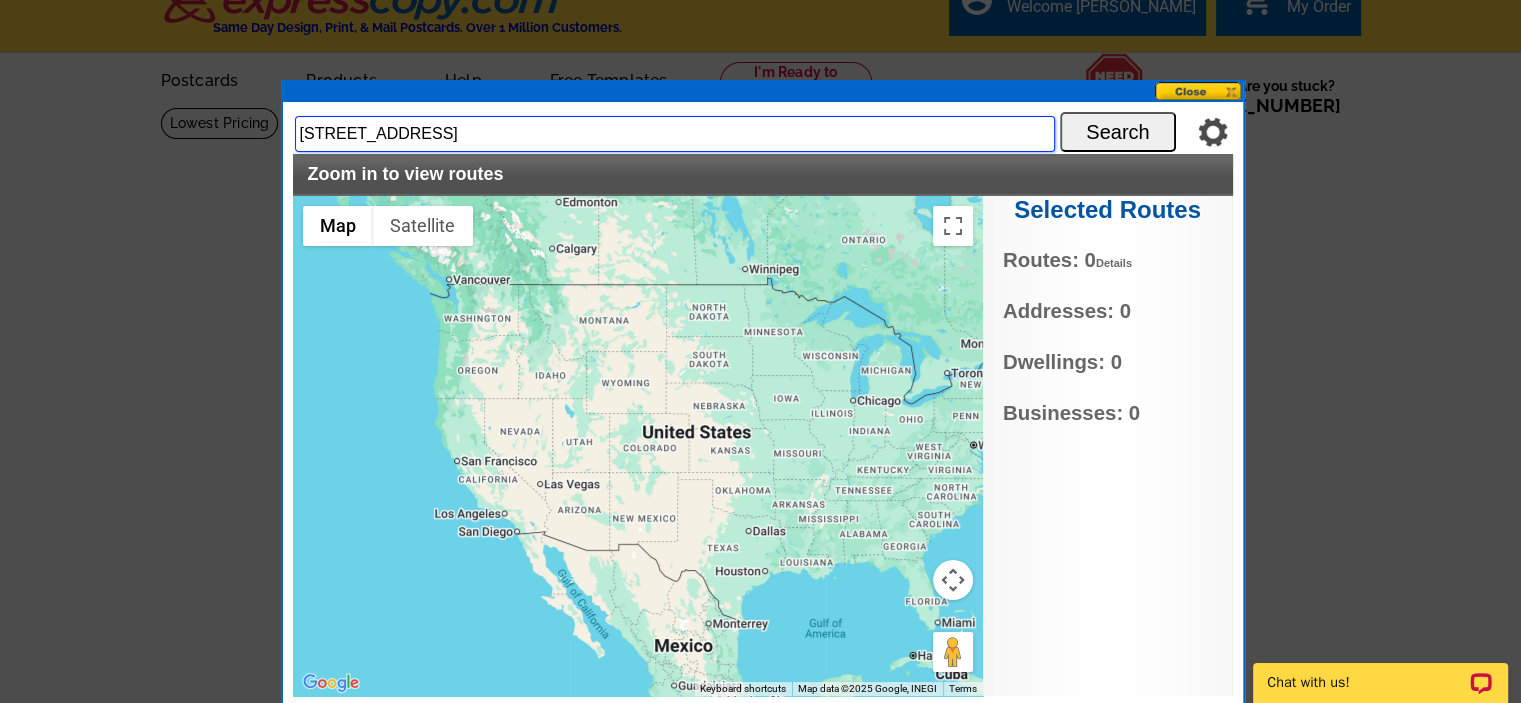 type on "1279 Lake Valley Dr. Fenton mi .48430" 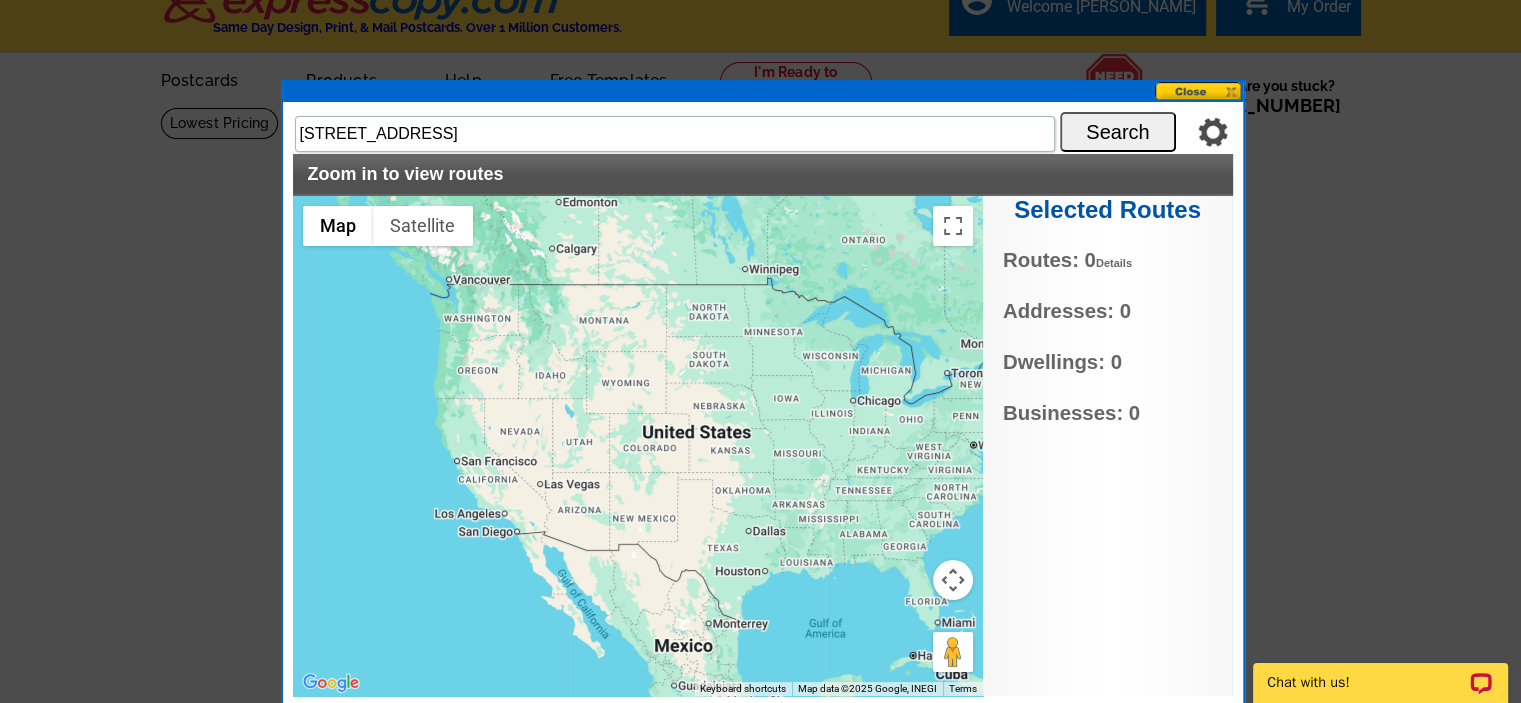 click on "Search" at bounding box center [1118, 132] 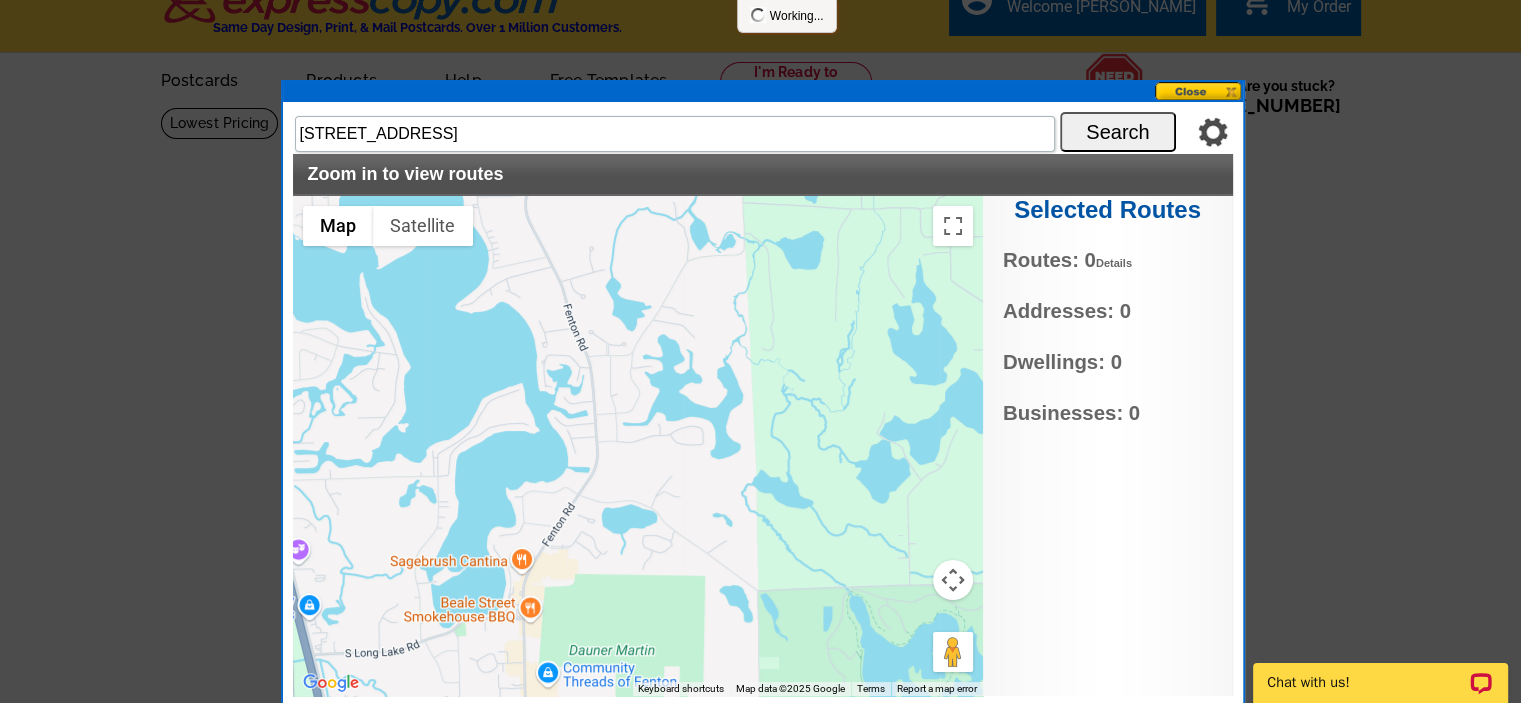 click at bounding box center (1213, 132) 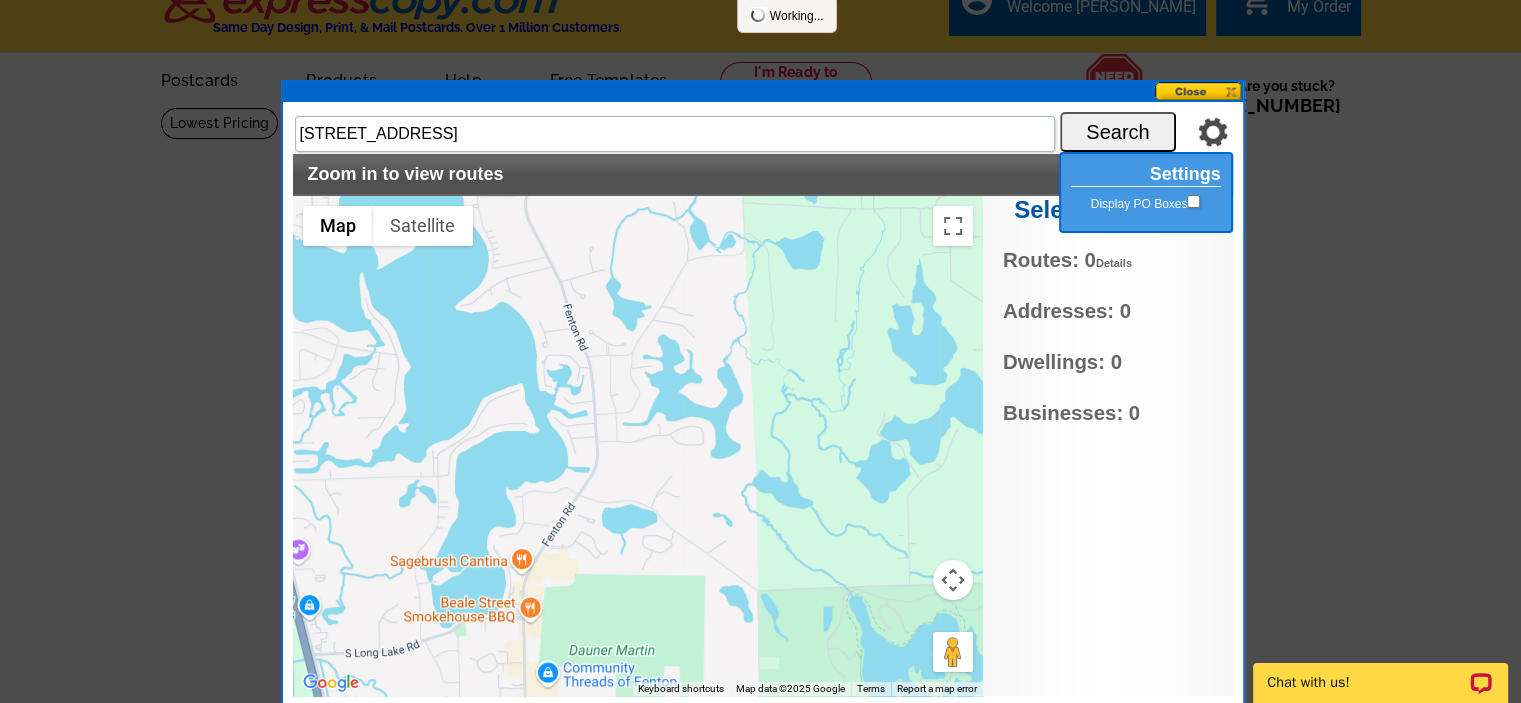 click on "Addresses: 0" at bounding box center [1107, 311] 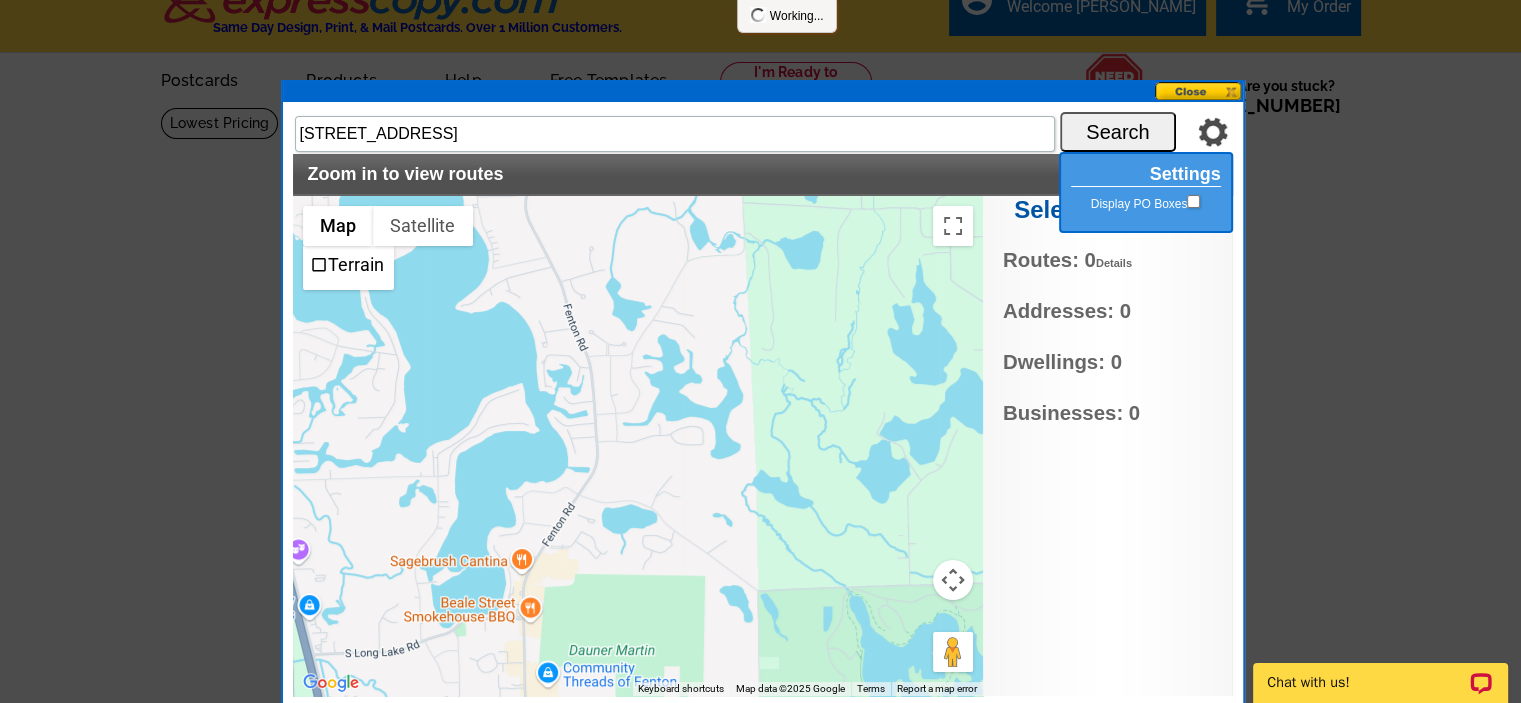 click at bounding box center (638, 446) 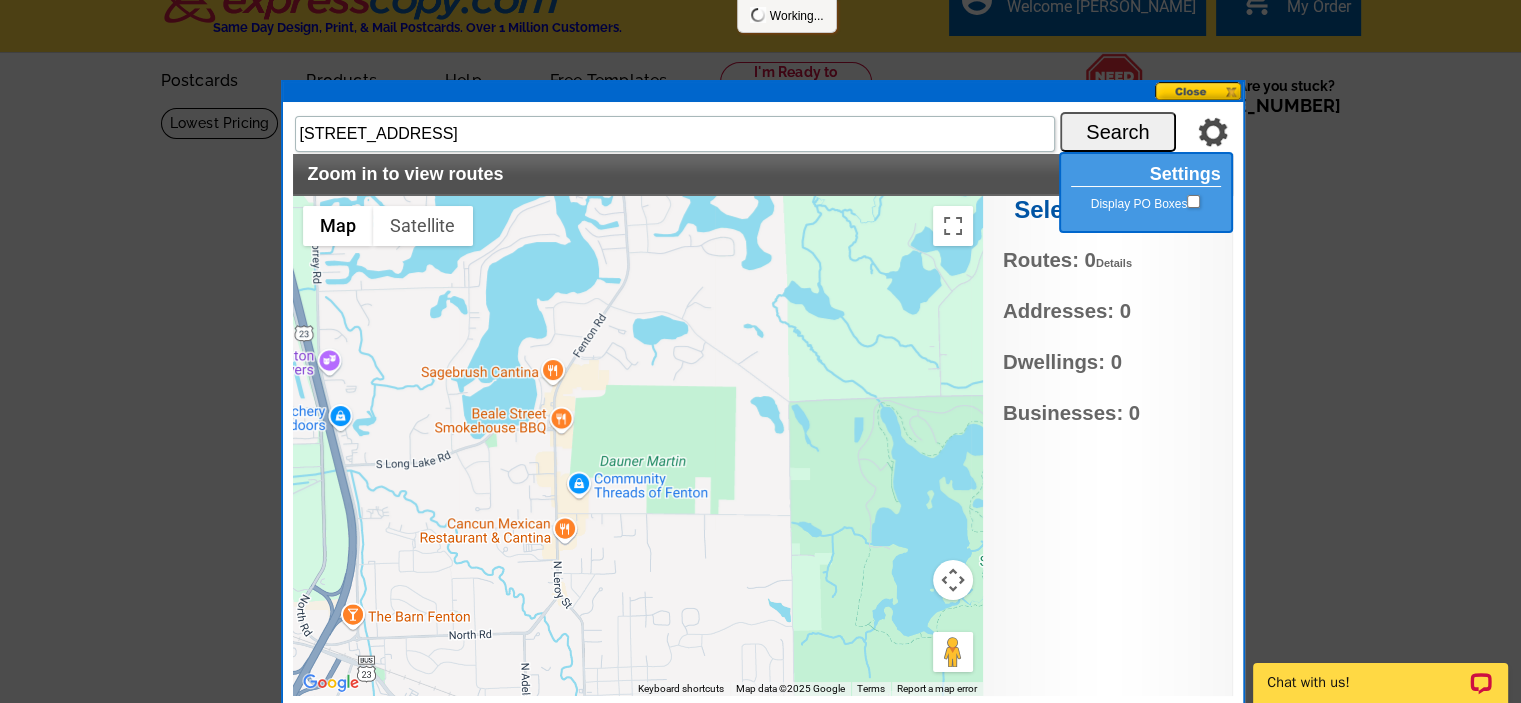 drag, startPoint x: 700, startPoint y: 635, endPoint x: 731, endPoint y: 439, distance: 198.43639 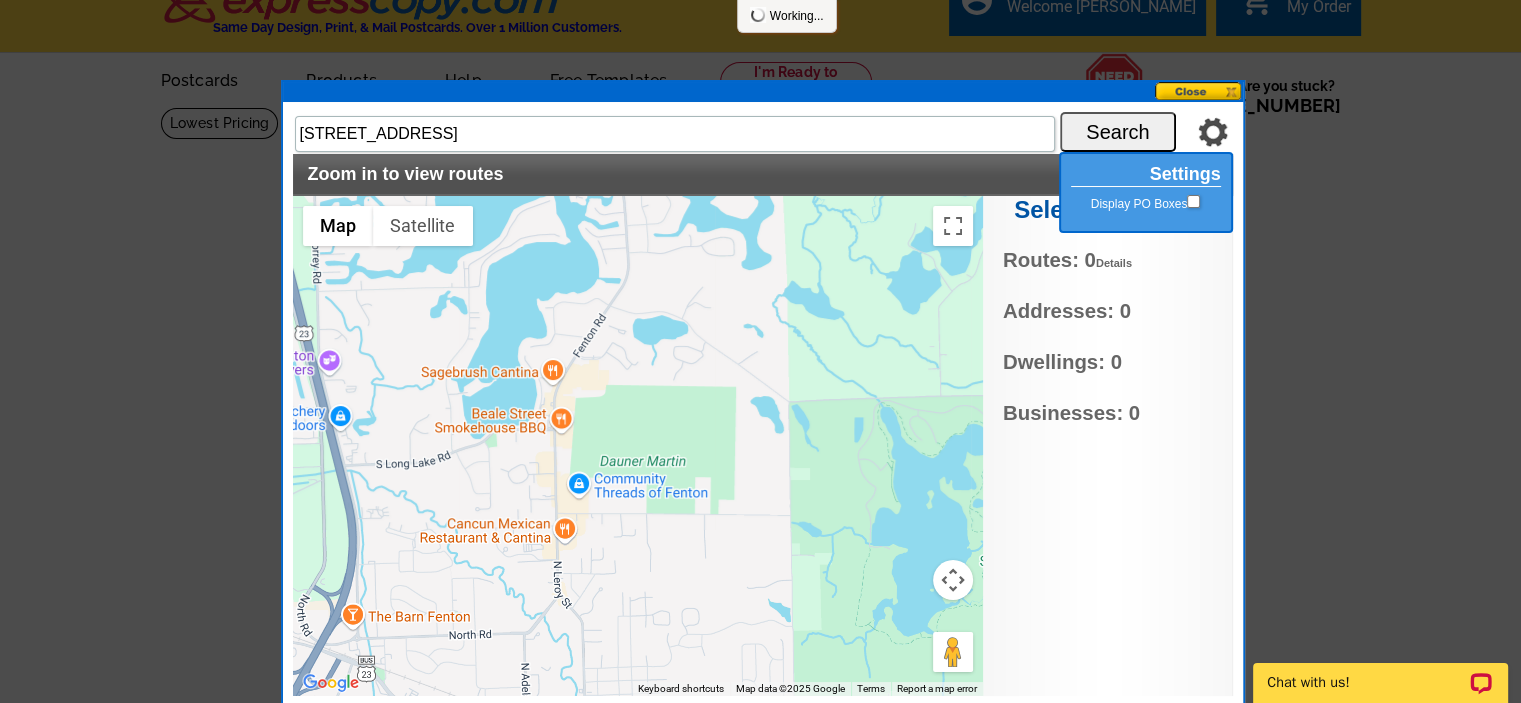 click at bounding box center [638, 446] 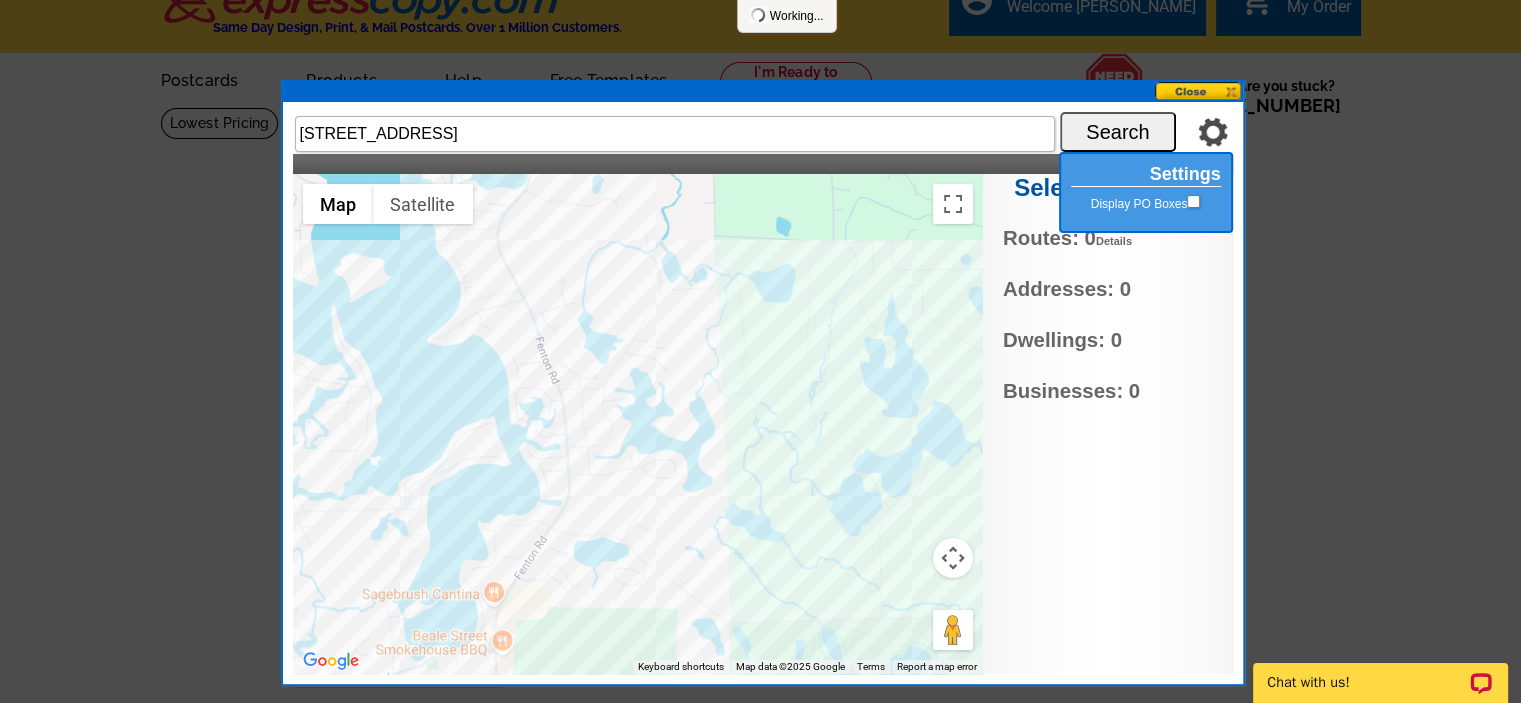 drag, startPoint x: 761, startPoint y: 375, endPoint x: 702, endPoint y: 622, distance: 253.9488 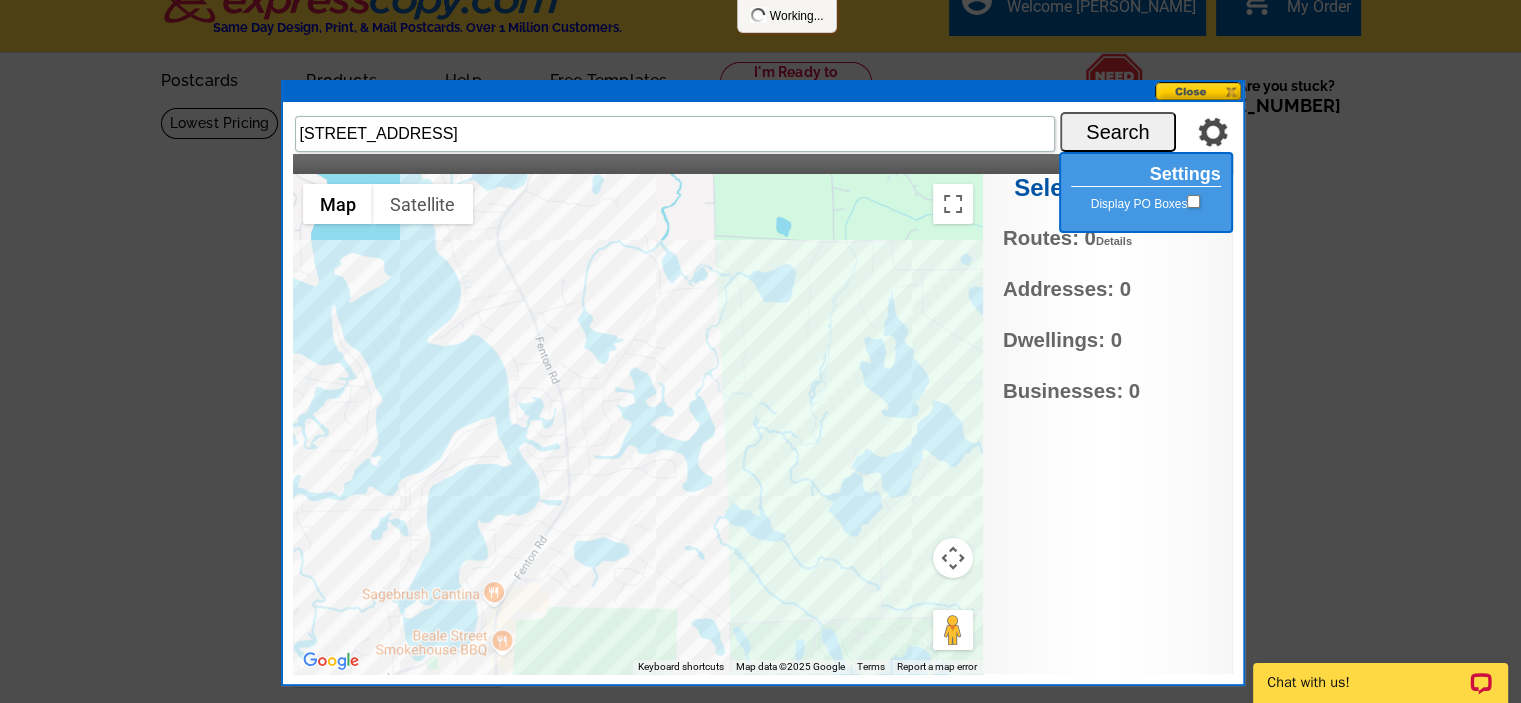 click at bounding box center (638, 424) 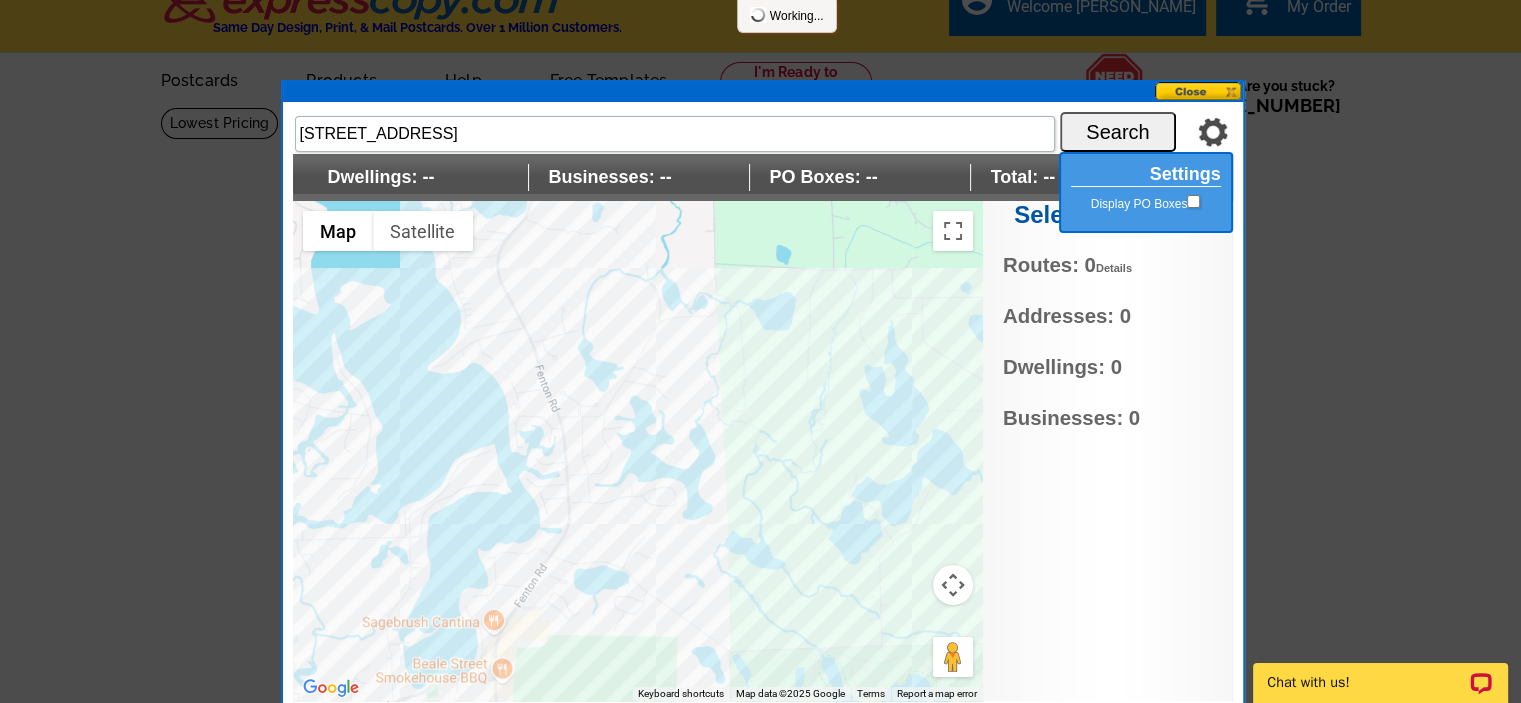click at bounding box center [638, 451] 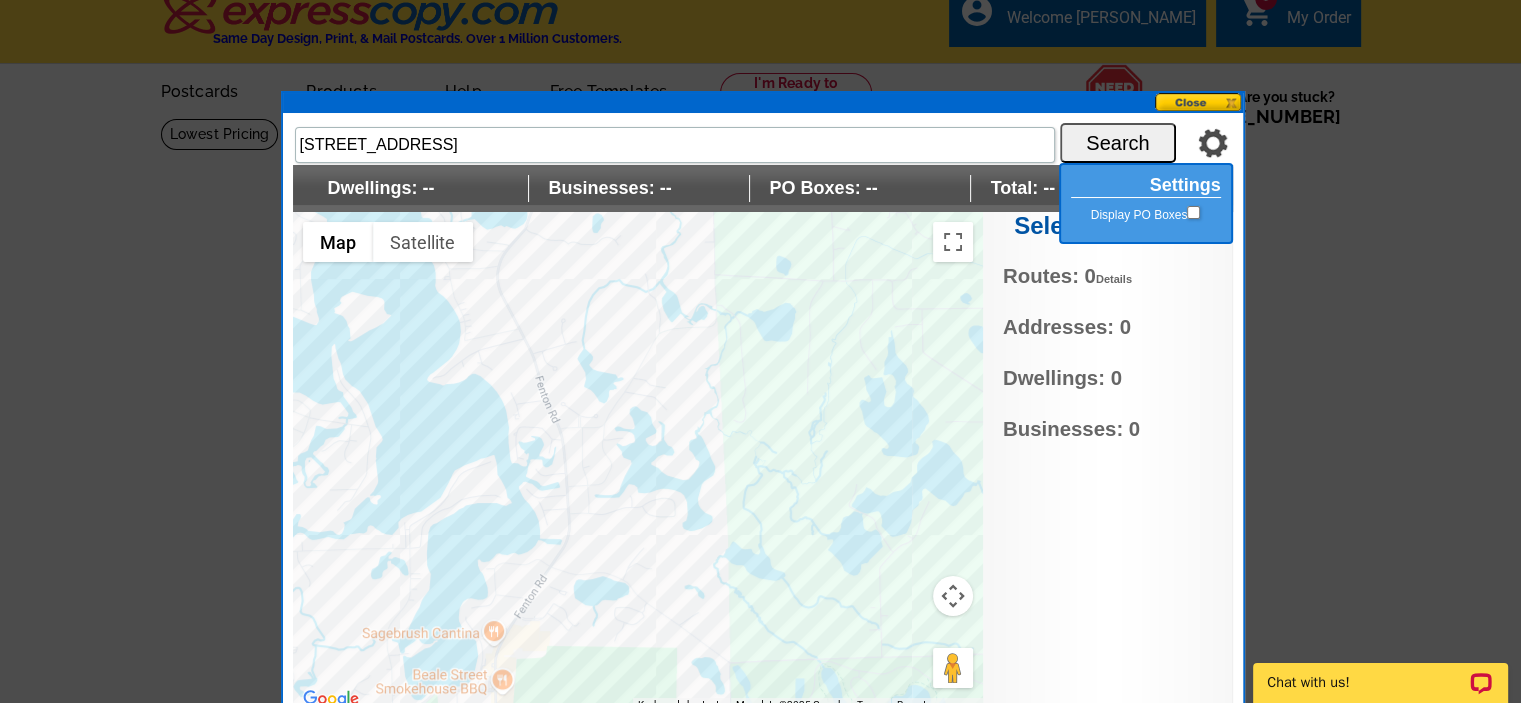 scroll, scrollTop: 0, scrollLeft: 0, axis: both 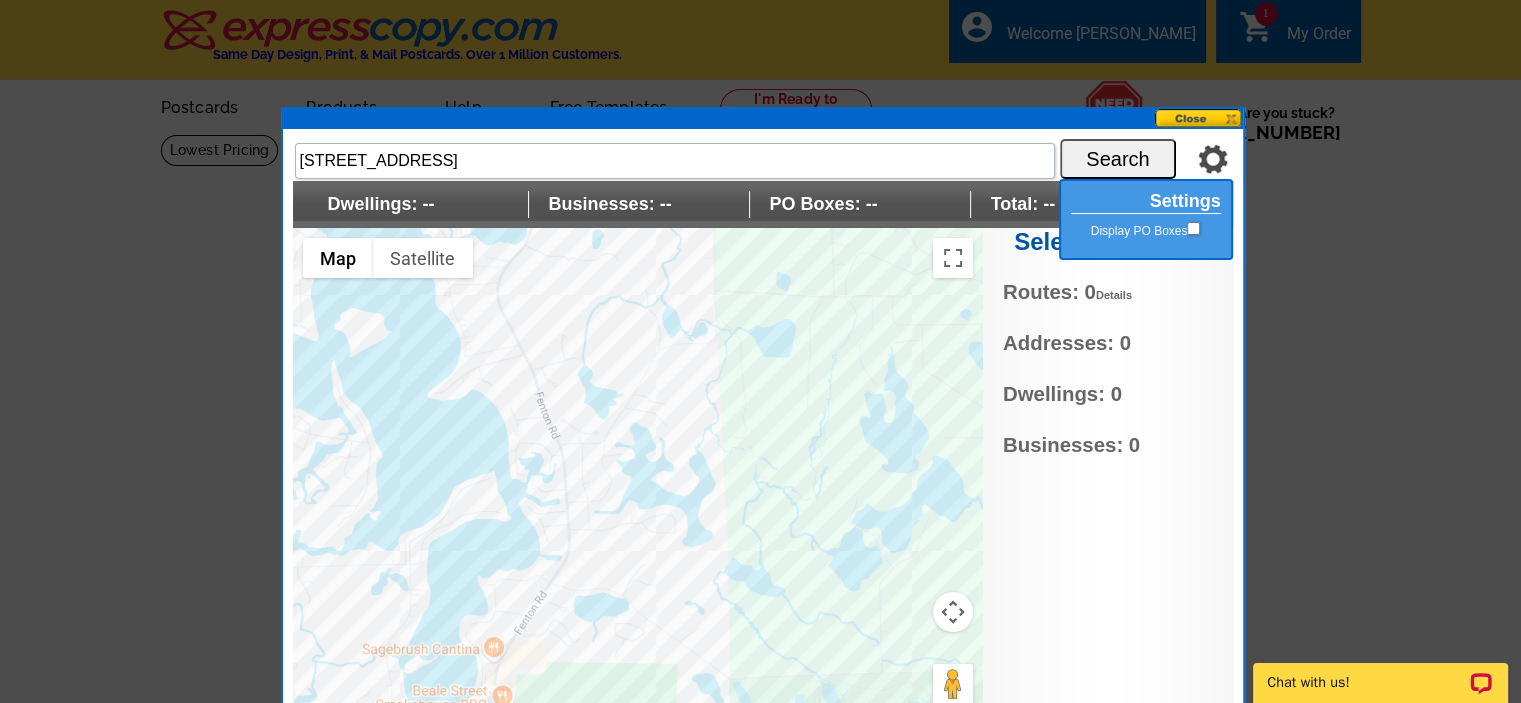 click on "Dwellings: --" at bounding box center (418, 204) 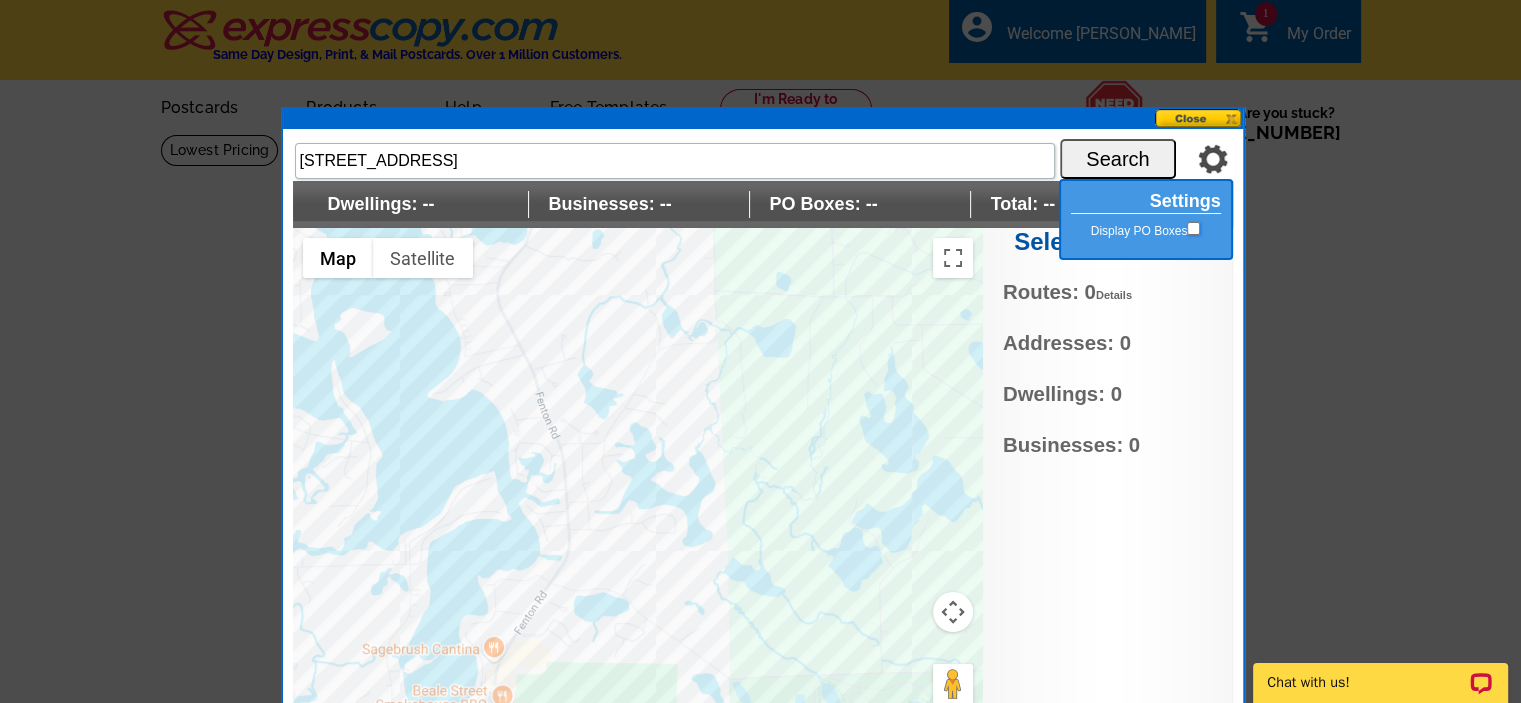click on "Display PO Boxes" at bounding box center [1193, 228] 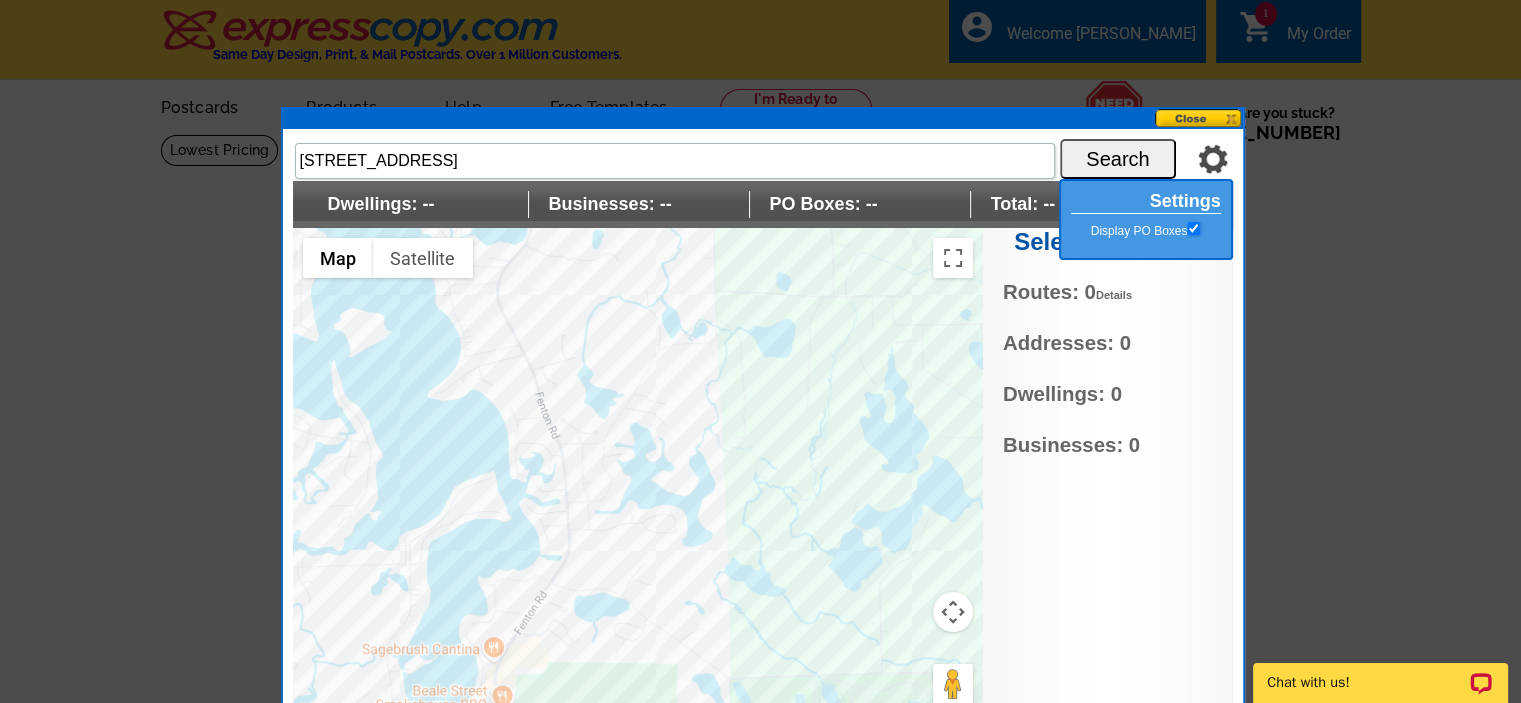 click on "Display PO Boxes" at bounding box center [1193, 228] 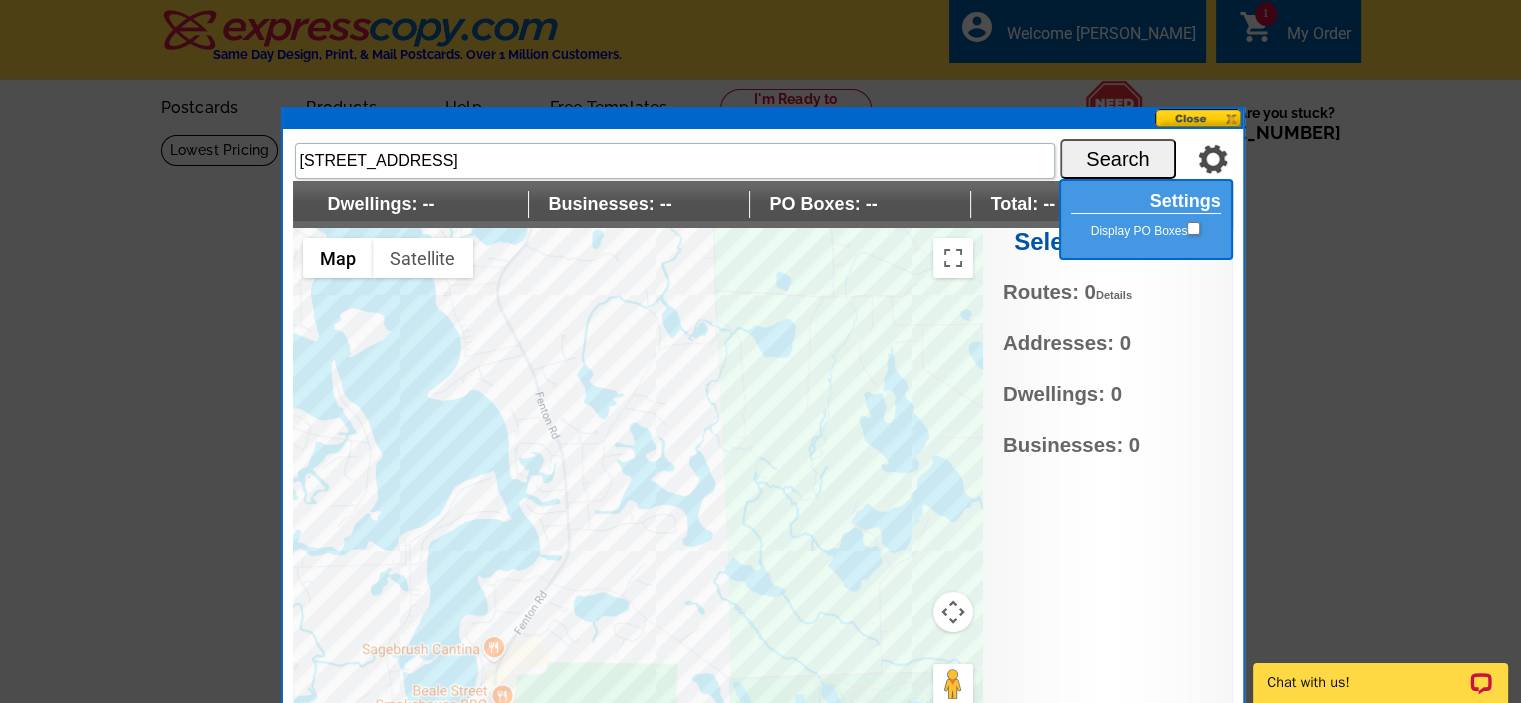 click at bounding box center (760, 351) 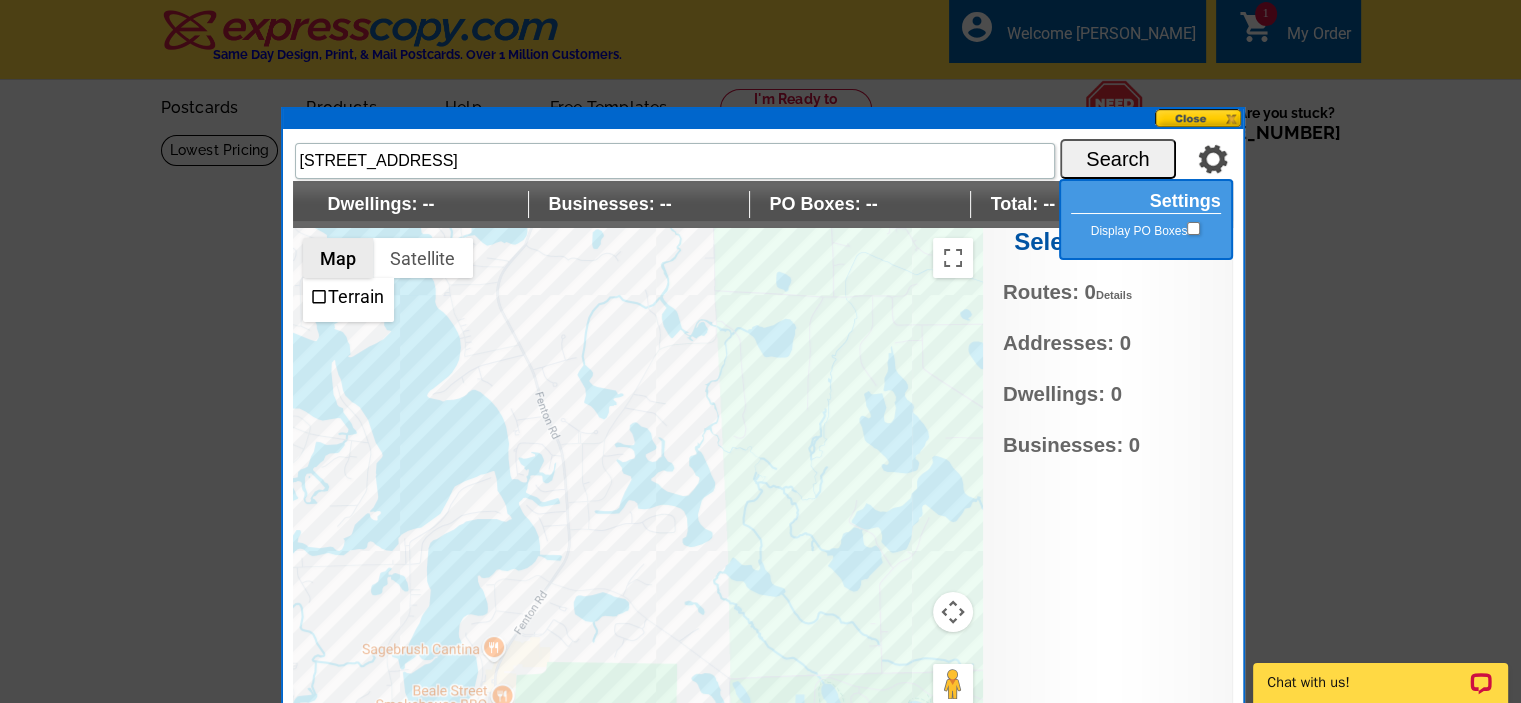 click on "Map" at bounding box center [338, 258] 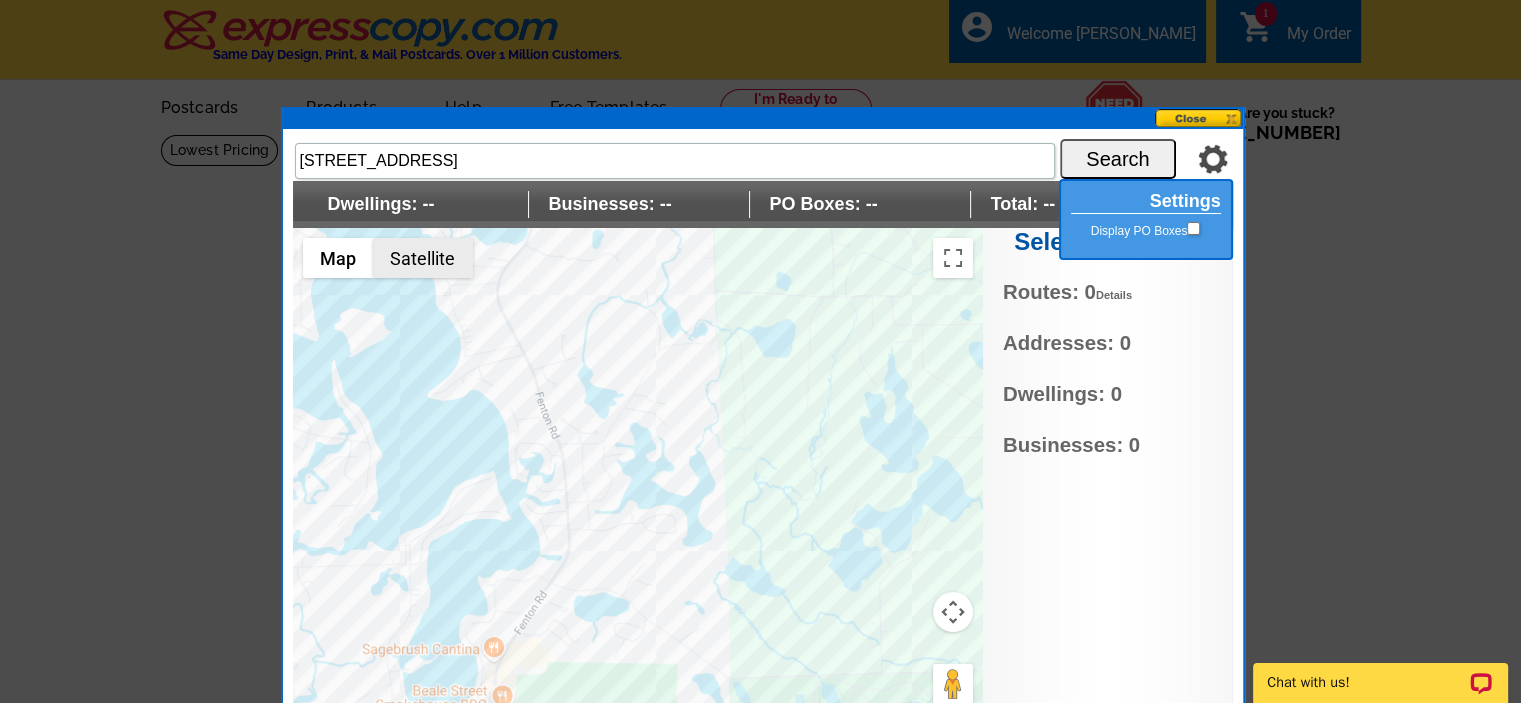 click on "Satellite" at bounding box center [423, 258] 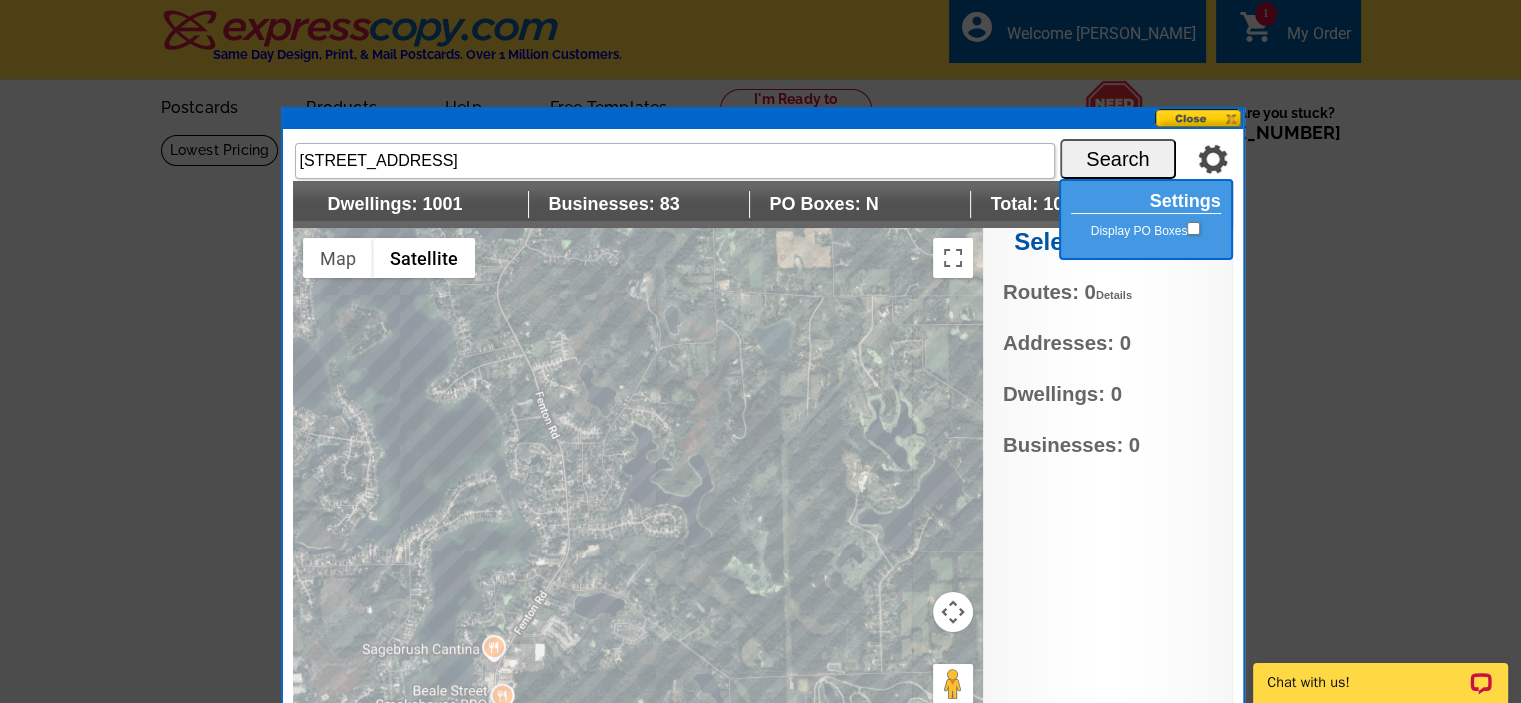 click at bounding box center (638, 478) 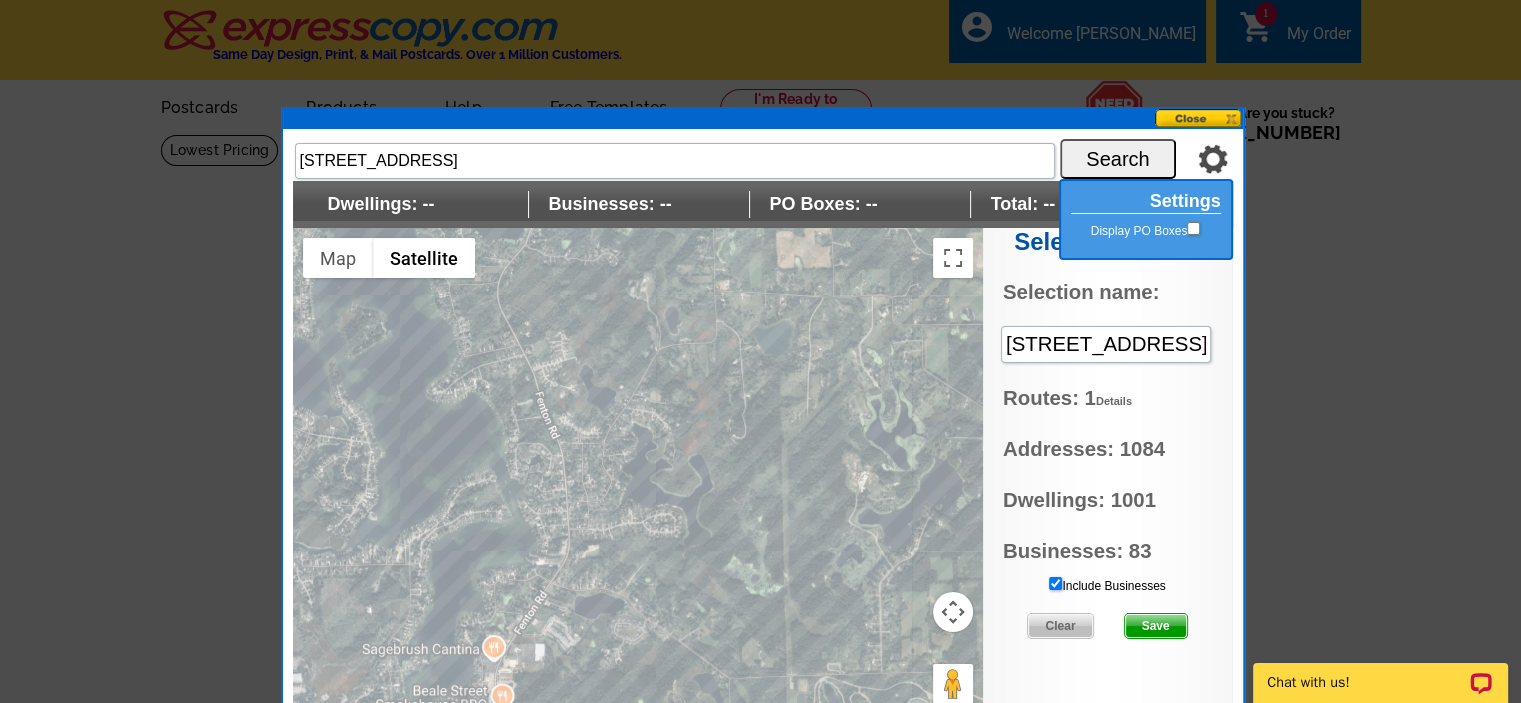 click on "Include Businesses" at bounding box center [1055, 583] 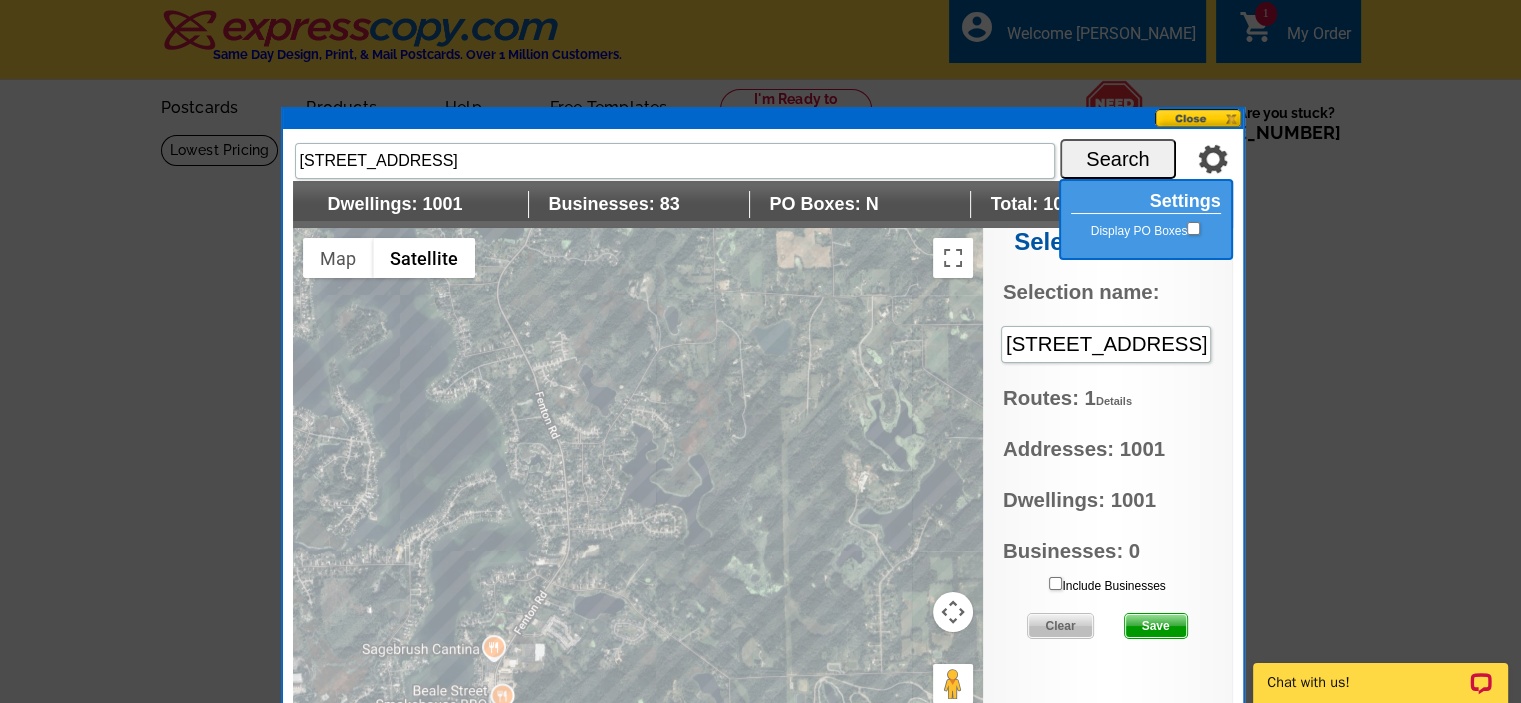 click at bounding box center (638, 478) 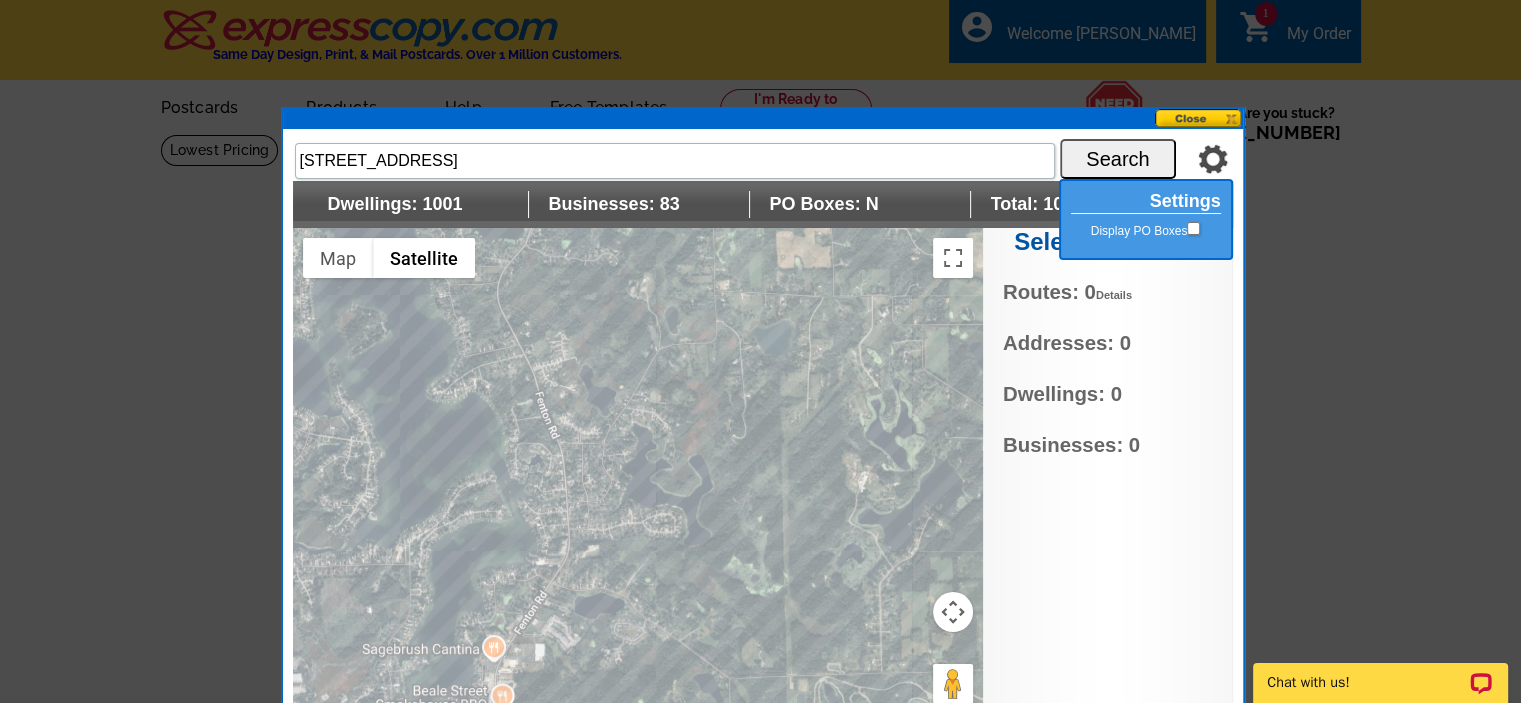 click at bounding box center [638, 478] 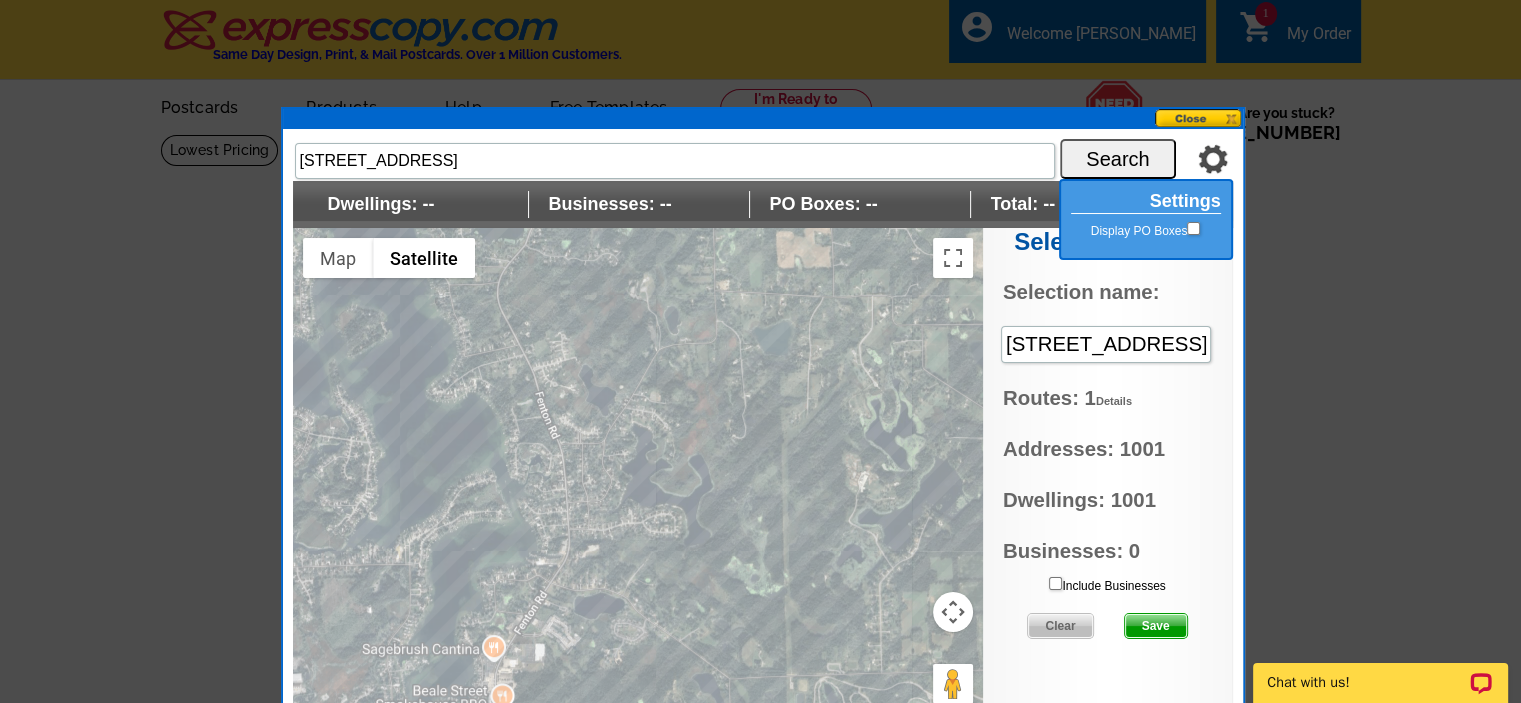 click on "Details" at bounding box center [1114, 401] 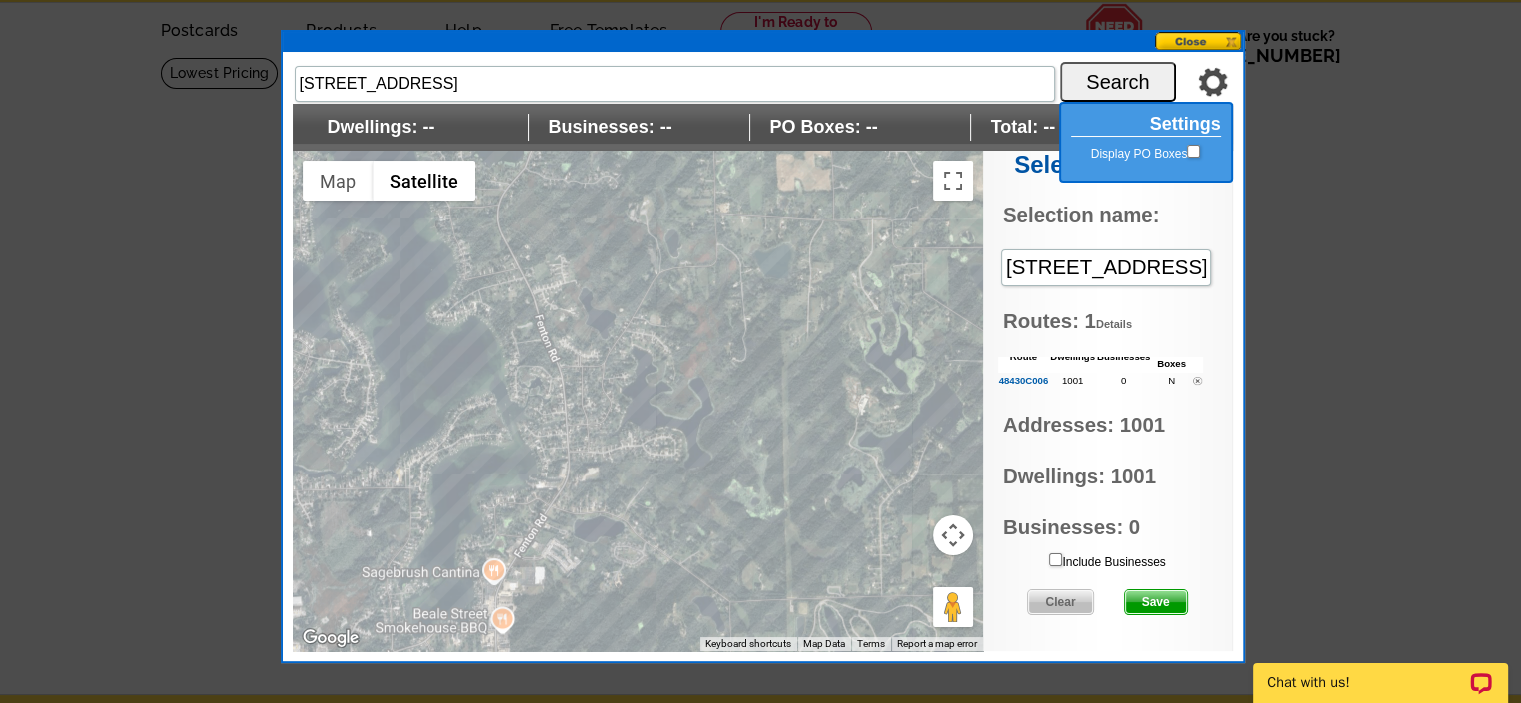 scroll, scrollTop: 0, scrollLeft: 0, axis: both 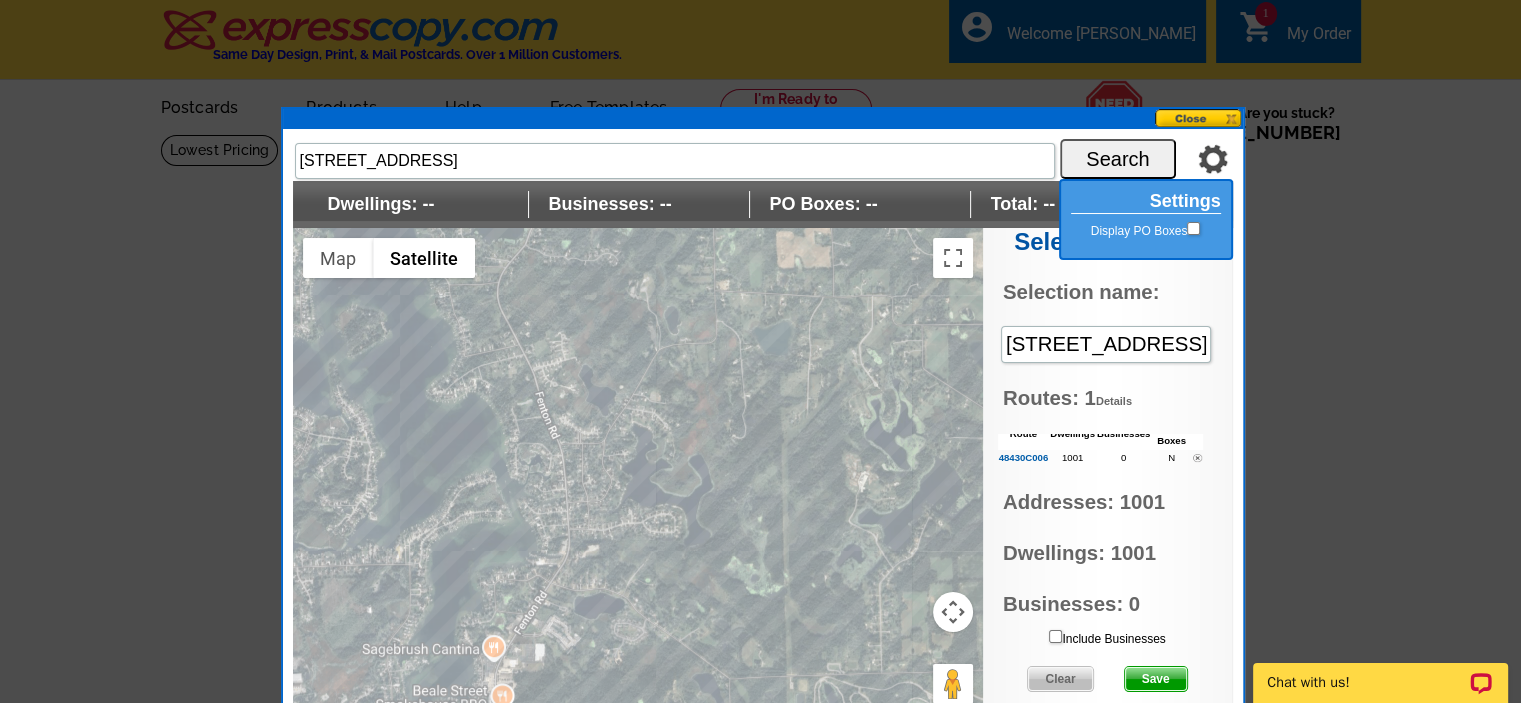 click at bounding box center [1199, 118] 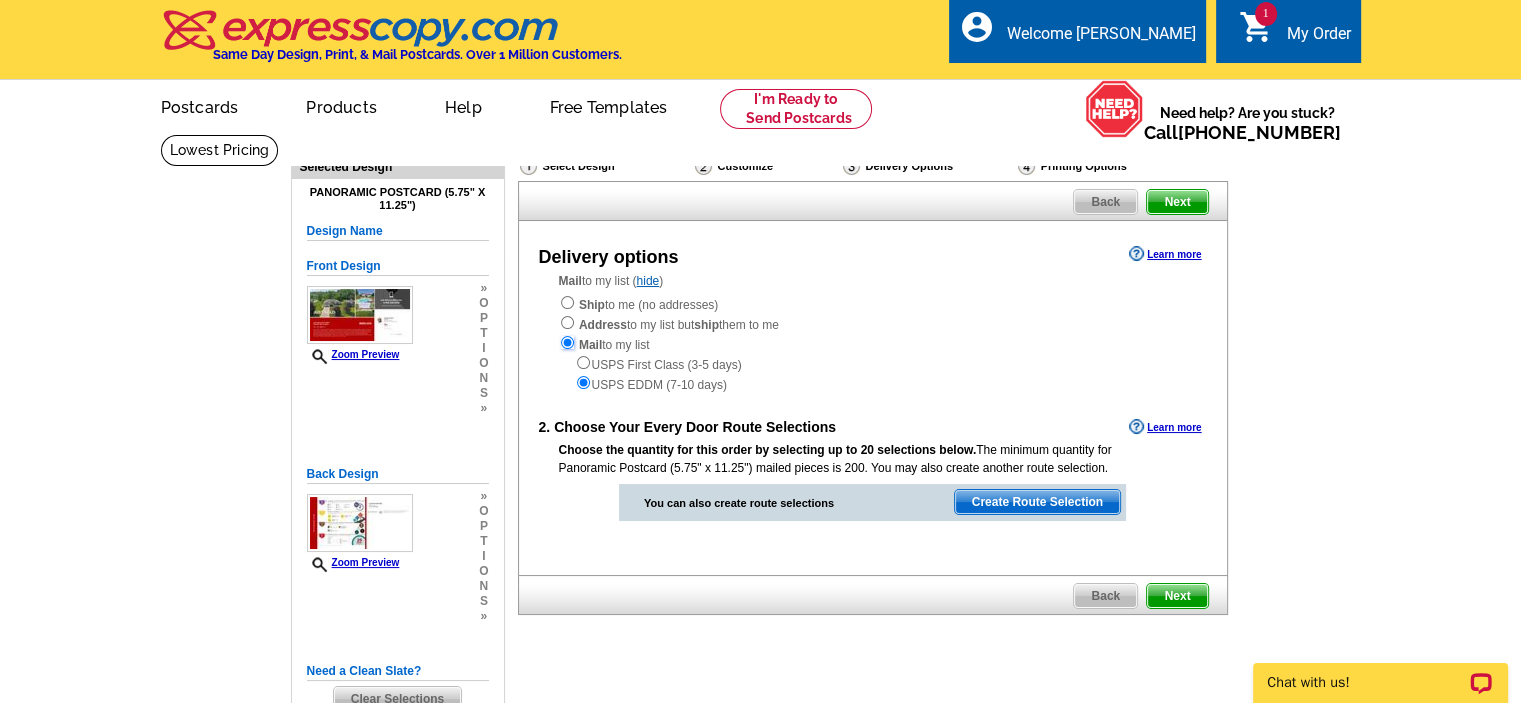 click at bounding box center [567, 342] 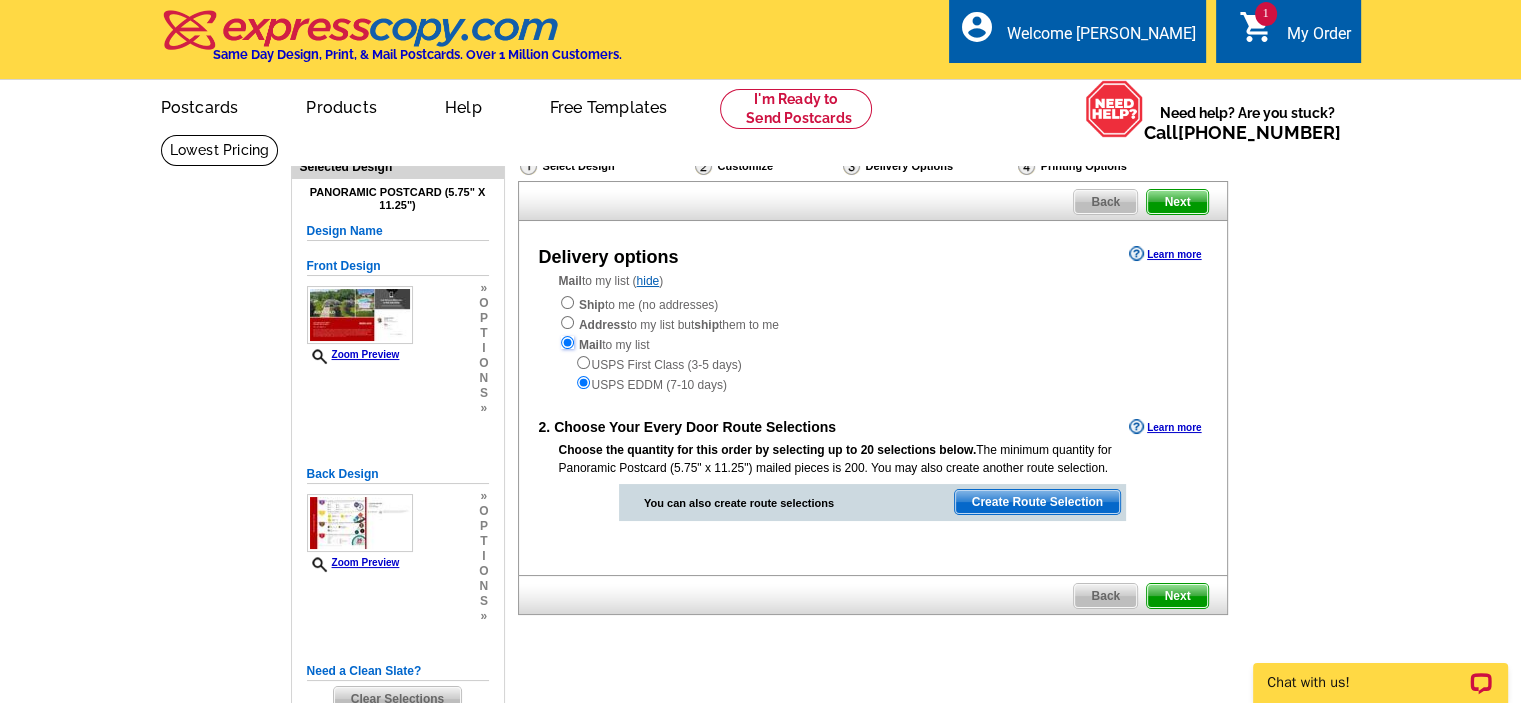 radio on "true" 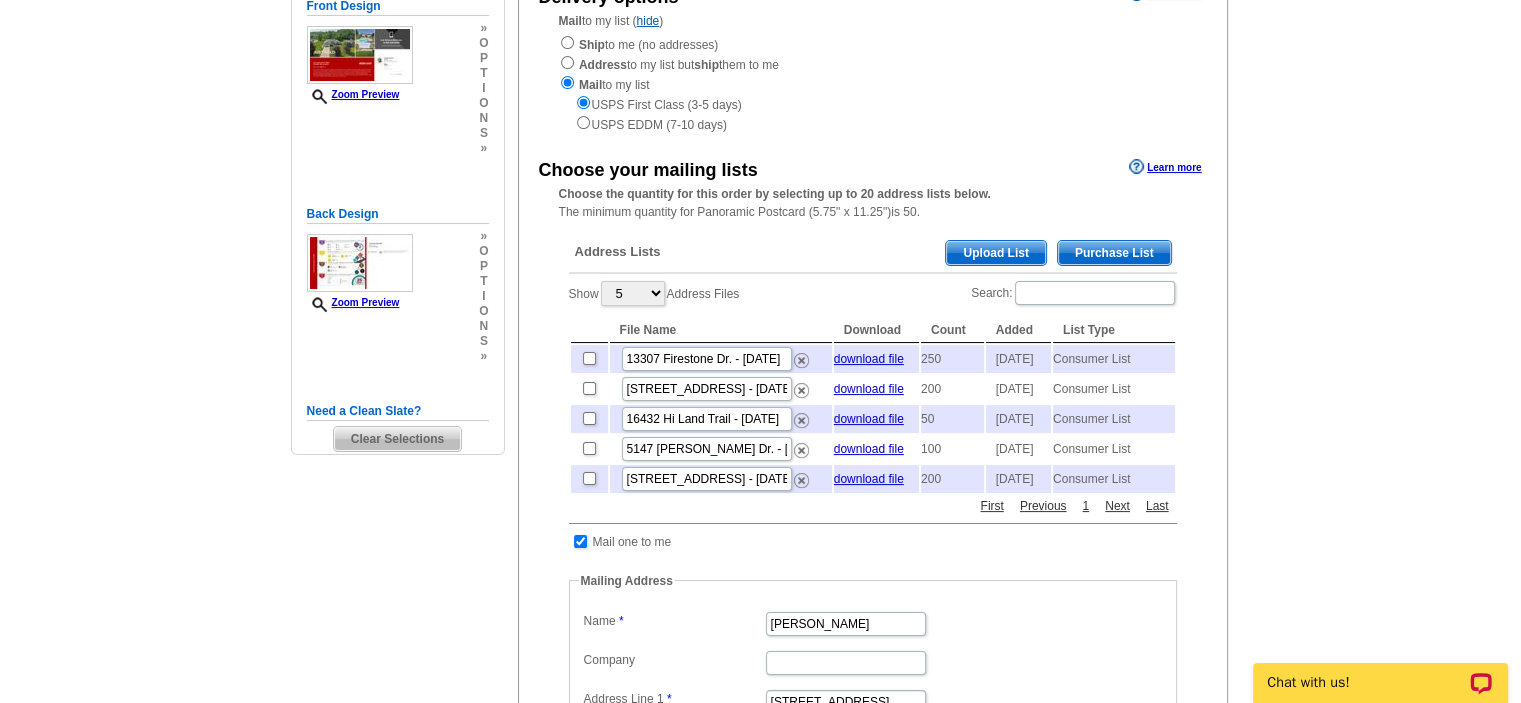scroll, scrollTop: 263, scrollLeft: 0, axis: vertical 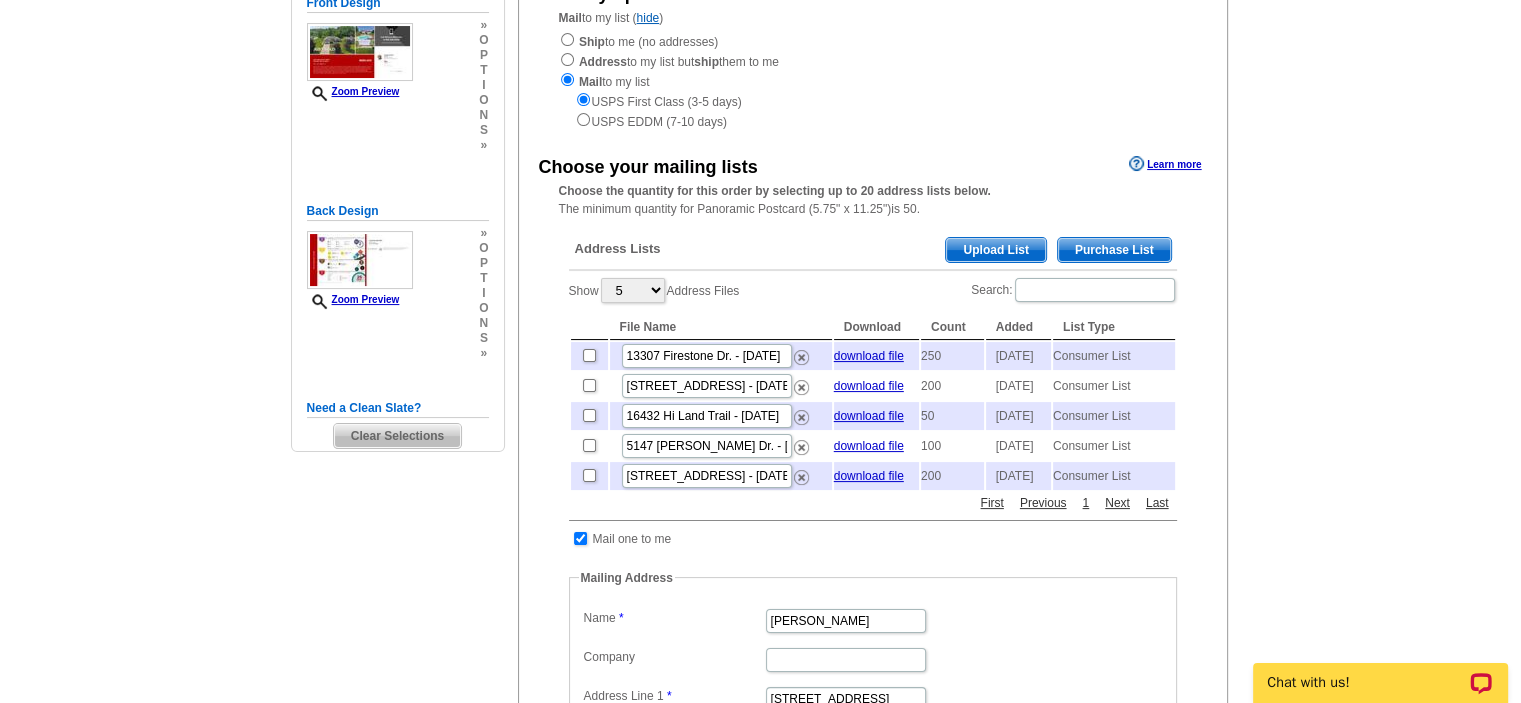 click on "Purchase List" at bounding box center (1114, 250) 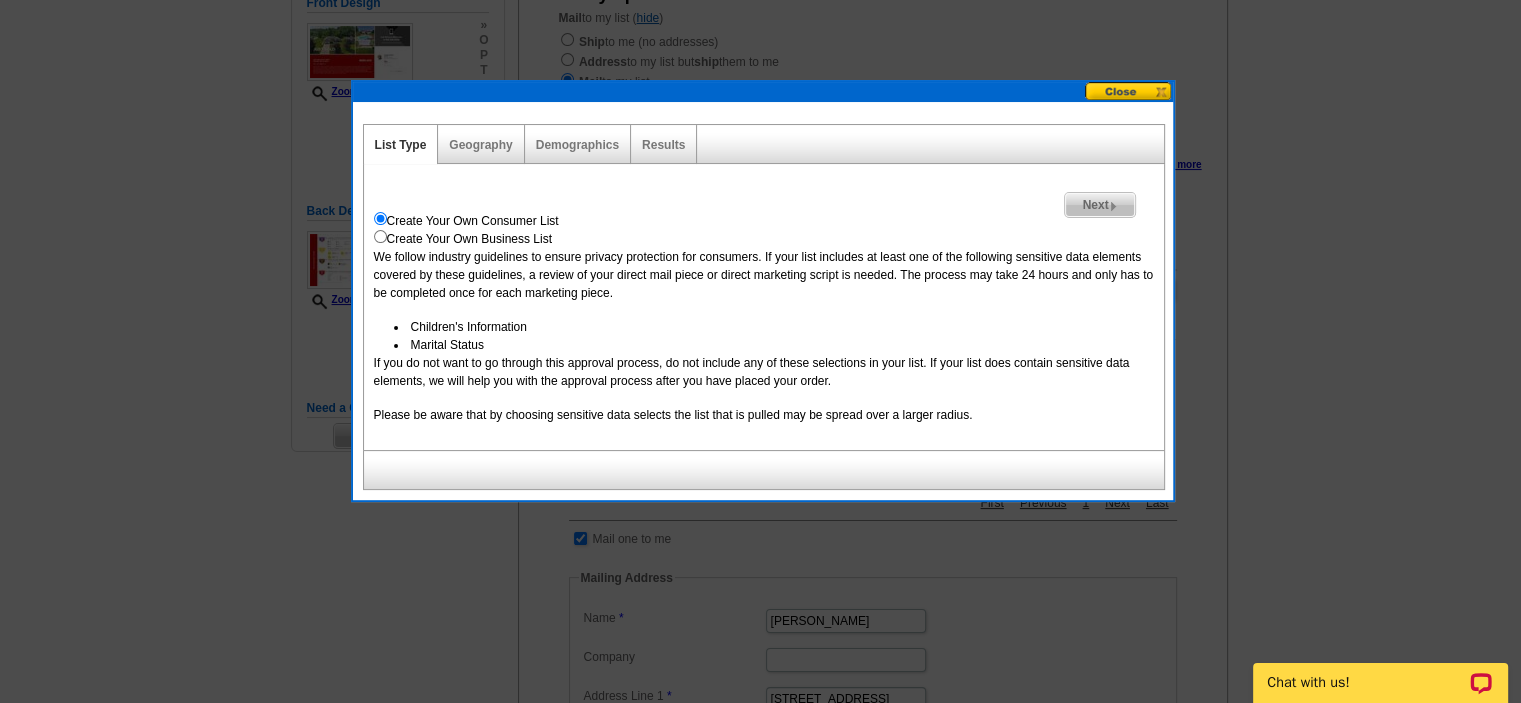 click on "Next" at bounding box center [1099, 205] 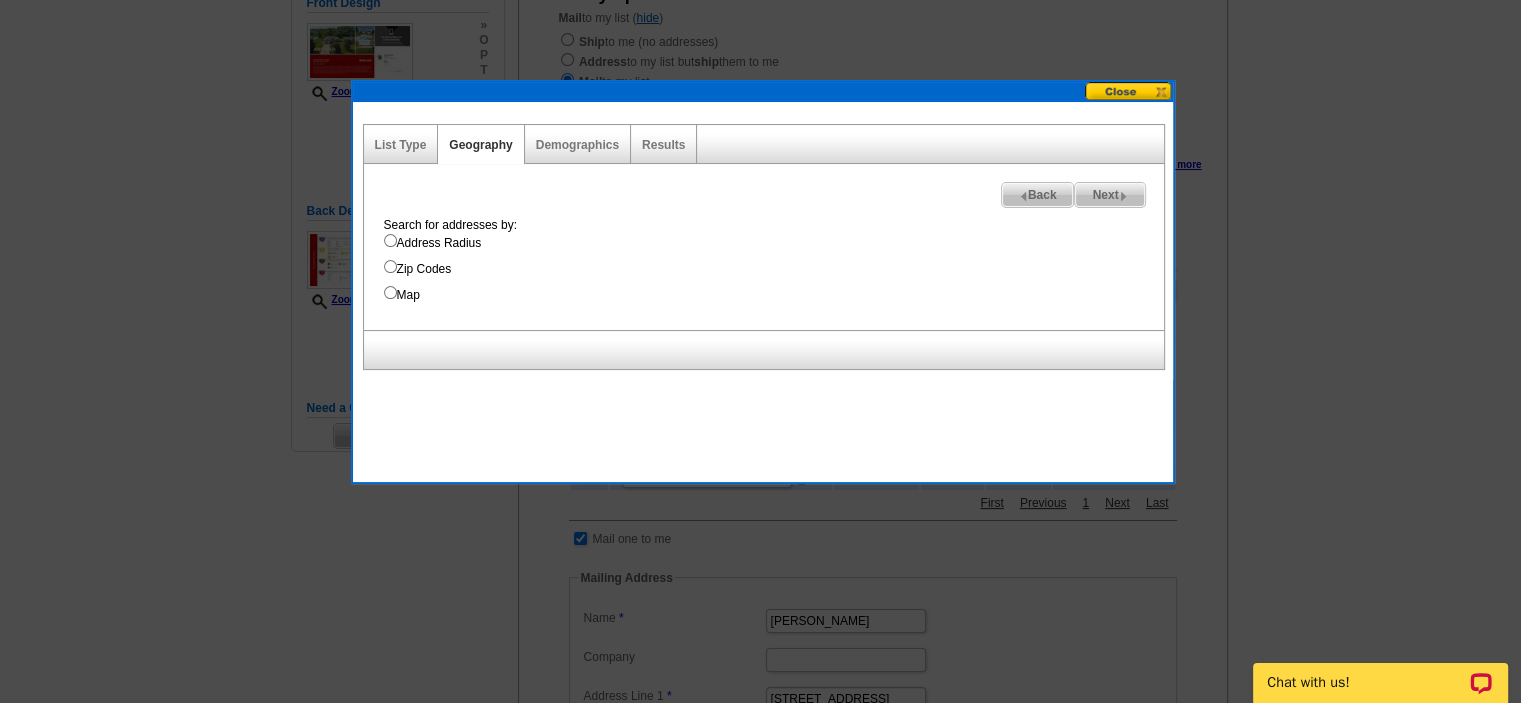 click on "Address Radius" at bounding box center [390, 240] 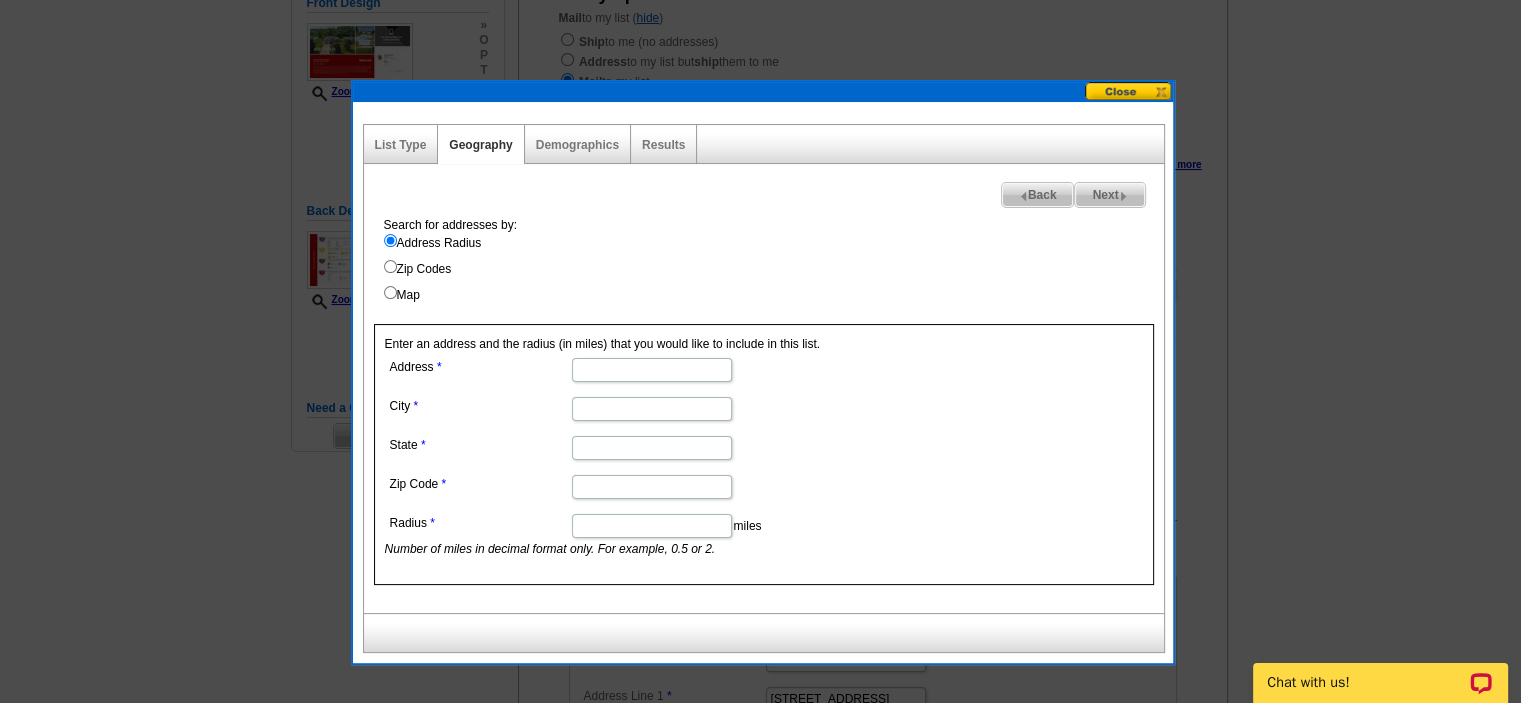 click on "Address" at bounding box center (652, 370) 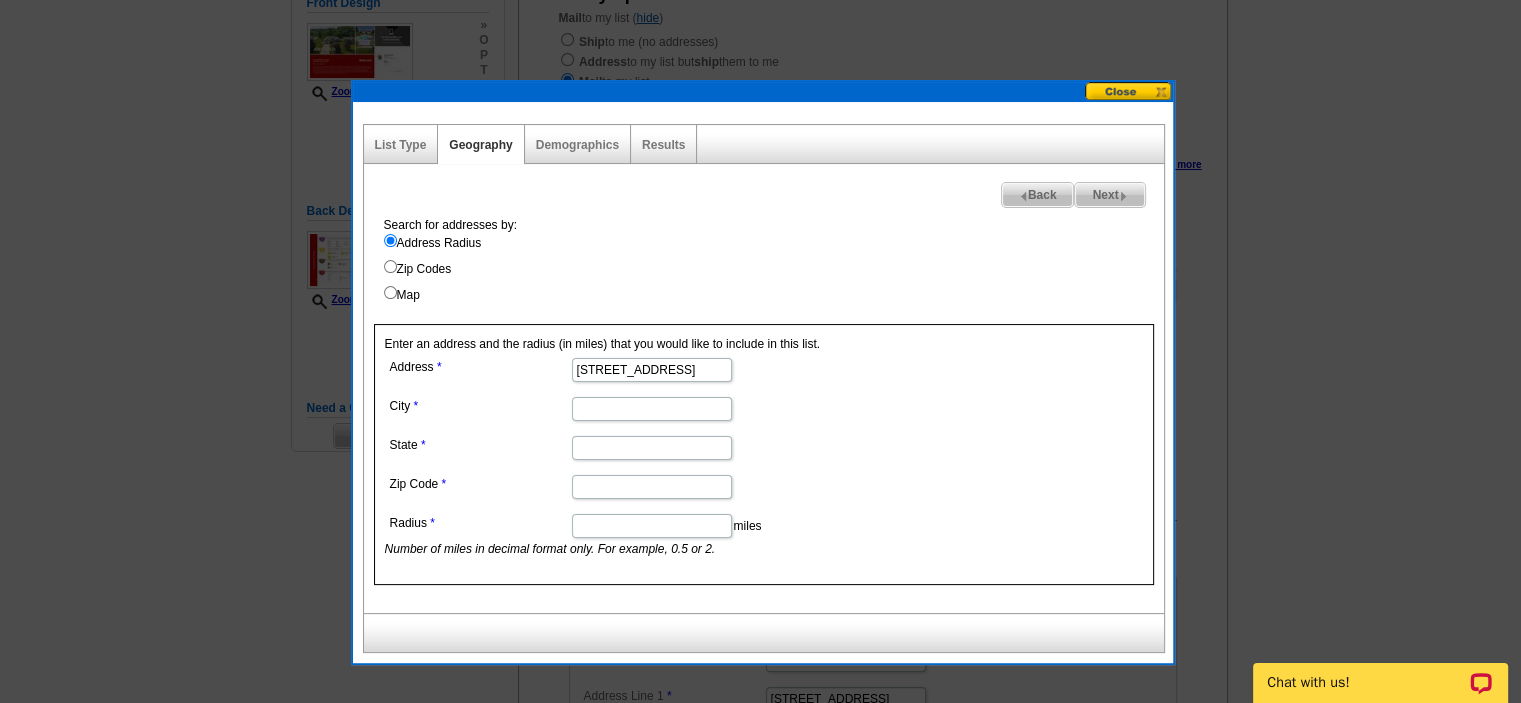 type on "1279 Lake Valley Dr." 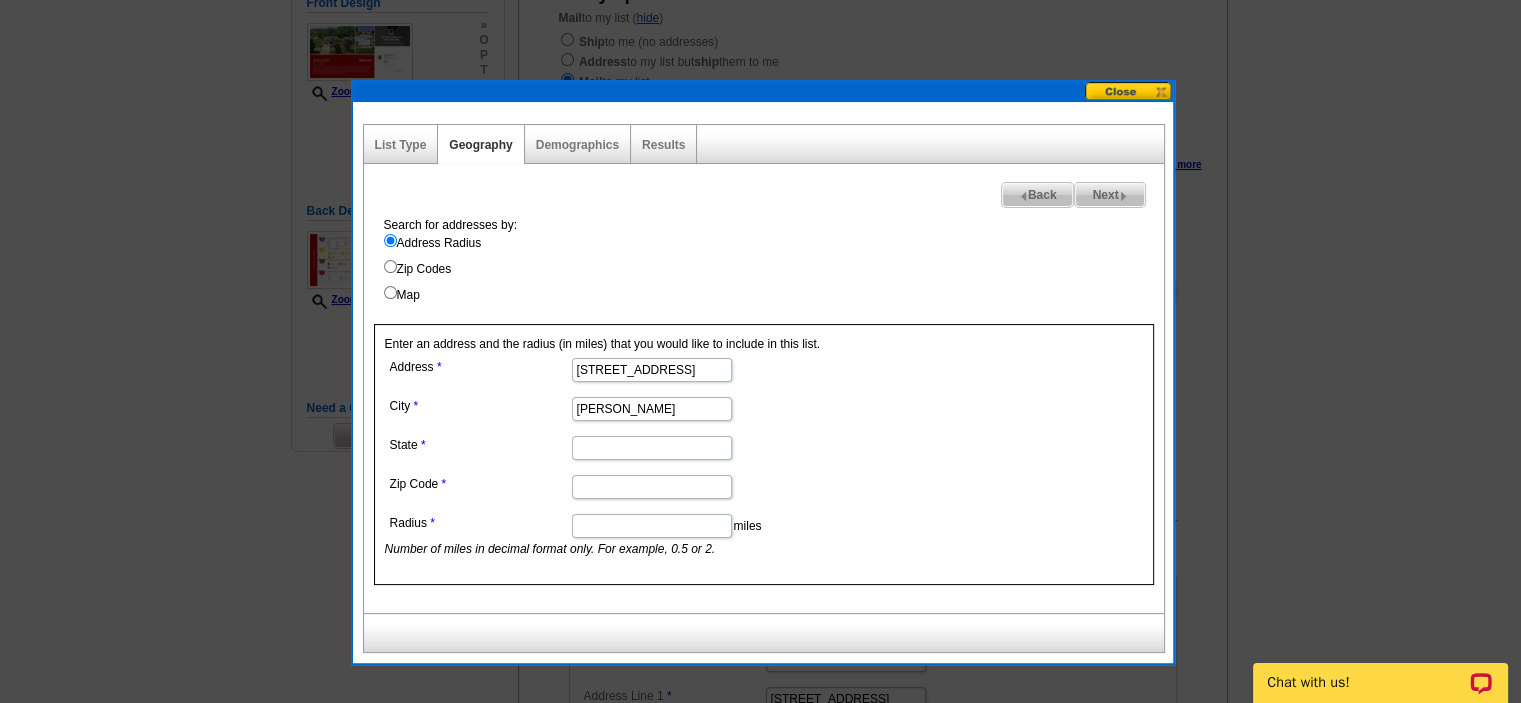 type on "Fenton" 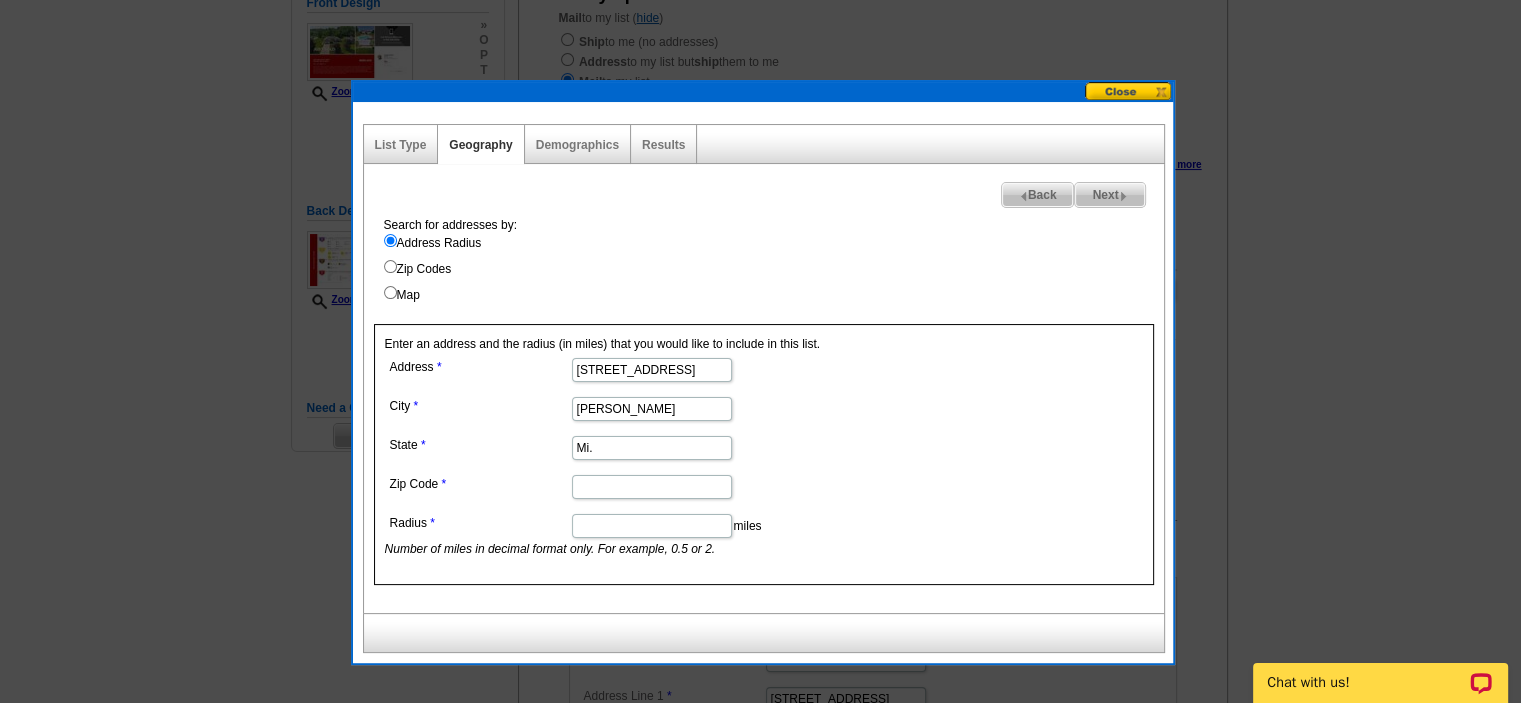 type on "Mi." 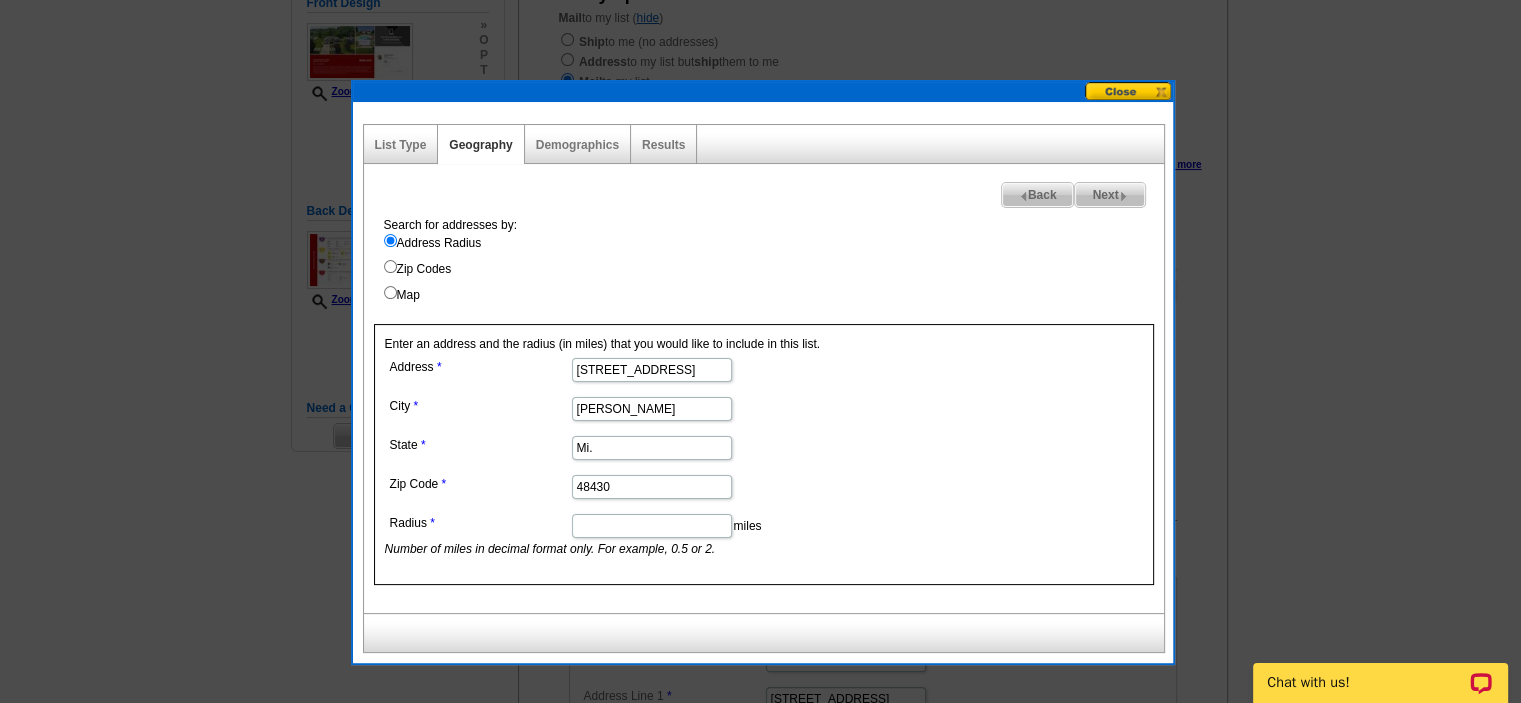 type on "48430" 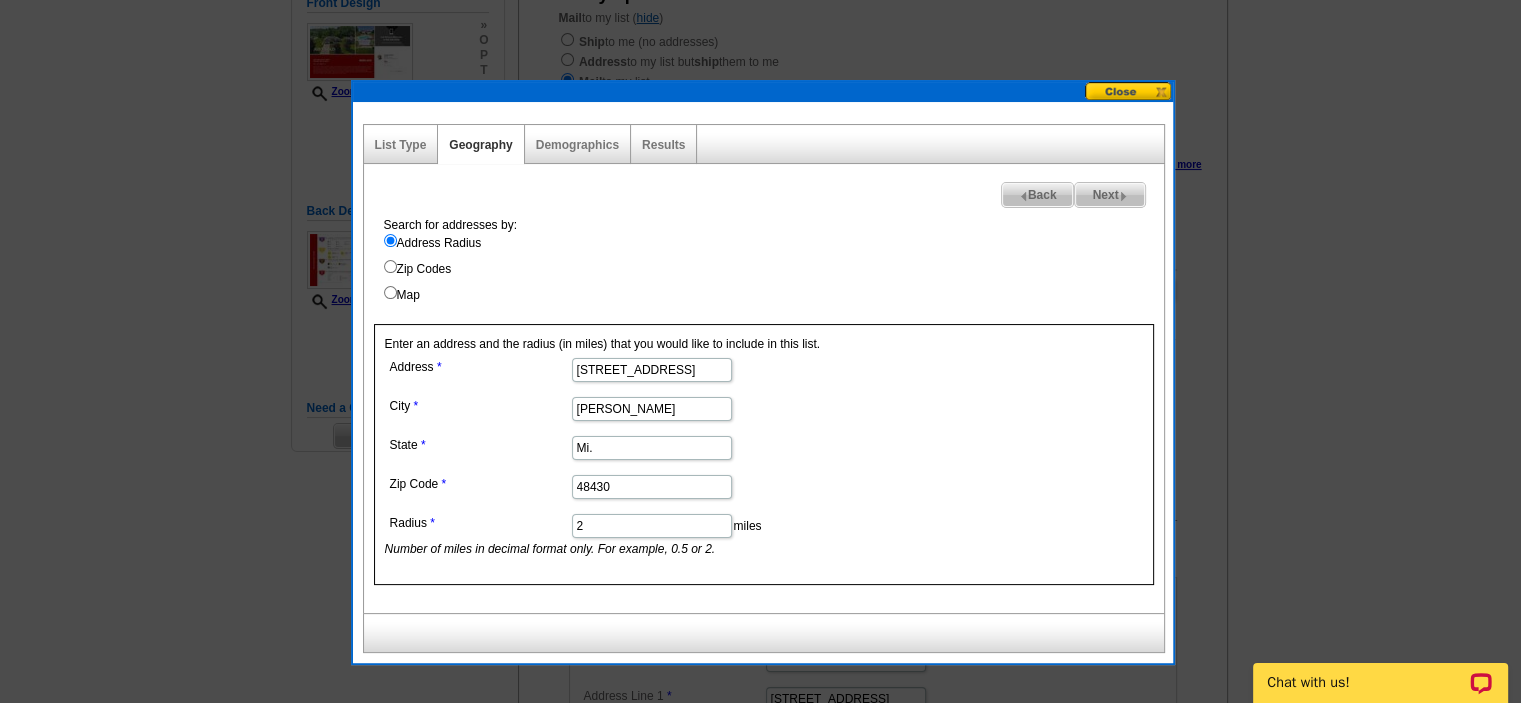 type on "2" 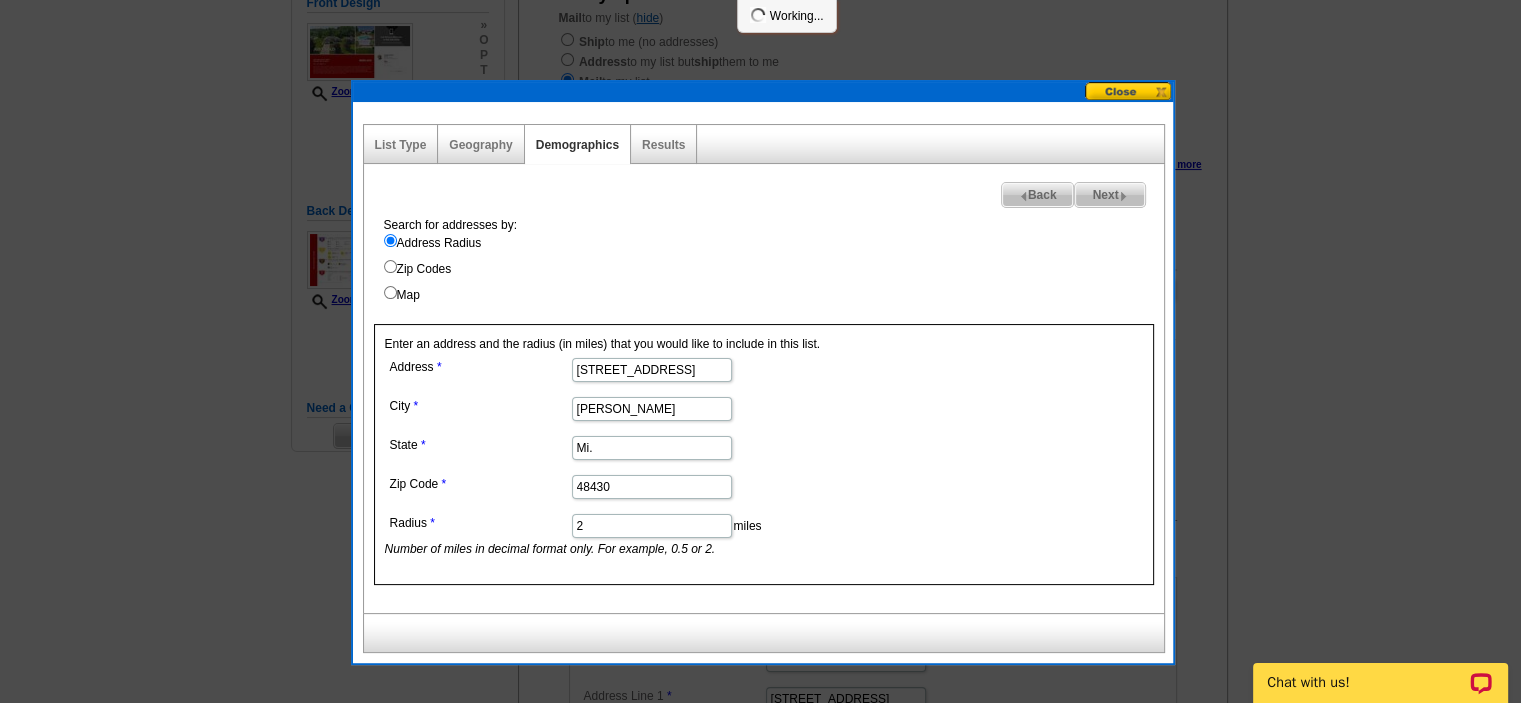 select 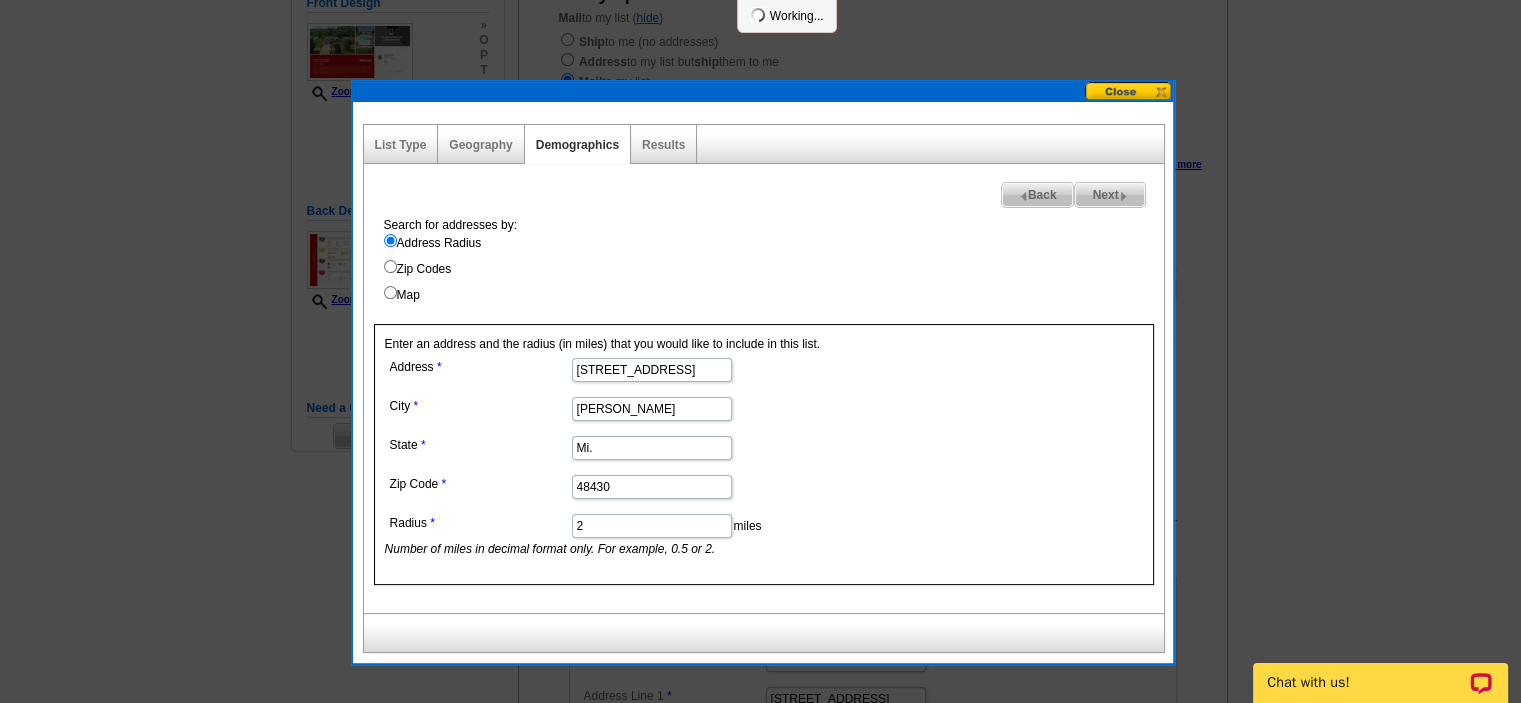 select 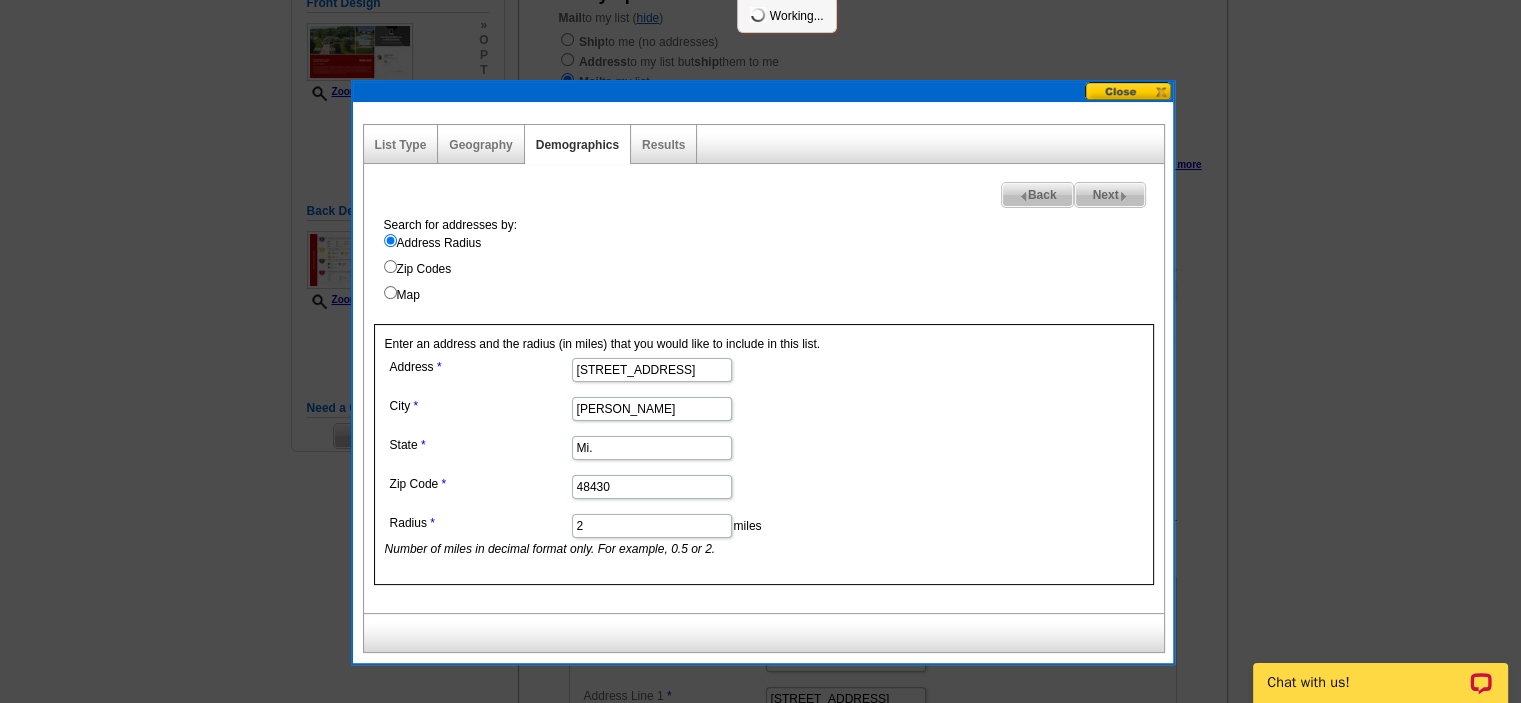 select 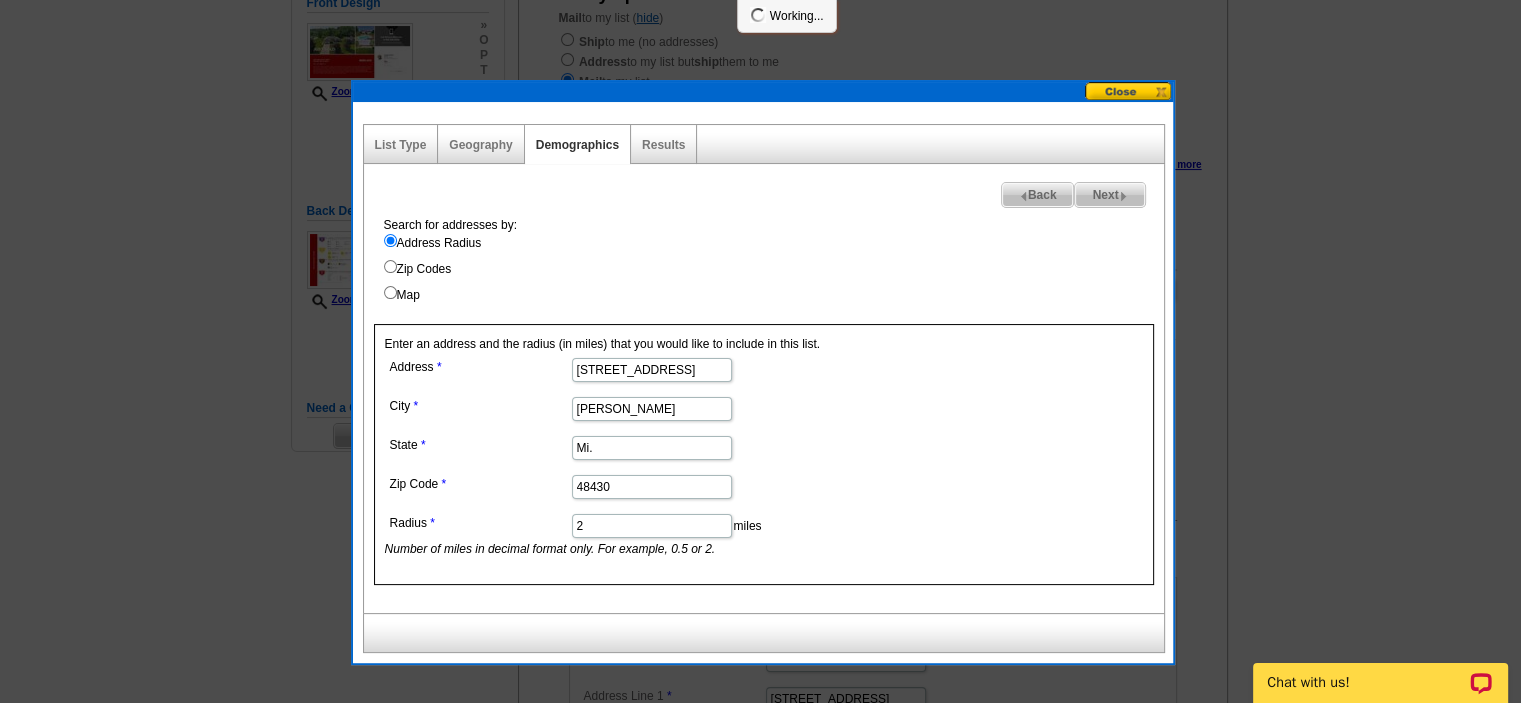 select 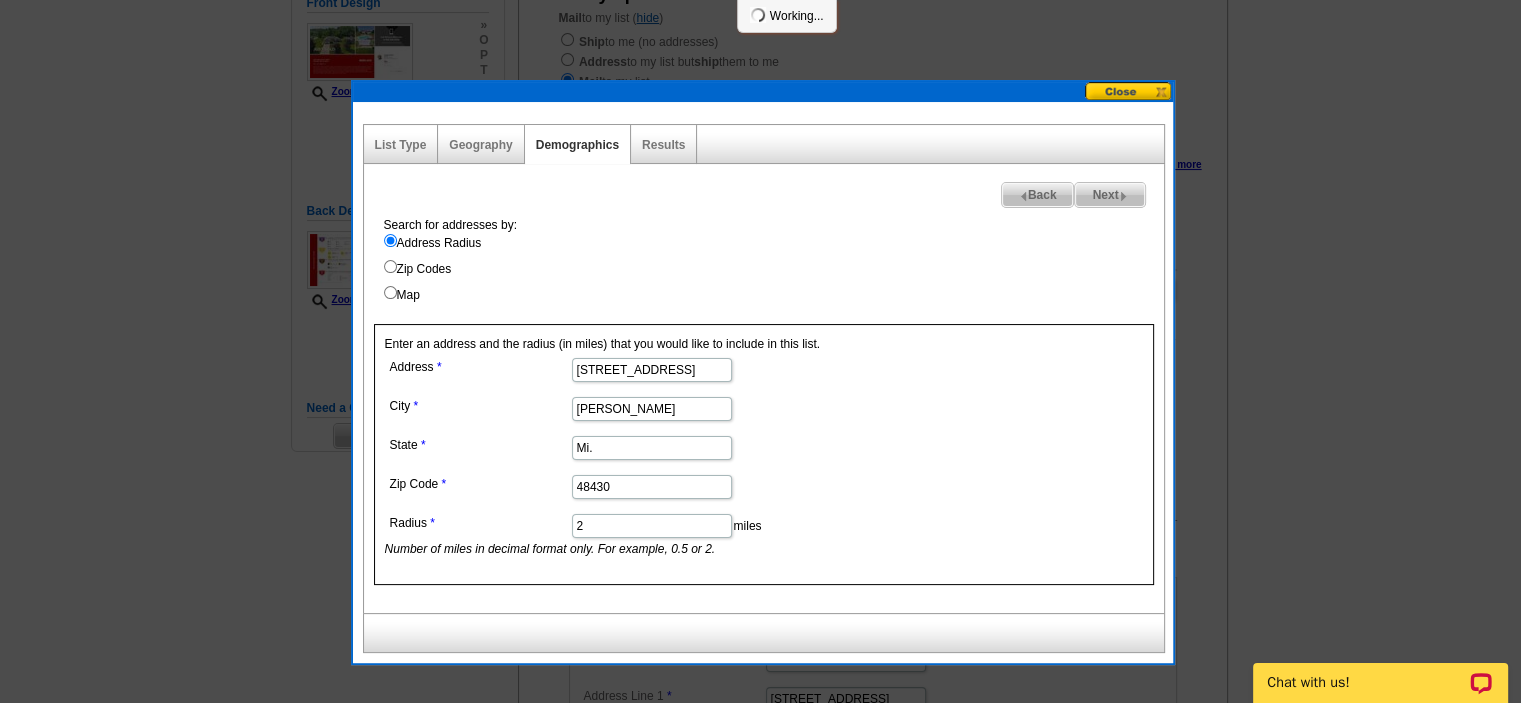 select 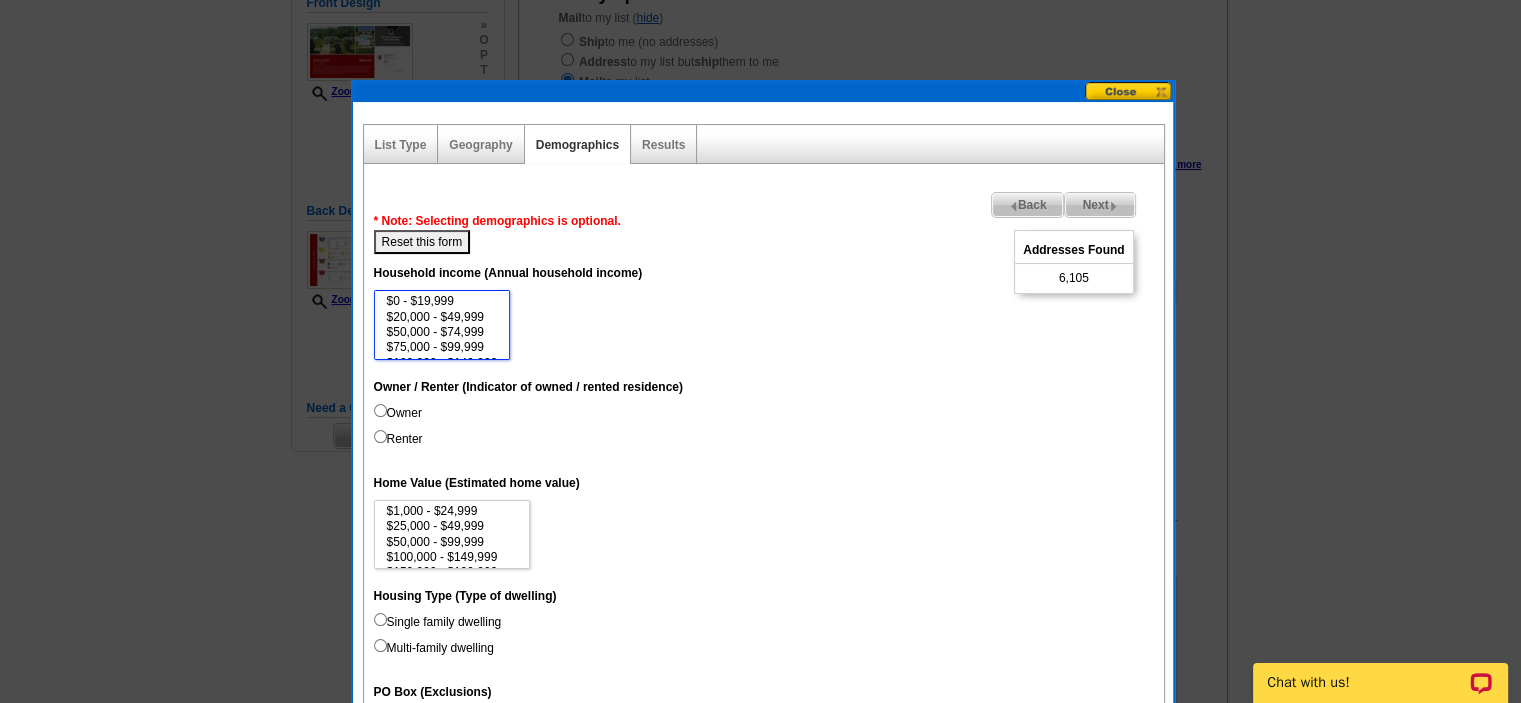 scroll, scrollTop: 40, scrollLeft: 0, axis: vertical 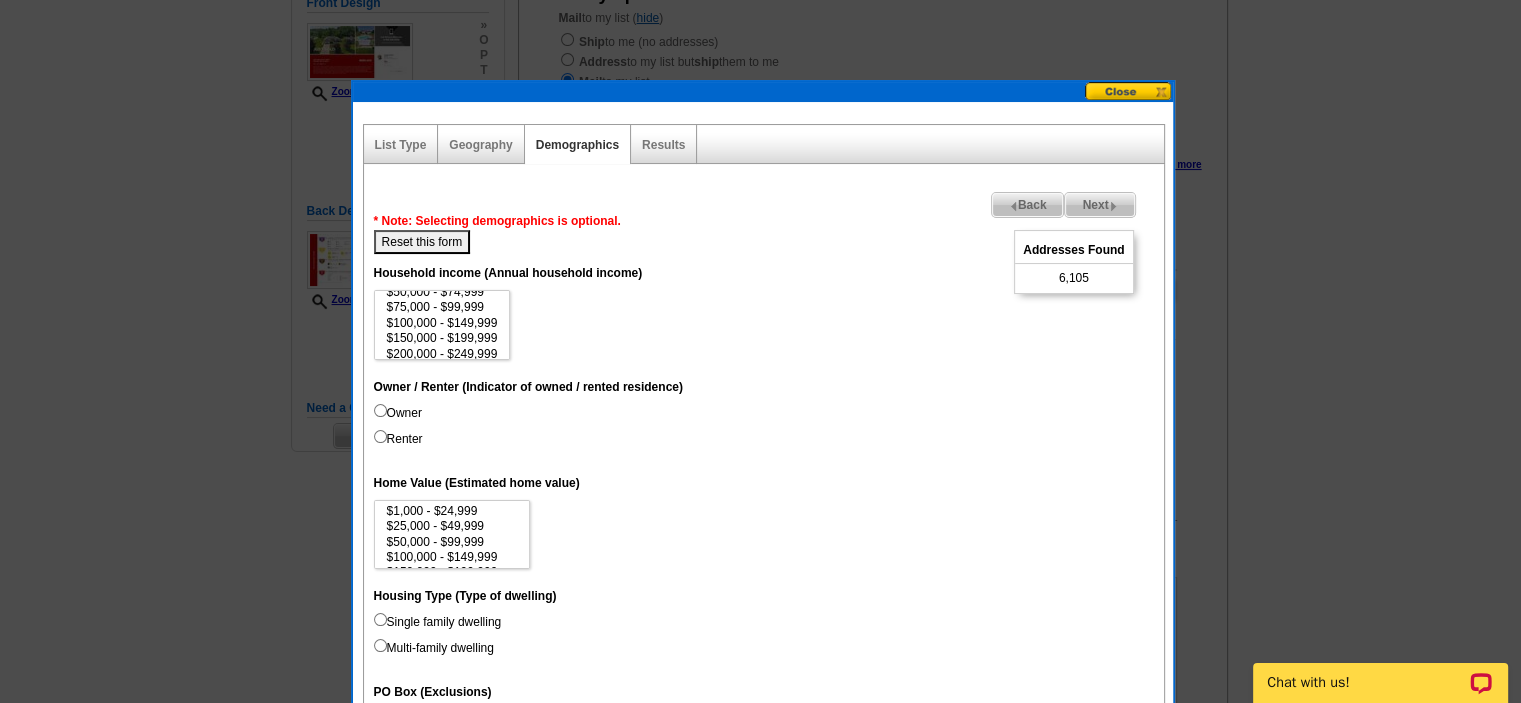 click on "Owner" at bounding box center [380, 410] 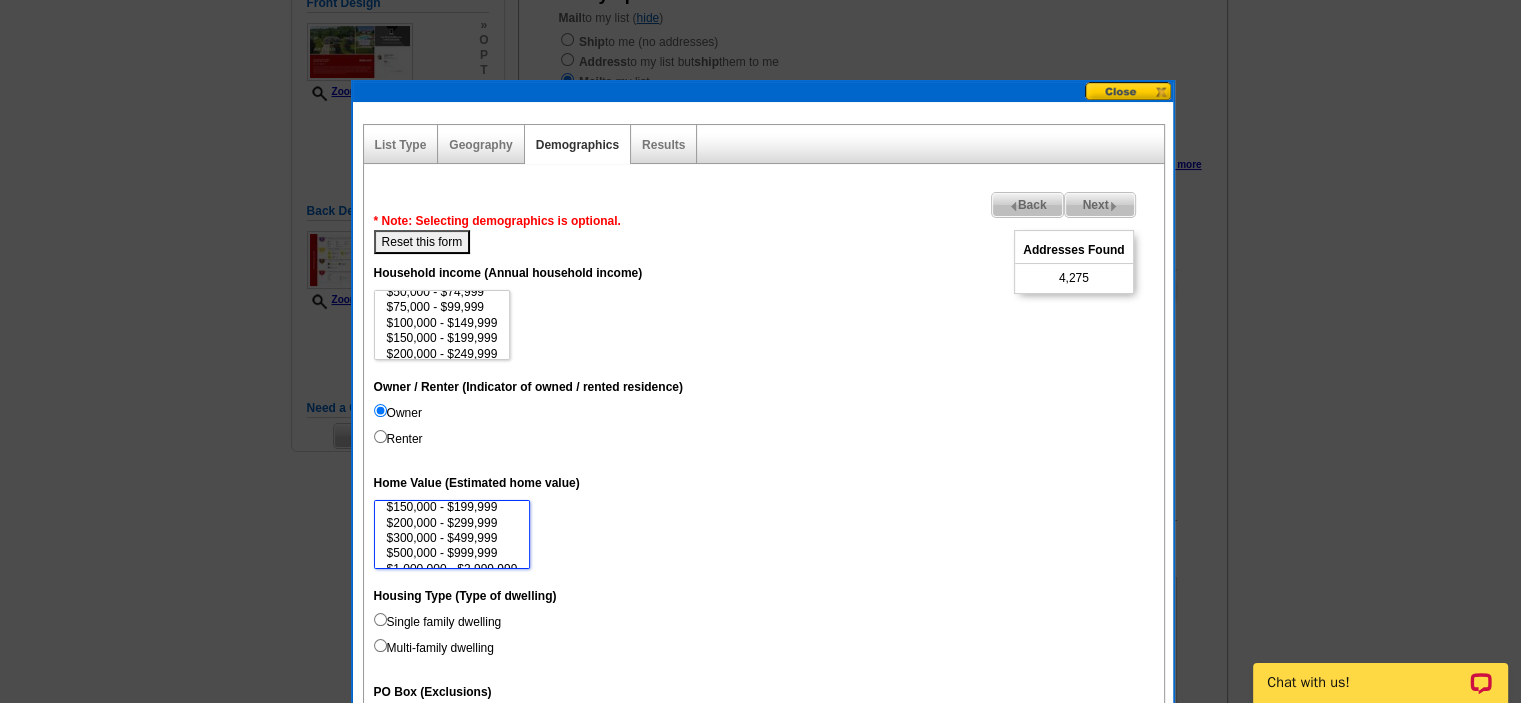 scroll, scrollTop: 80, scrollLeft: 0, axis: vertical 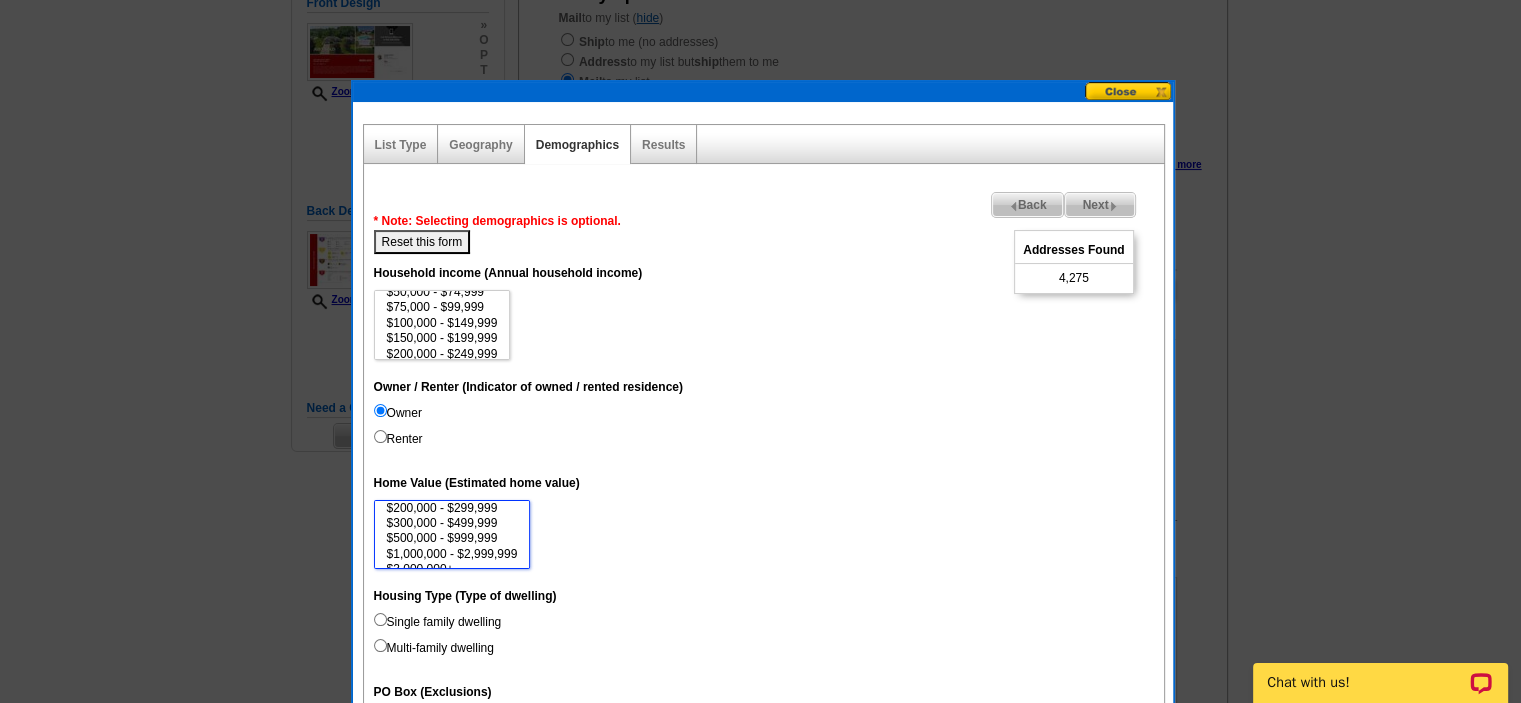 select on "300000-499999" 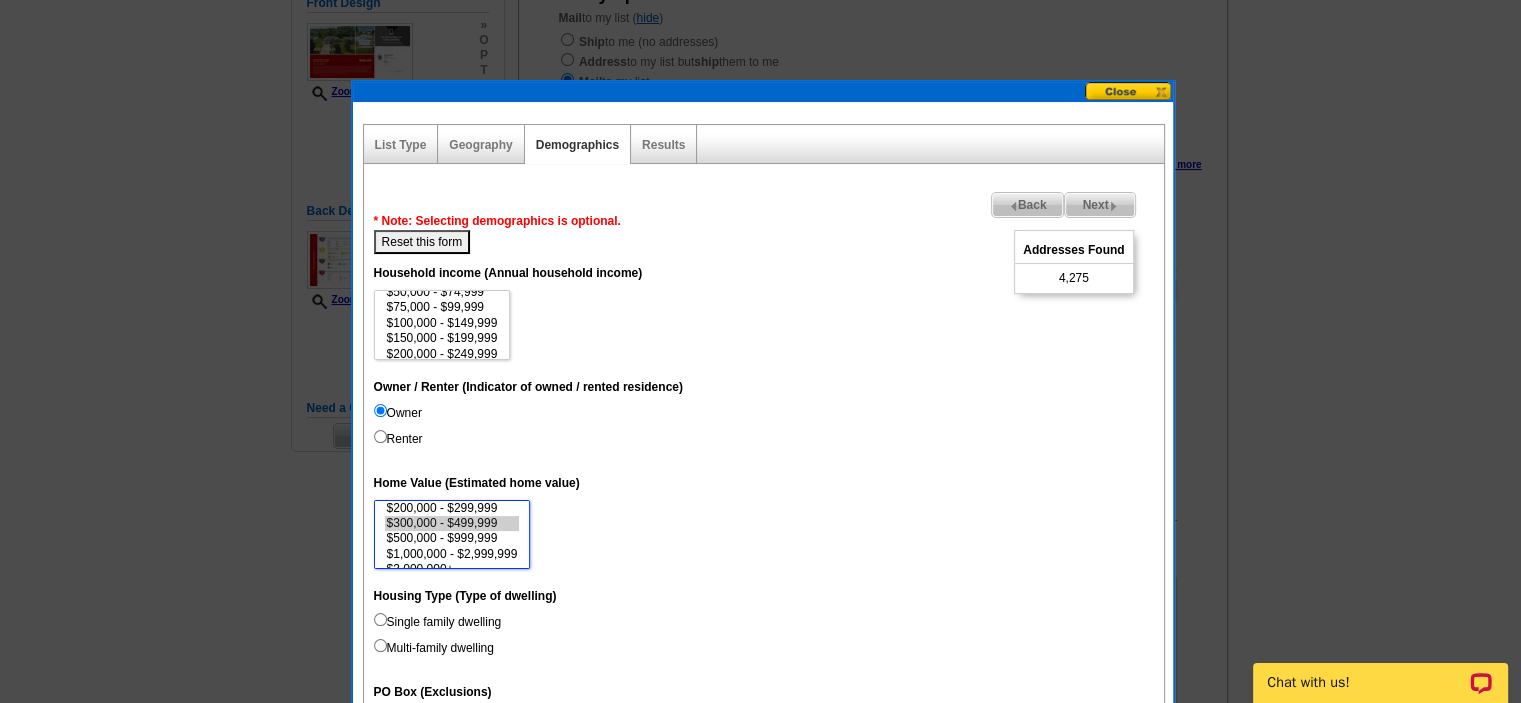 click on "$300,000 - $499,999" at bounding box center (452, 523) 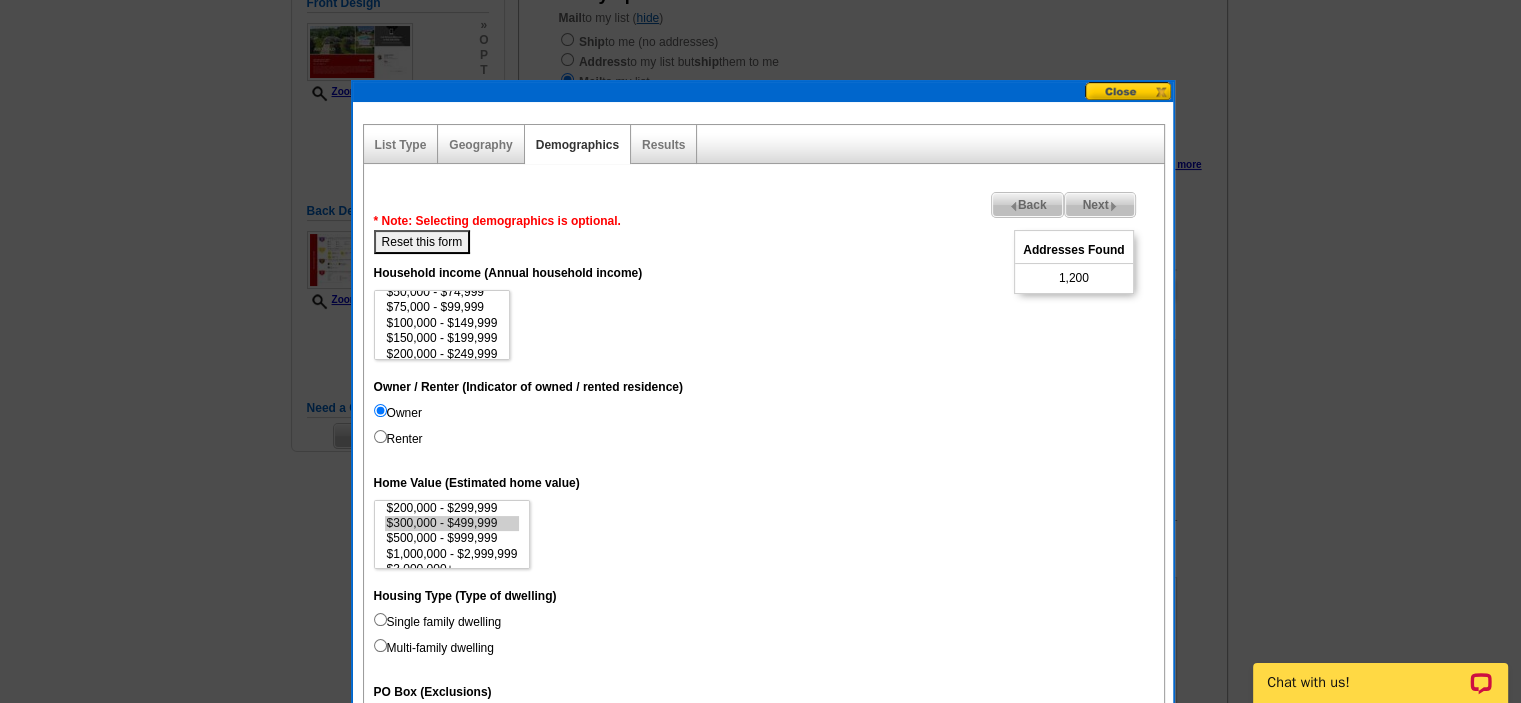click on "$1,000 - $24,999
$25,000 - $49,999
$50,000 - $99,999
$100,000 - $149,999
$150,000 - $199,999
$200,000 - $299,999
$300,000 - $499,999
$500,000 - $999,999
$1,000,000 - $2,999,999
$3,000,000+" at bounding box center [764, 535] 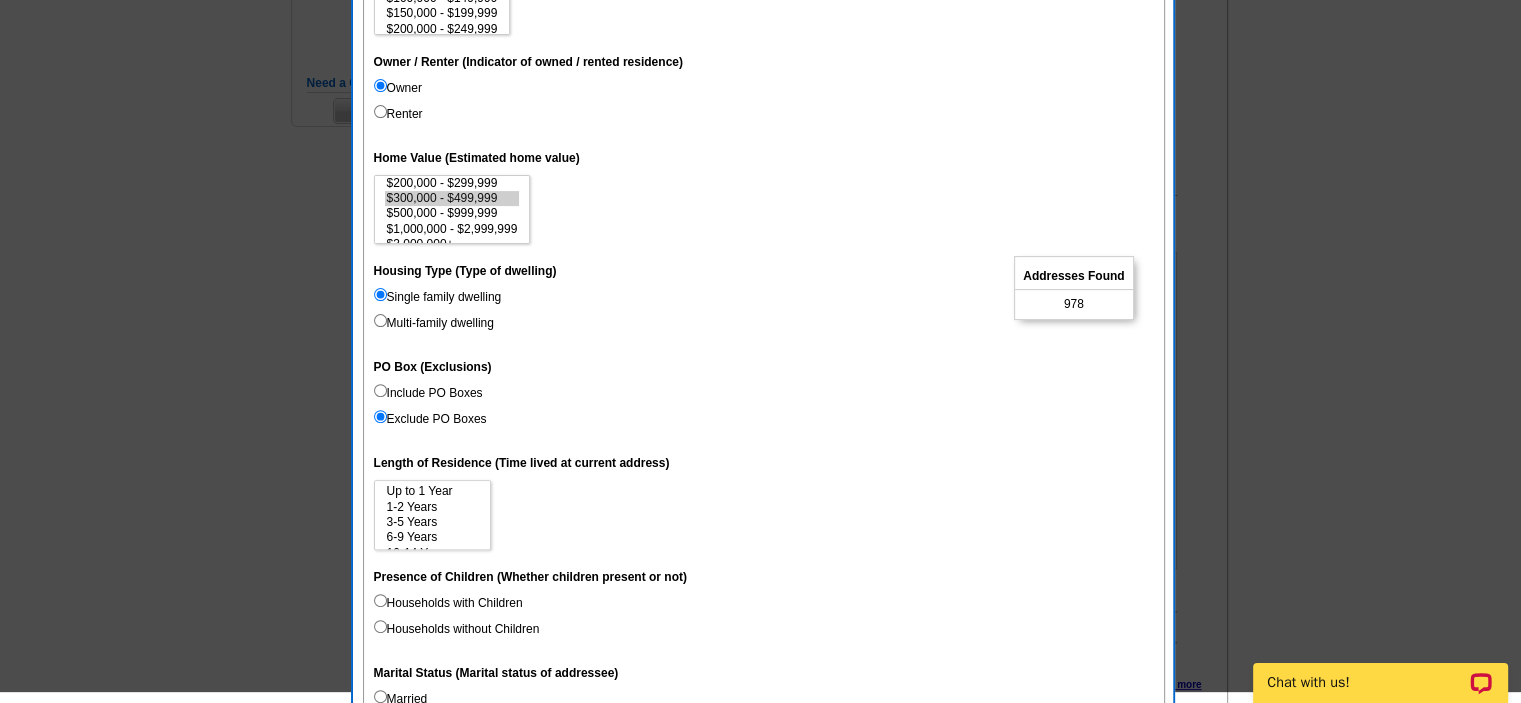 scroll, scrollTop: 592, scrollLeft: 0, axis: vertical 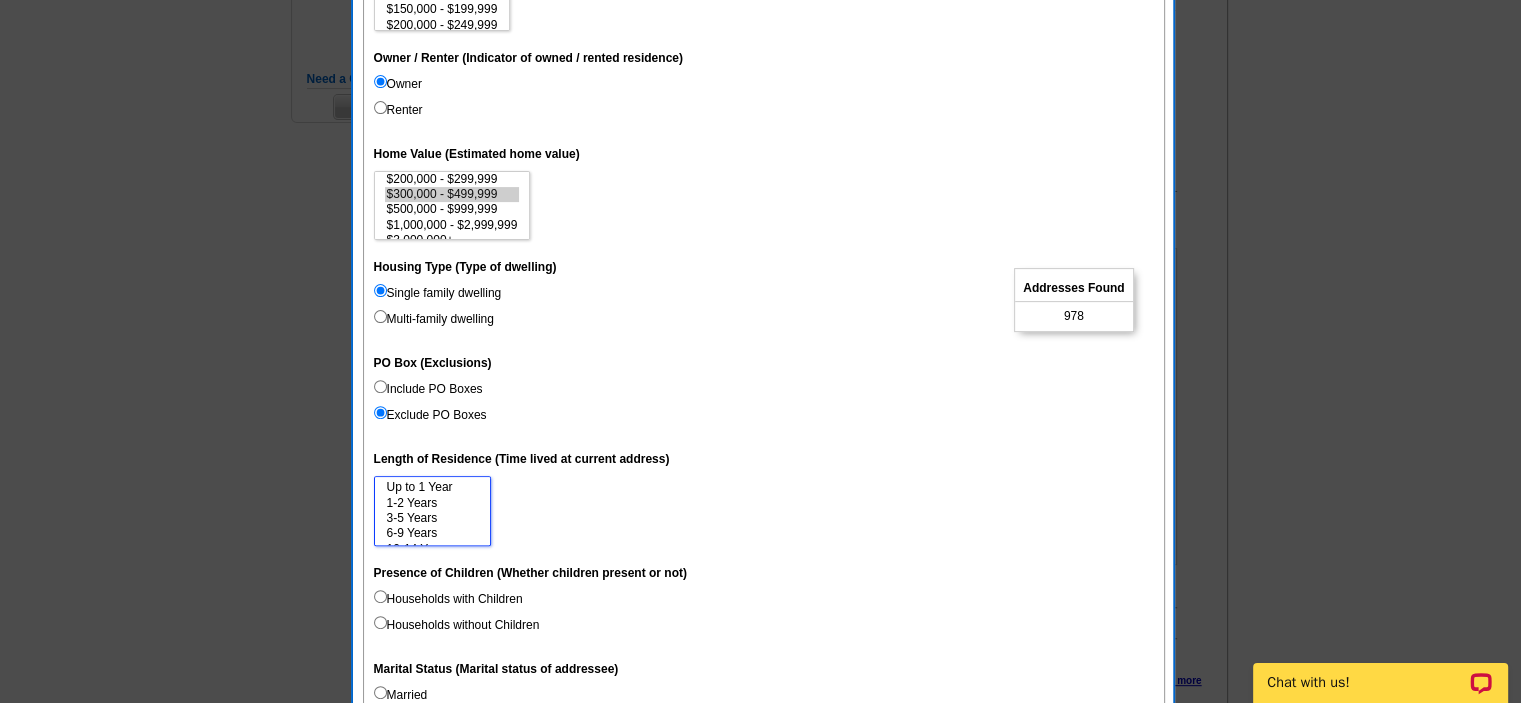 select on "6-9" 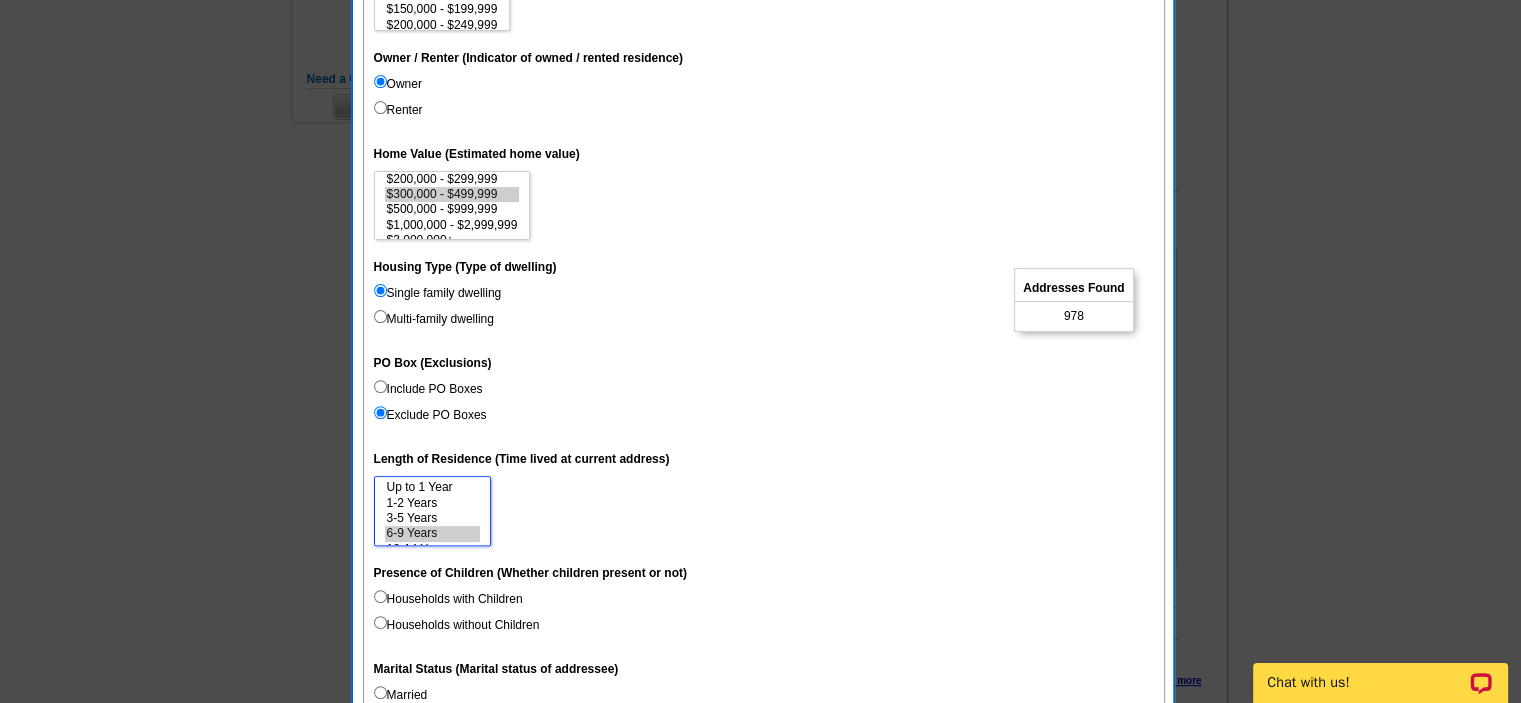 click on "6-9 Years" at bounding box center (432, 533) 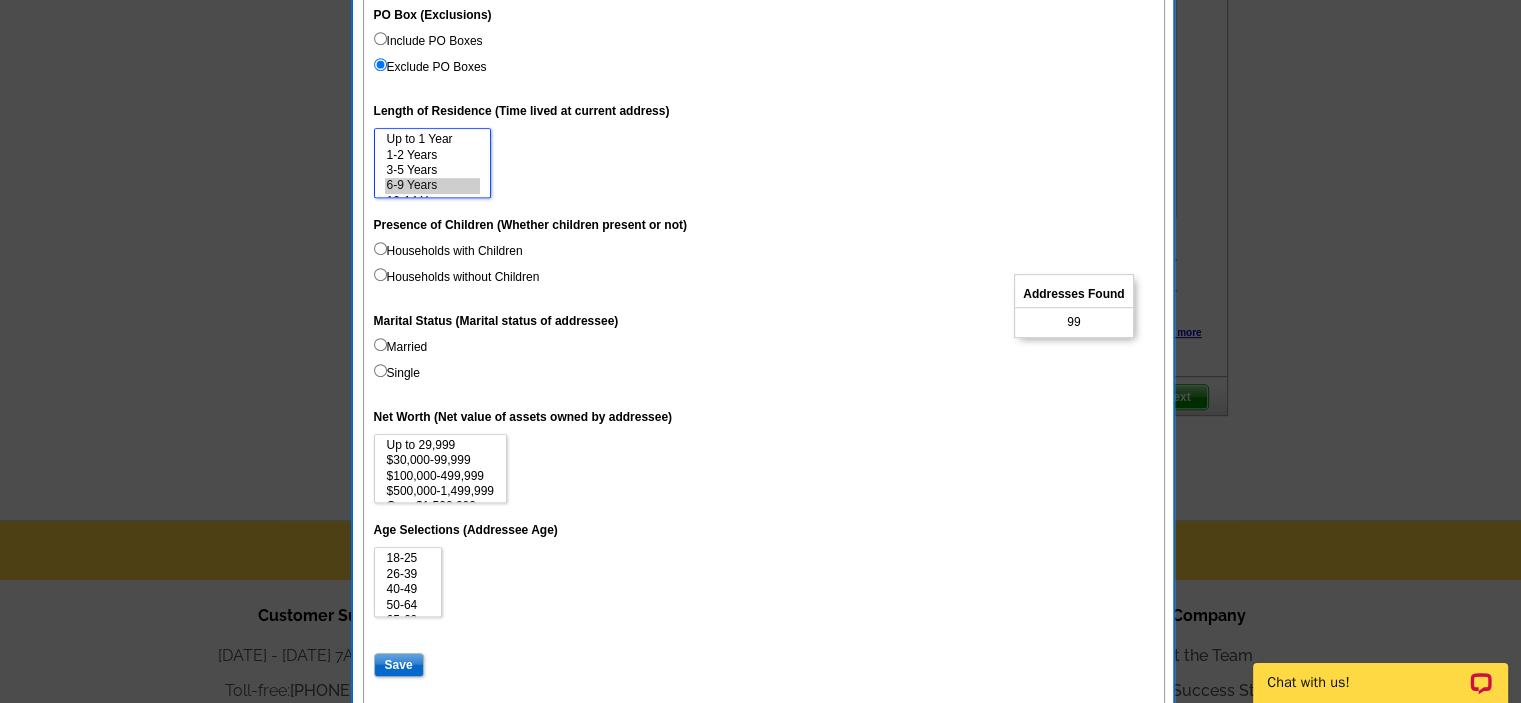 scroll, scrollTop: 956, scrollLeft: 0, axis: vertical 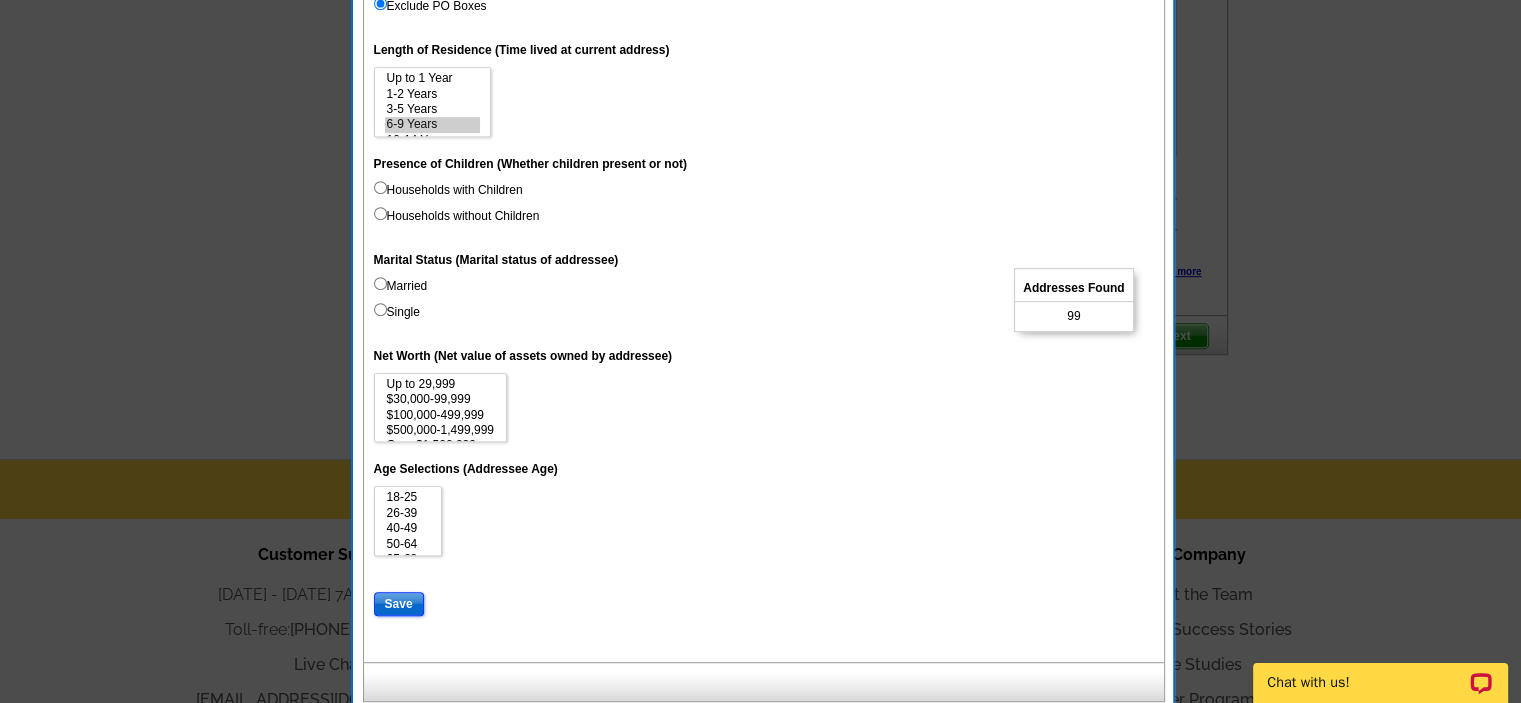 click on "Save" at bounding box center (399, 604) 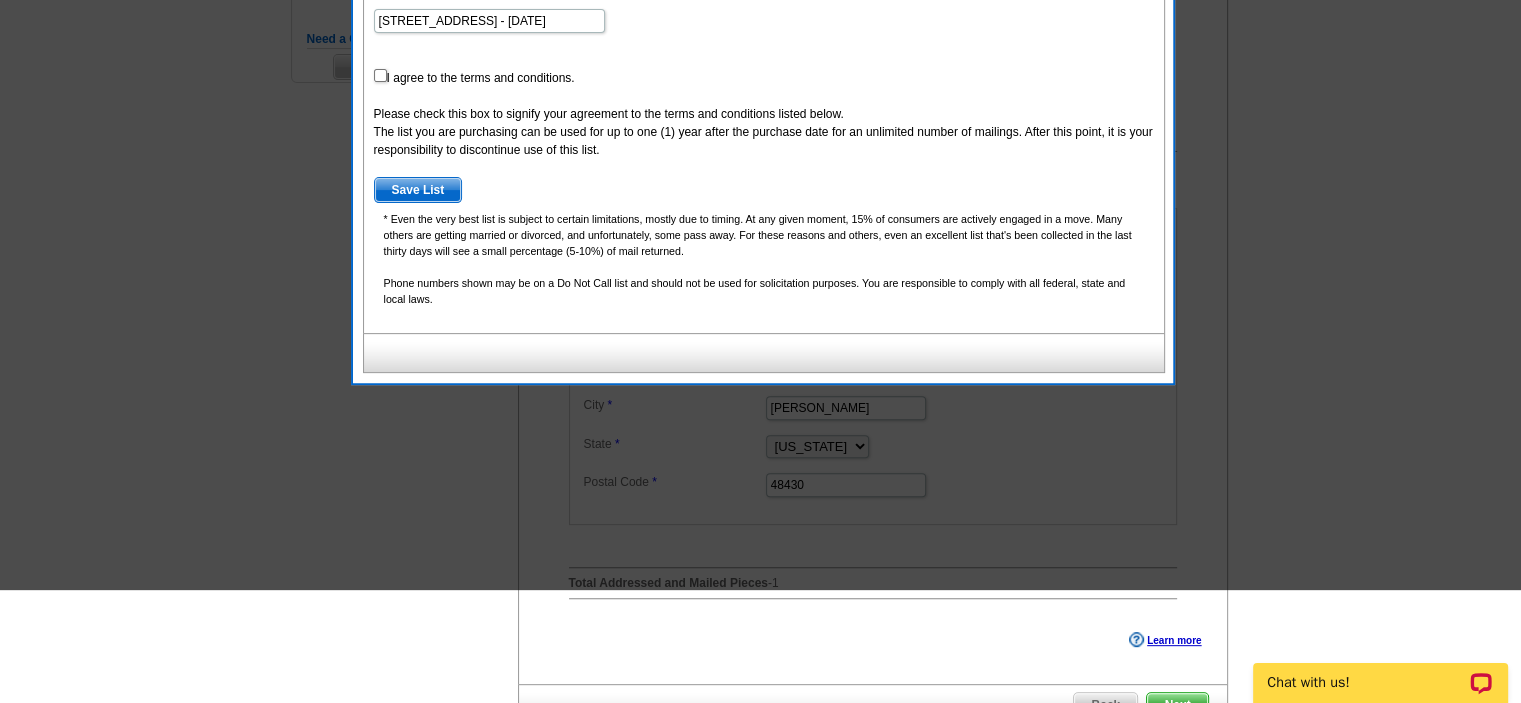 scroll, scrollTop: 412, scrollLeft: 0, axis: vertical 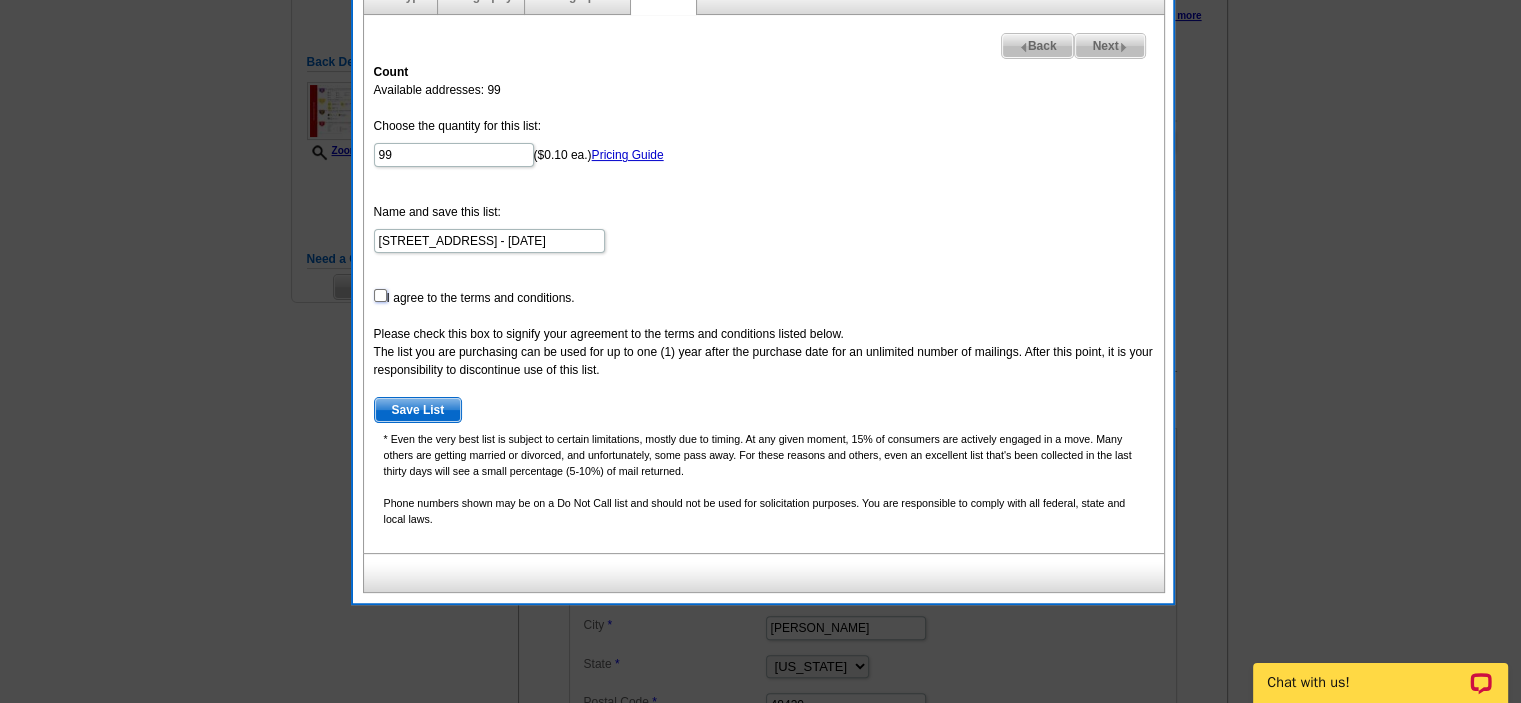click at bounding box center [380, 295] 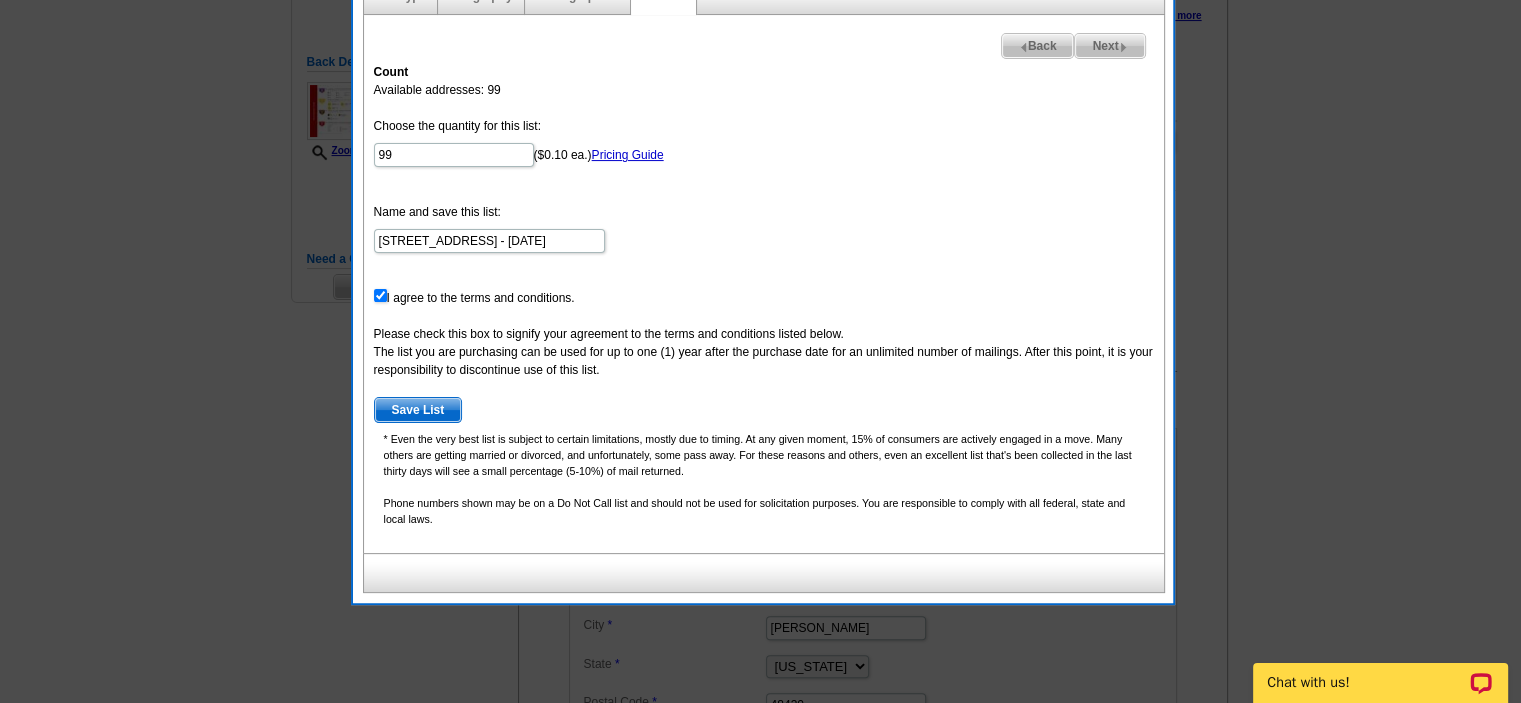 click on "Save List" at bounding box center (418, 410) 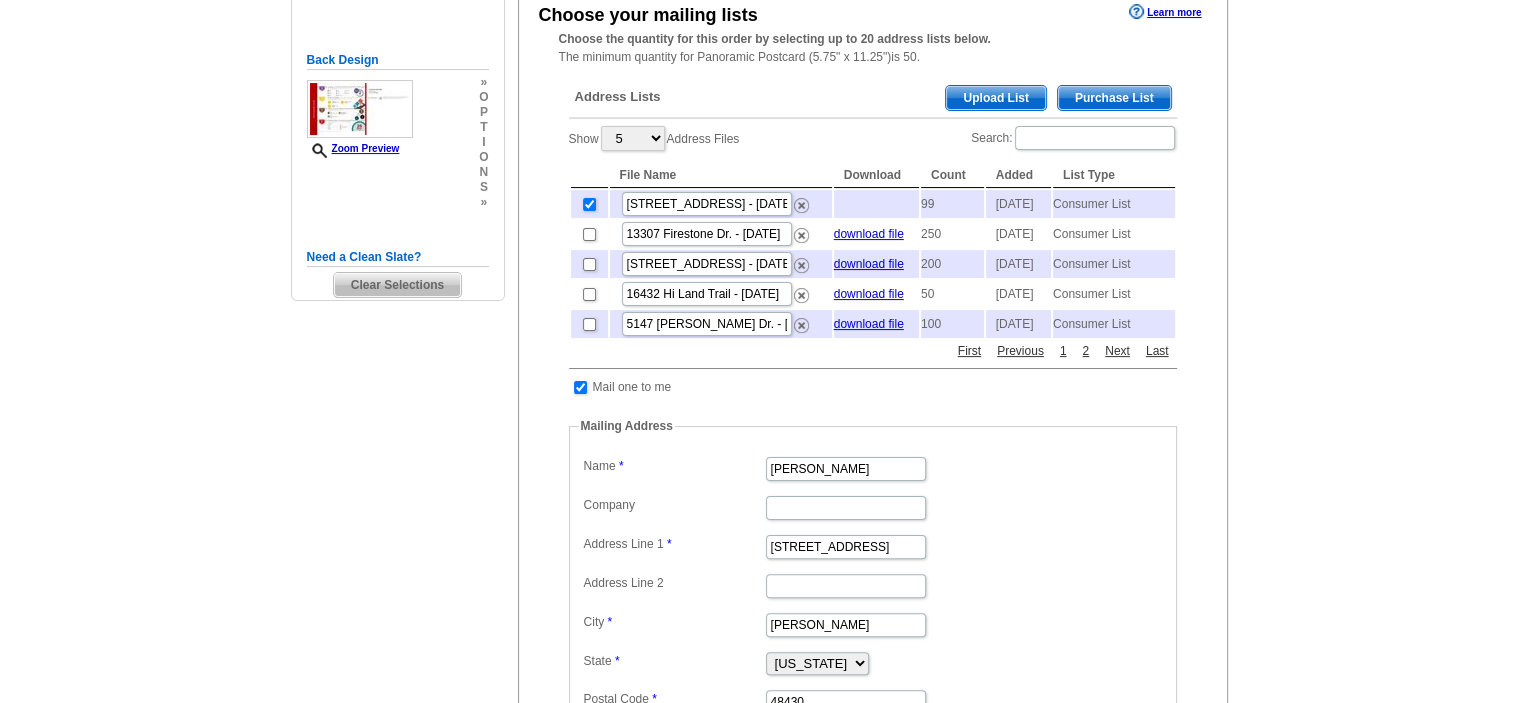 scroll, scrollTop: 412, scrollLeft: 0, axis: vertical 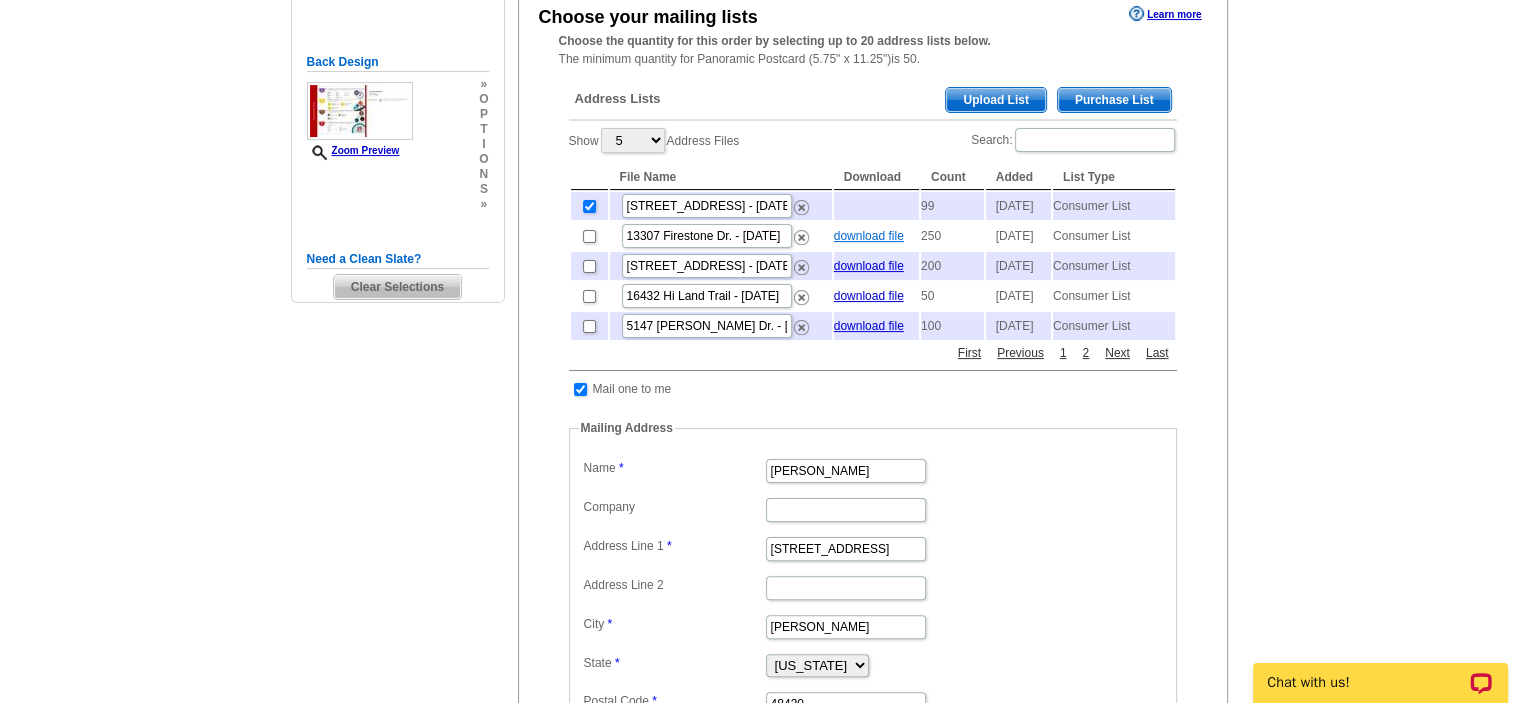 click on "download file" at bounding box center (869, 236) 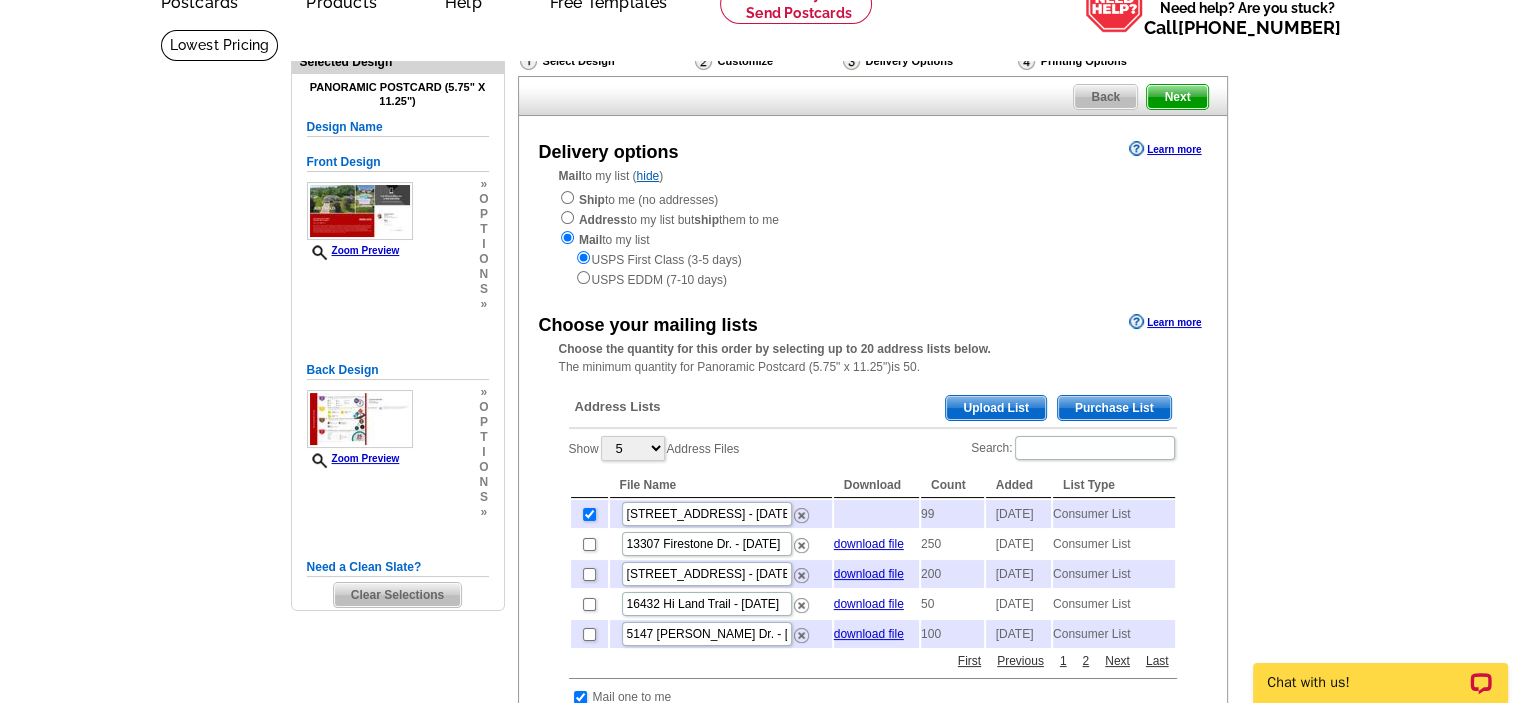 scroll, scrollTop: 74, scrollLeft: 0, axis: vertical 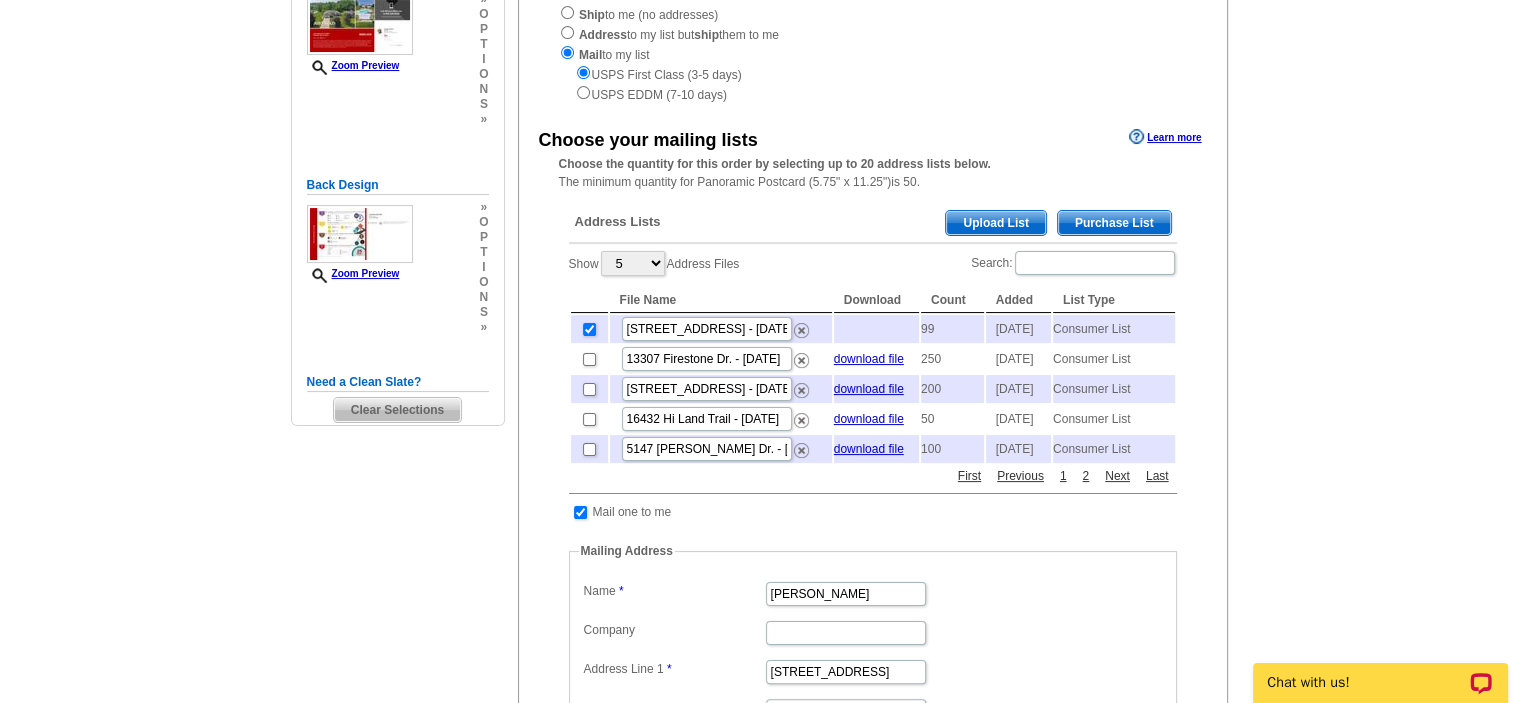 click on "Upload List" at bounding box center [995, 223] 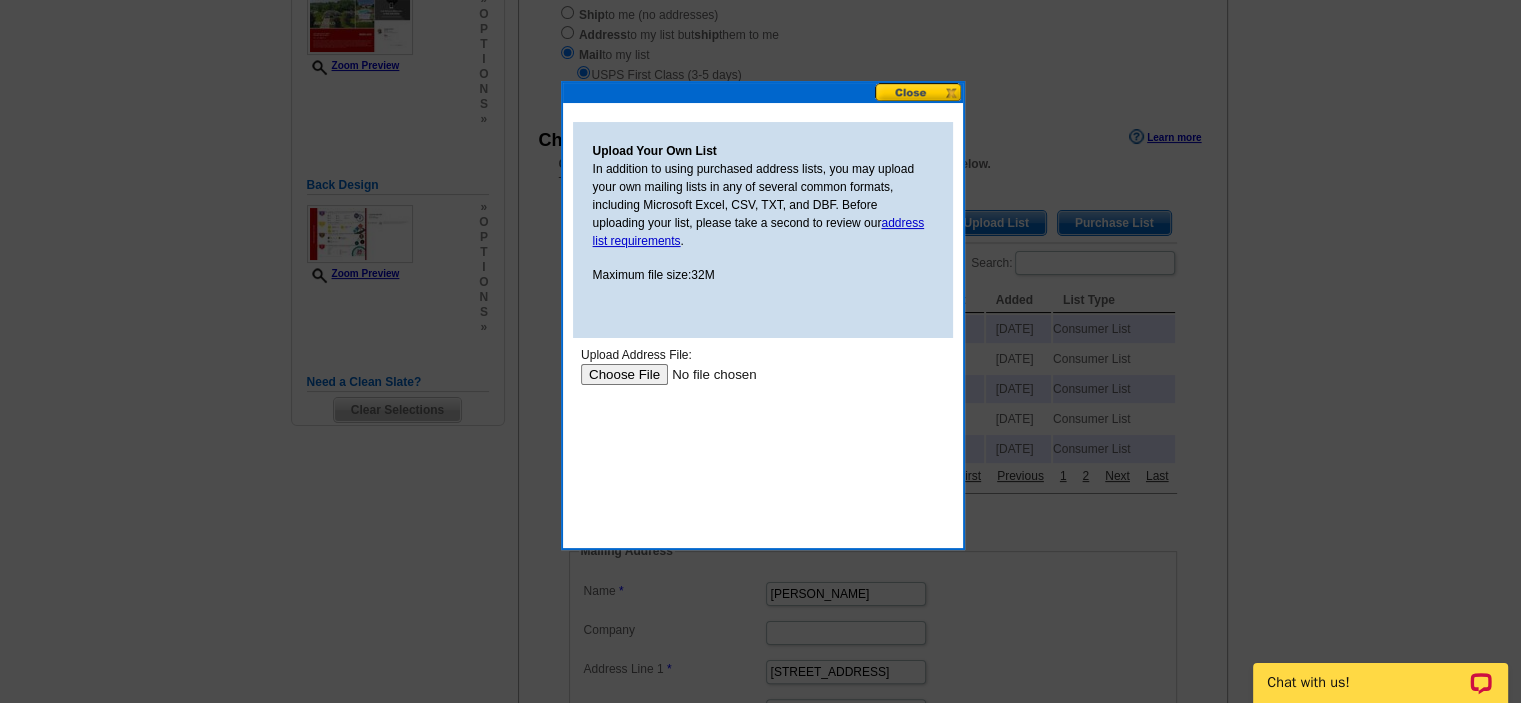 scroll, scrollTop: 0, scrollLeft: 0, axis: both 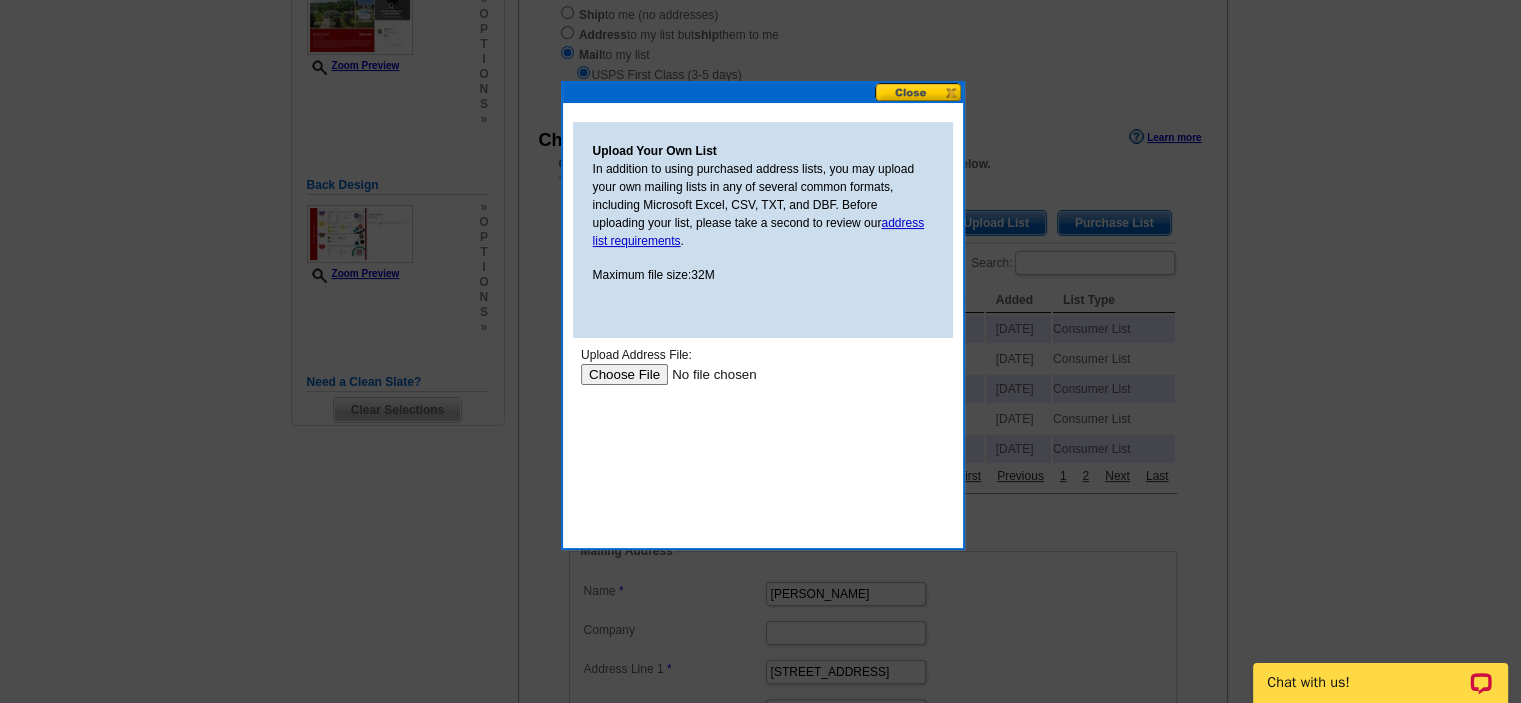click at bounding box center (706, 373) 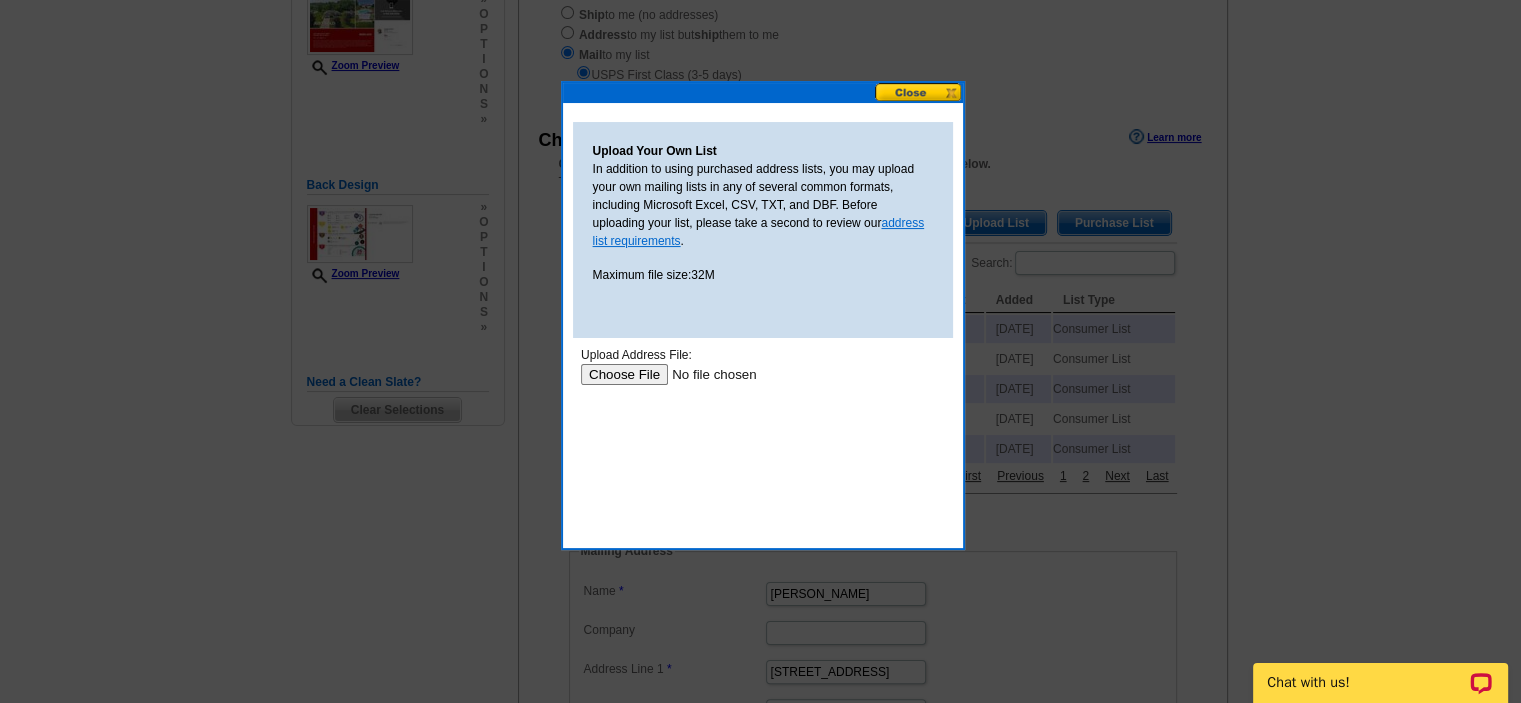 click on "address
list requirements" at bounding box center [759, 232] 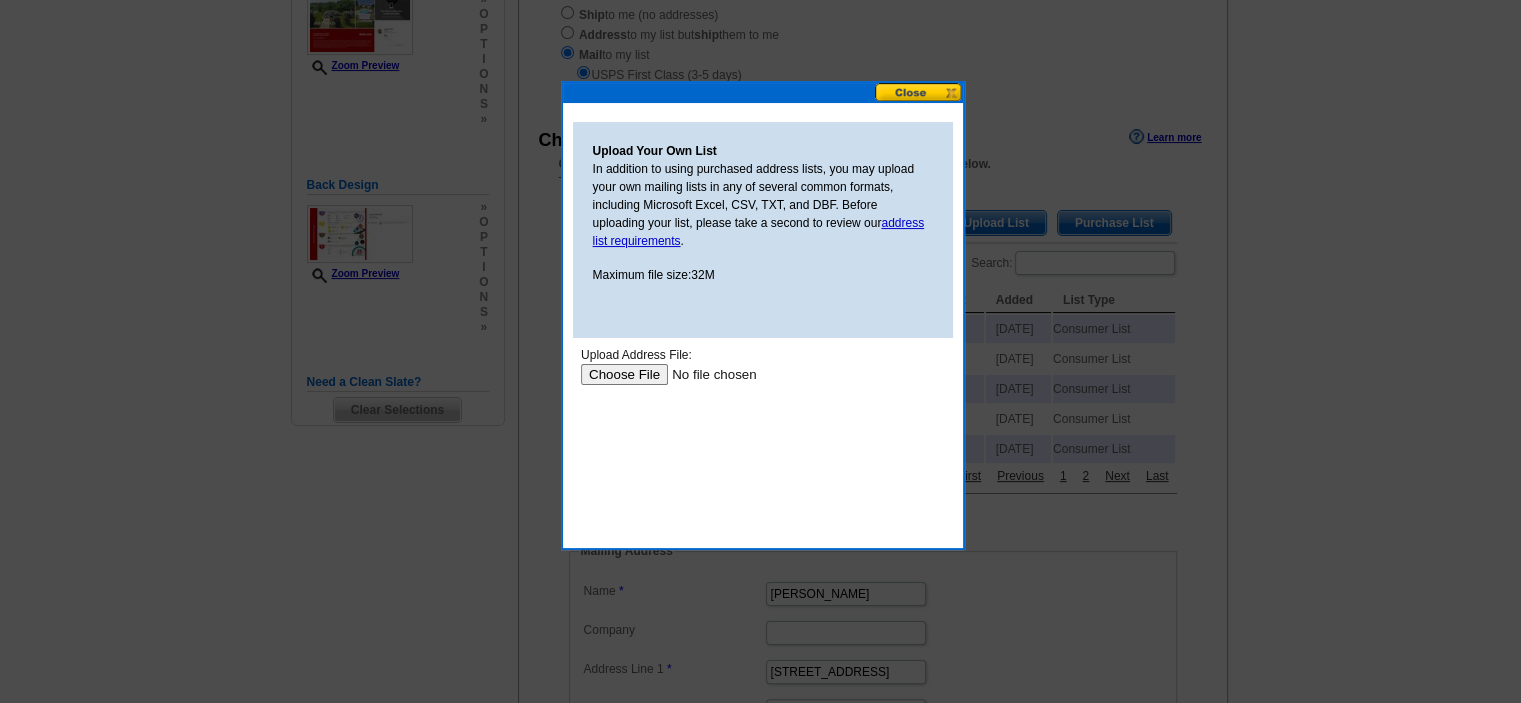 click at bounding box center (919, 92) 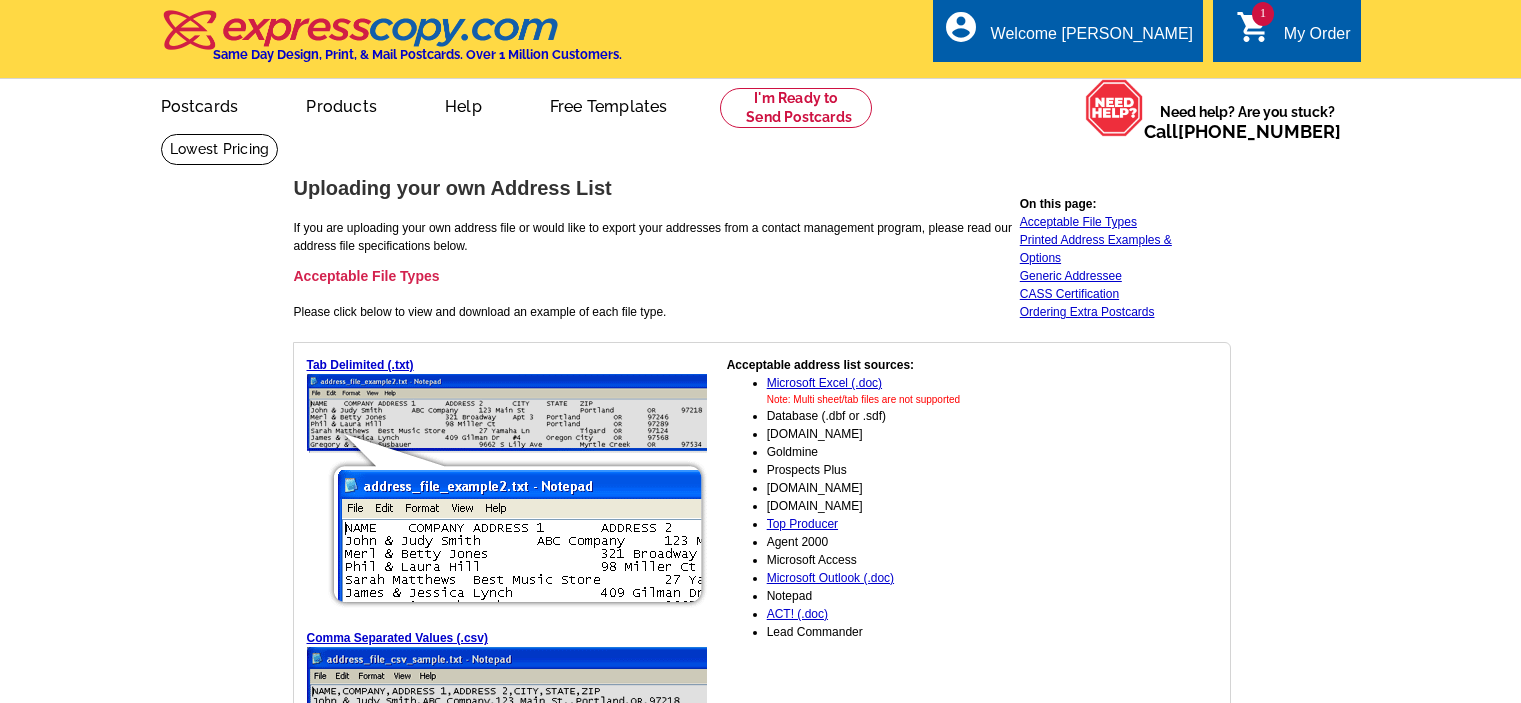scroll, scrollTop: 0, scrollLeft: 0, axis: both 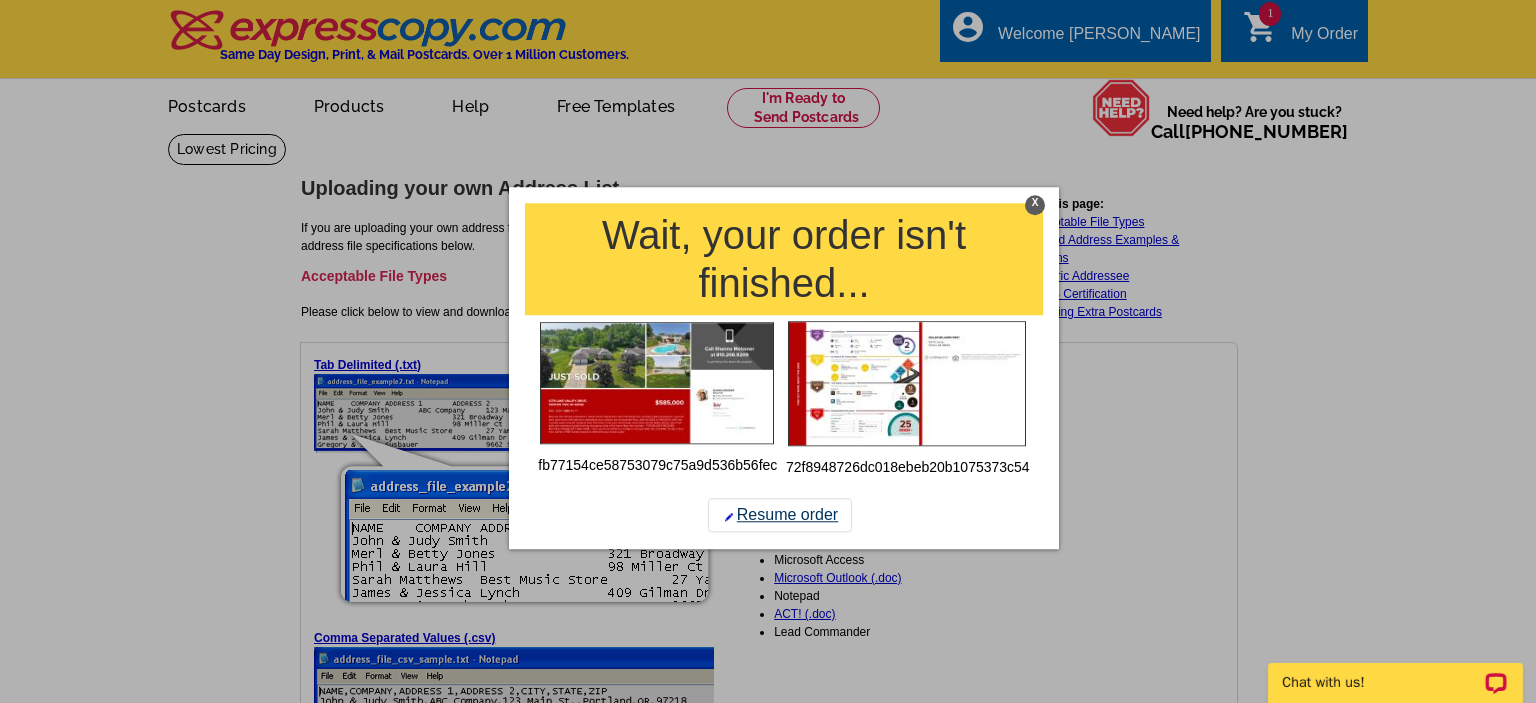click on "Resume order" at bounding box center [780, 515] 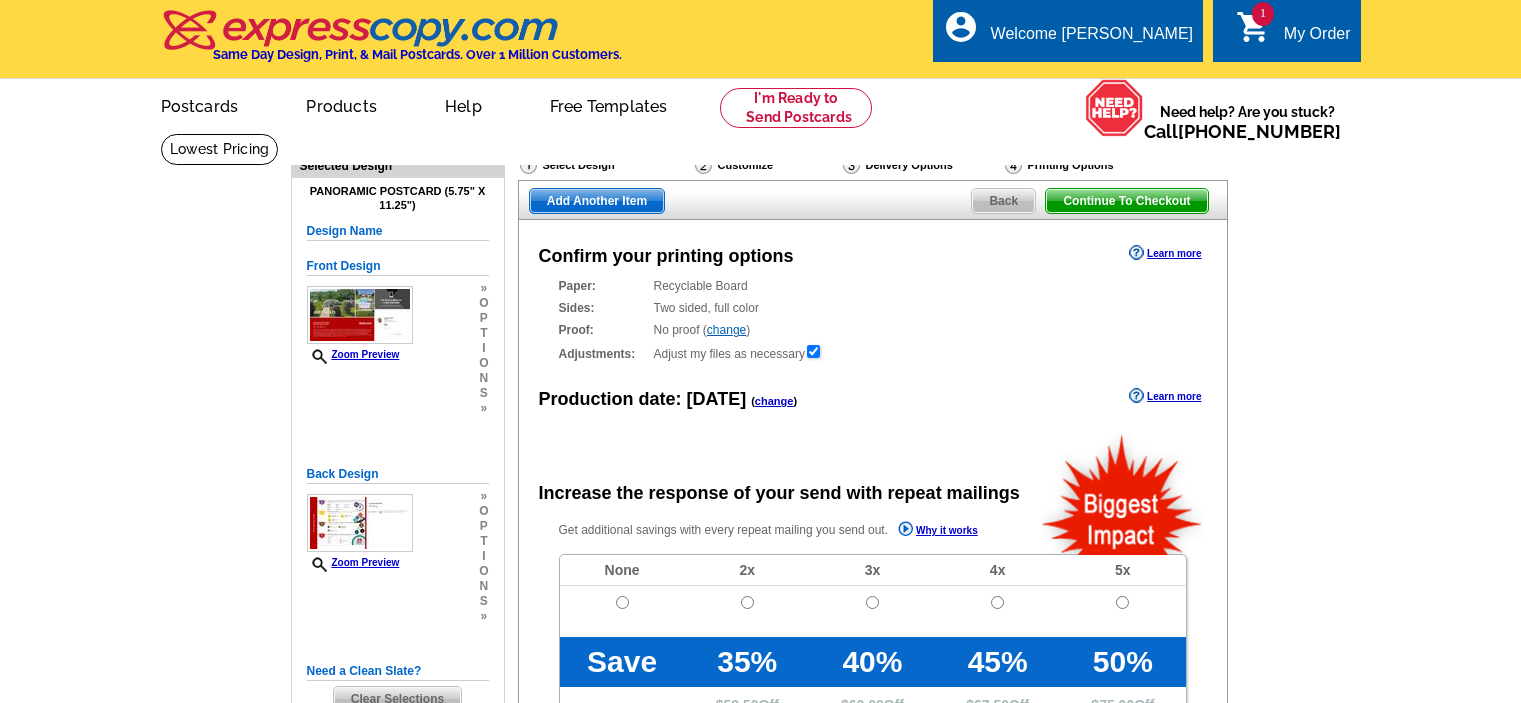 scroll, scrollTop: 0, scrollLeft: 0, axis: both 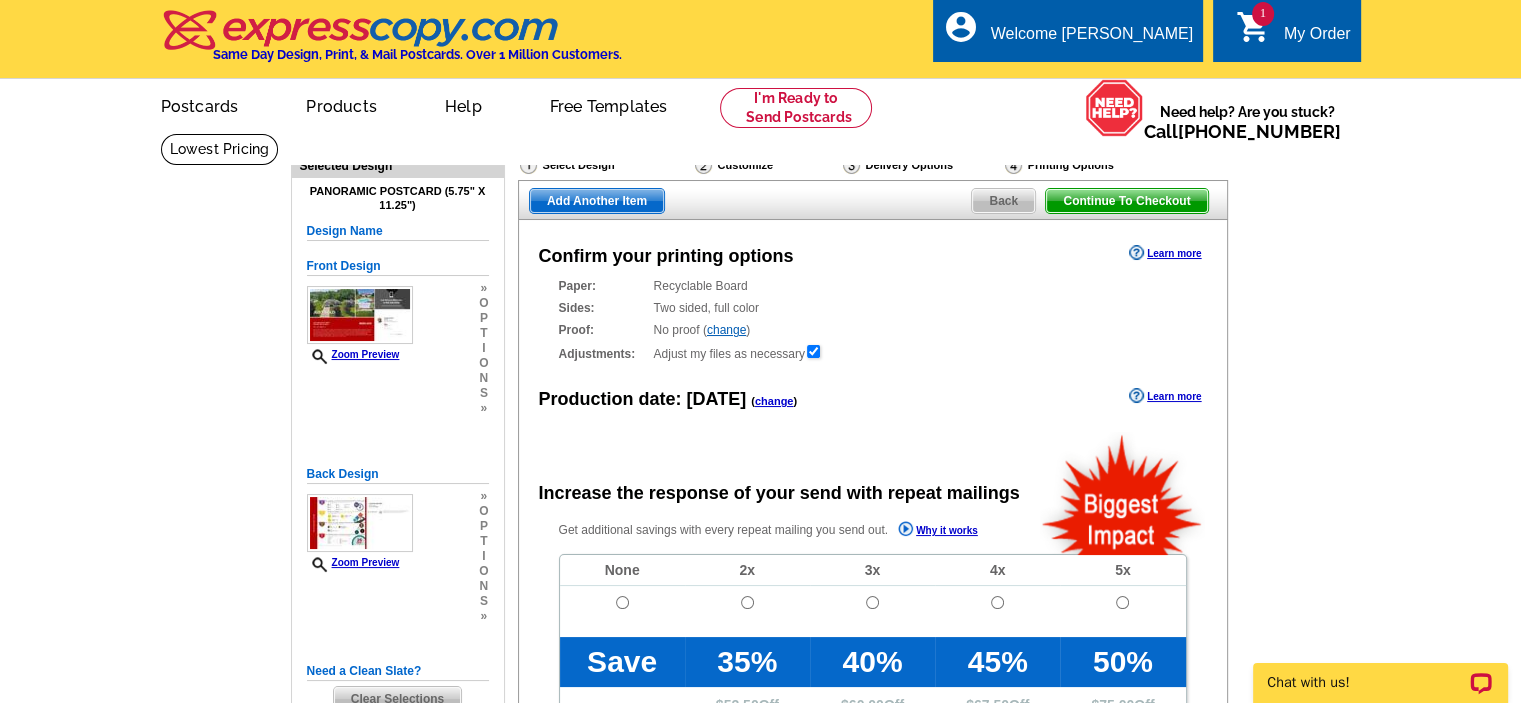 radio on "false" 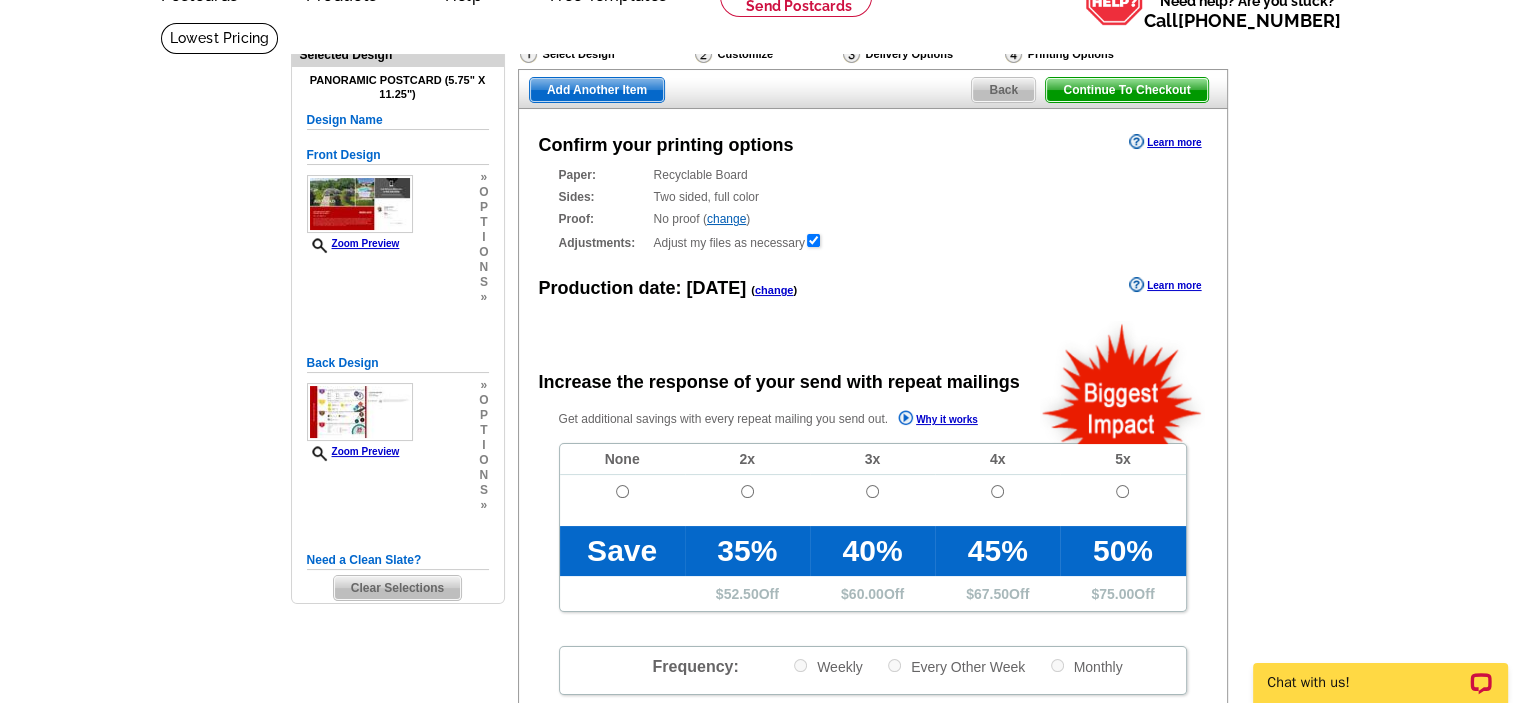 scroll, scrollTop: 115, scrollLeft: 0, axis: vertical 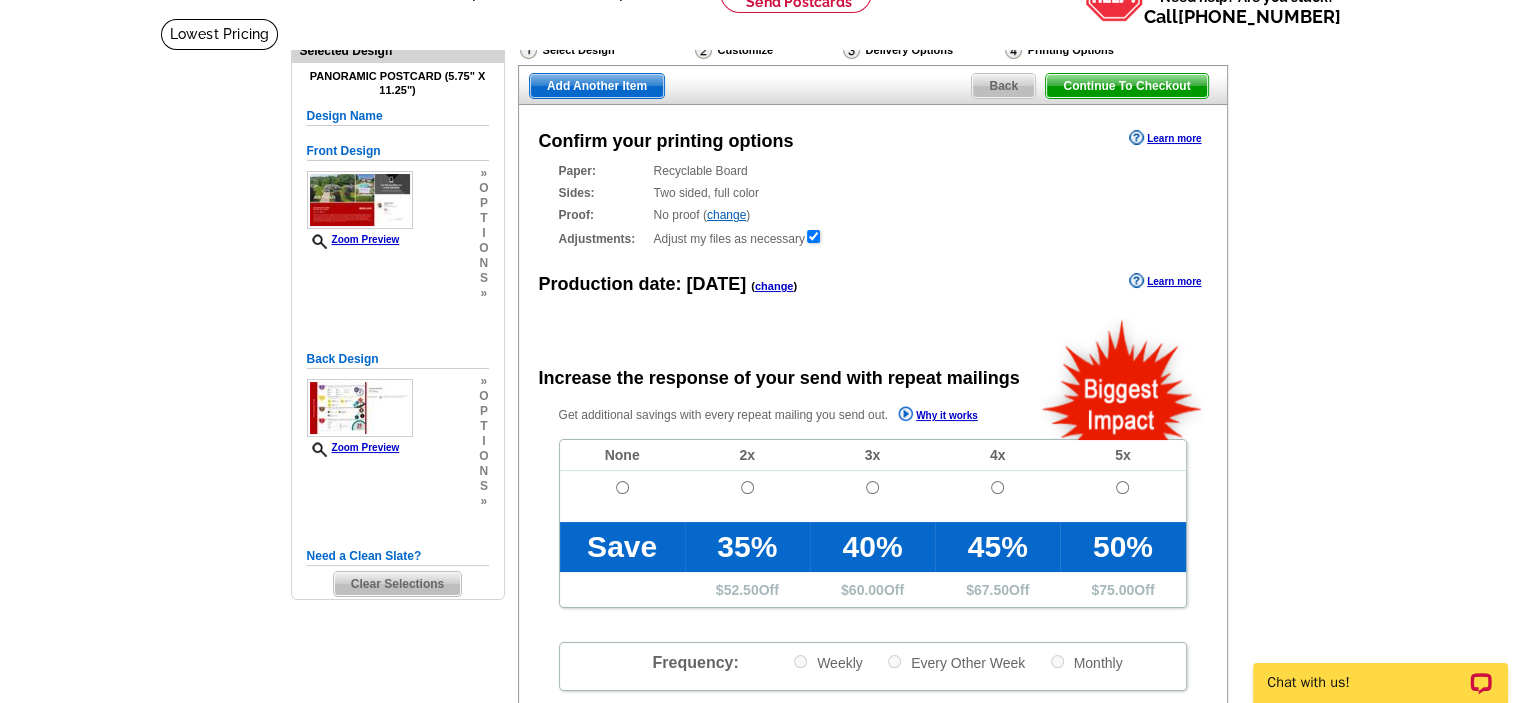 click on "change" at bounding box center [726, 215] 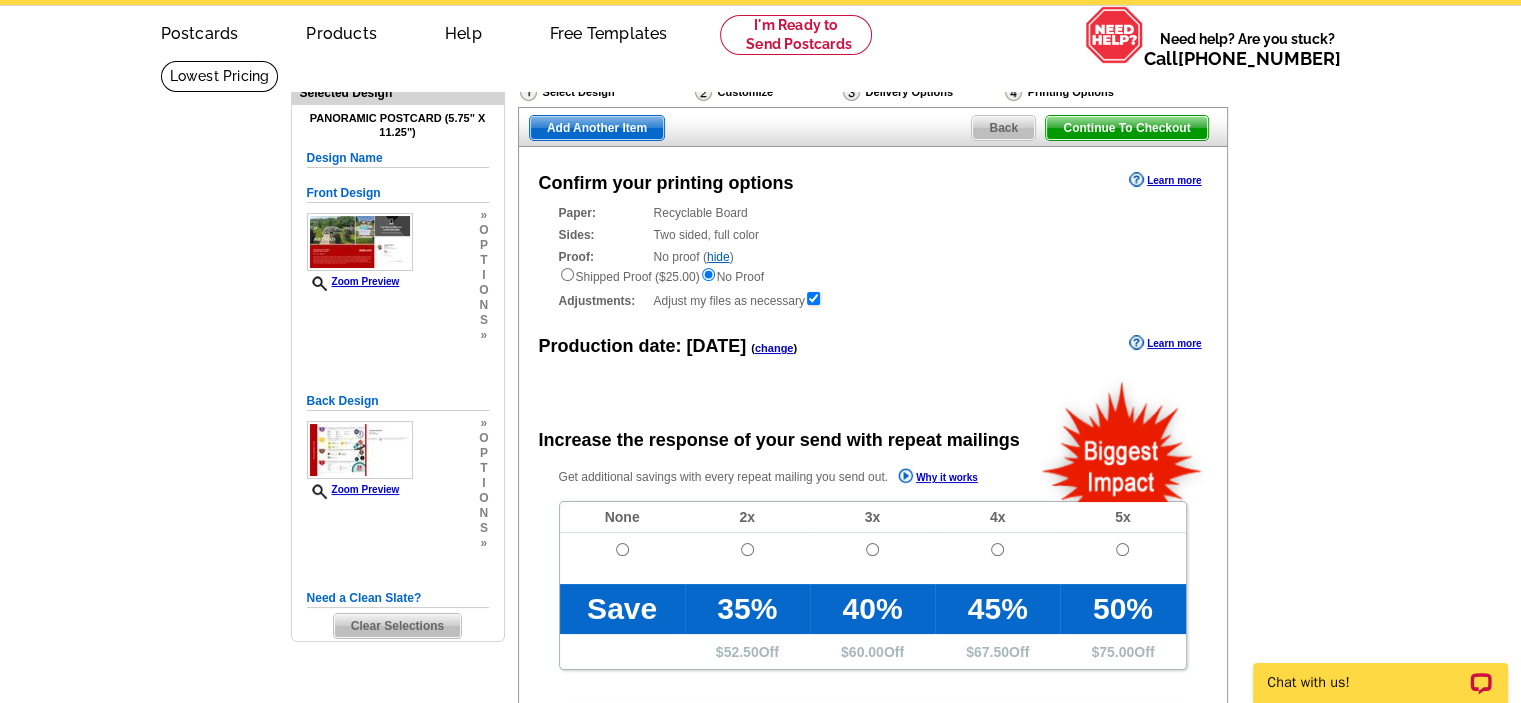 scroll, scrollTop: 0, scrollLeft: 0, axis: both 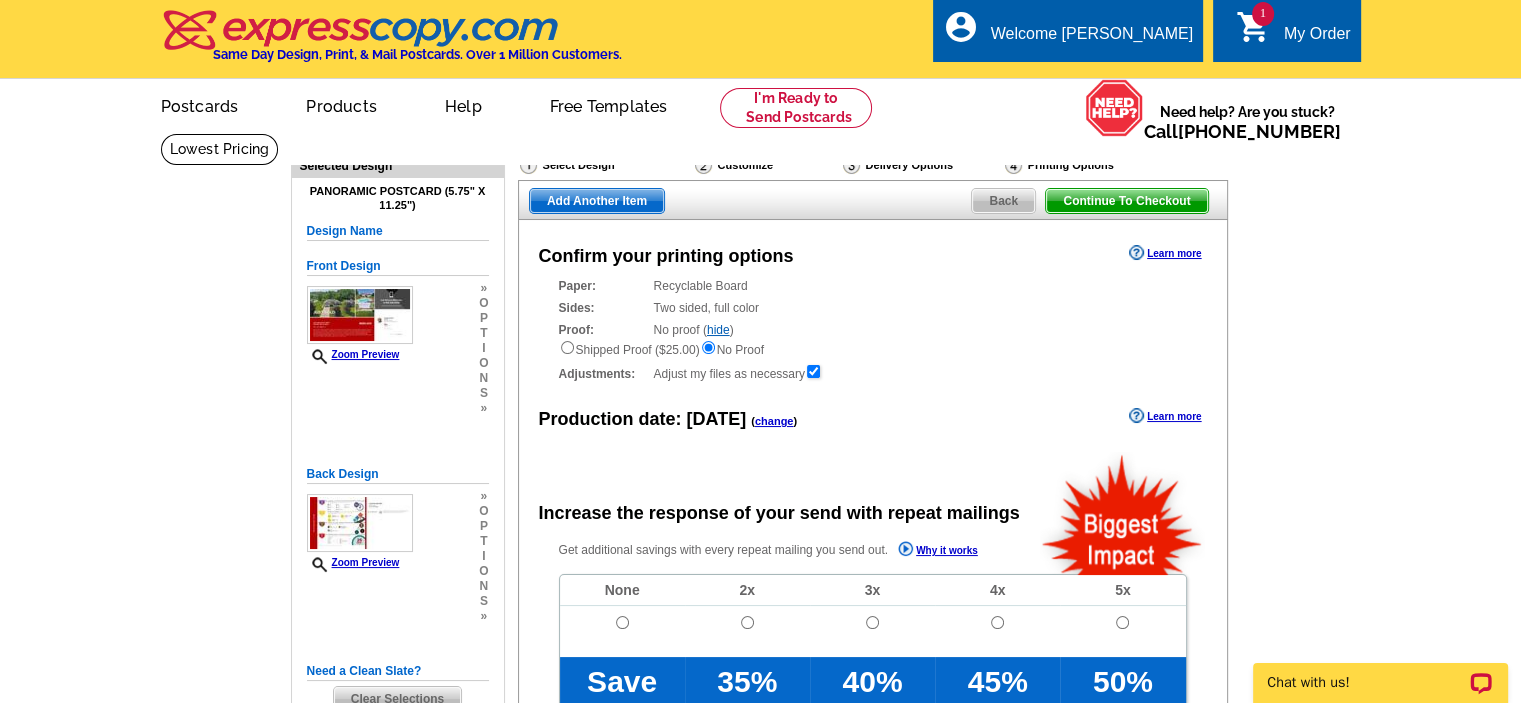 click on "Continue To Checkout" at bounding box center [1126, 201] 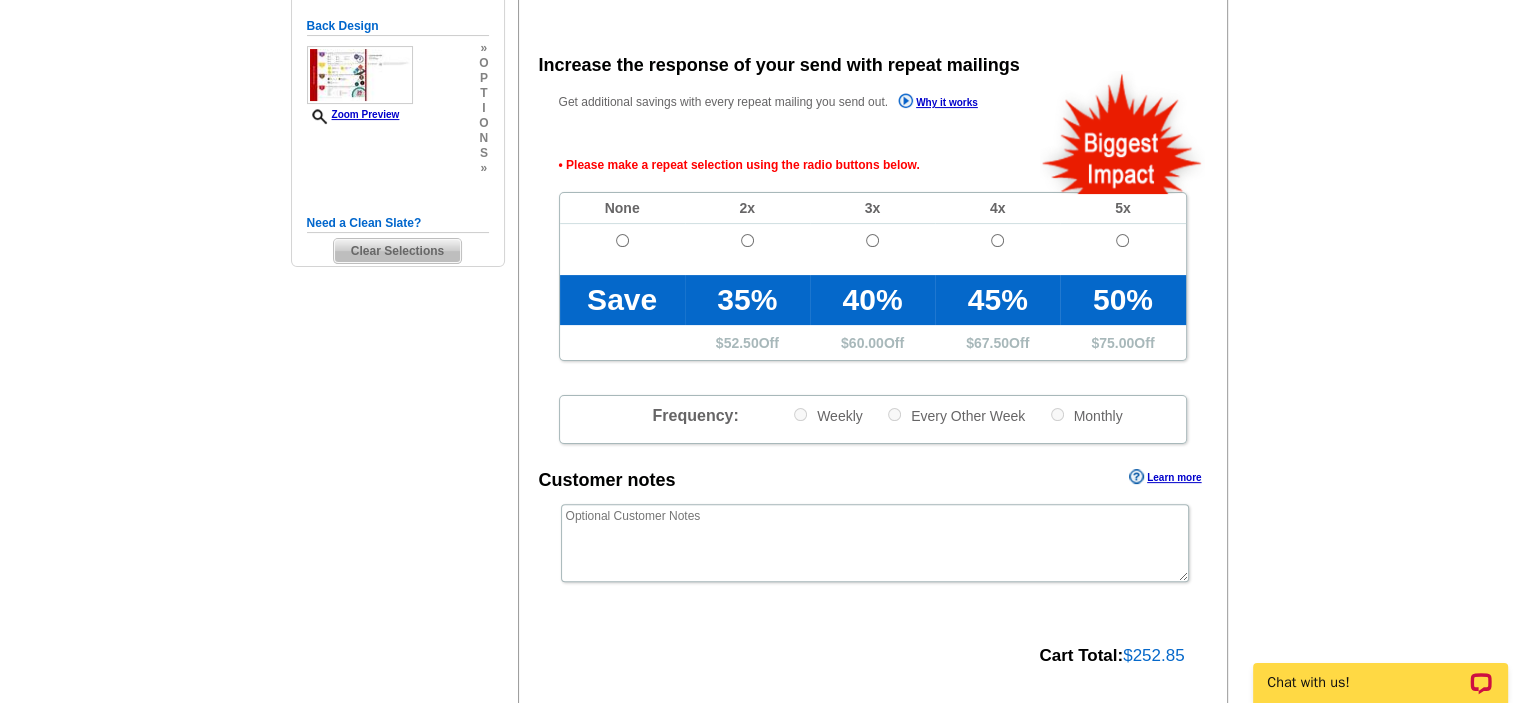 scroll, scrollTop: 468, scrollLeft: 0, axis: vertical 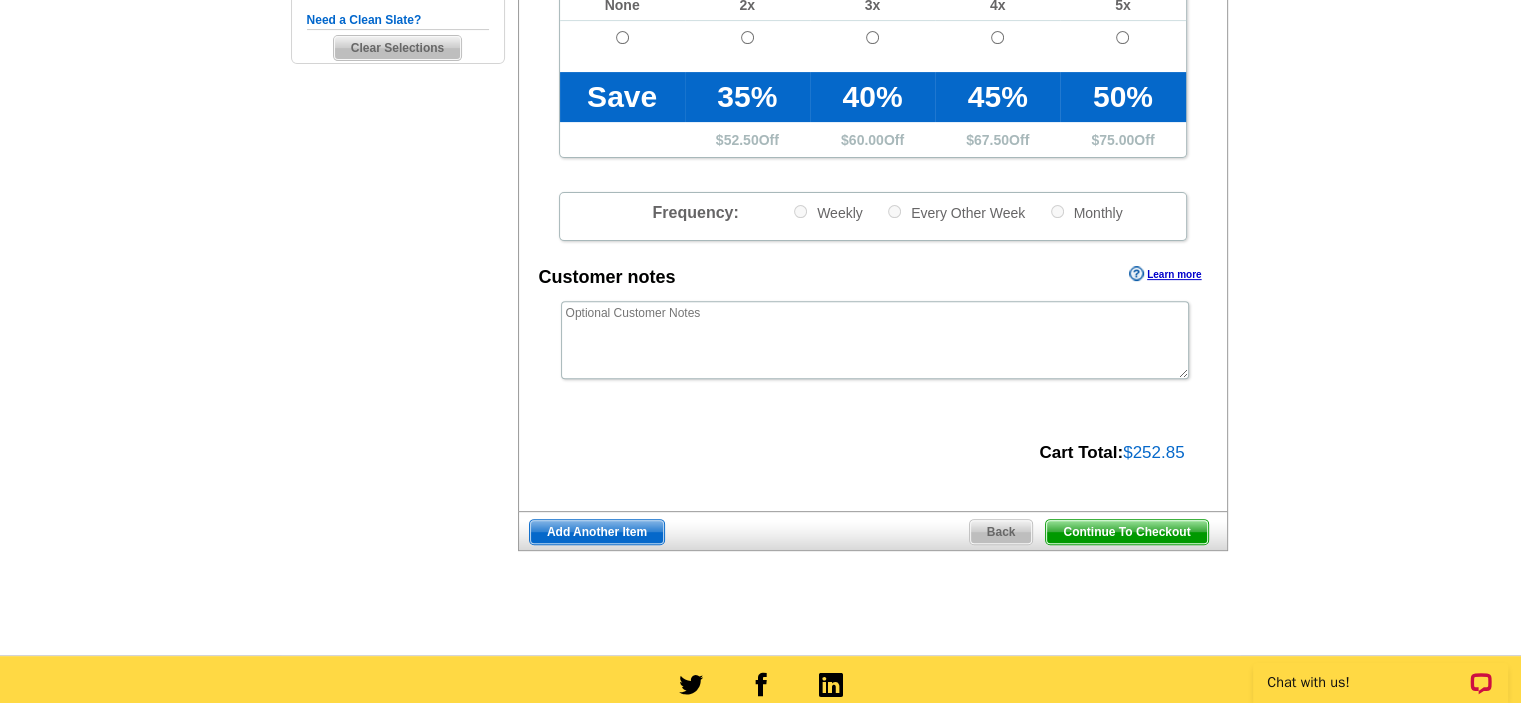 click on "Continue To Checkout" at bounding box center [1126, 532] 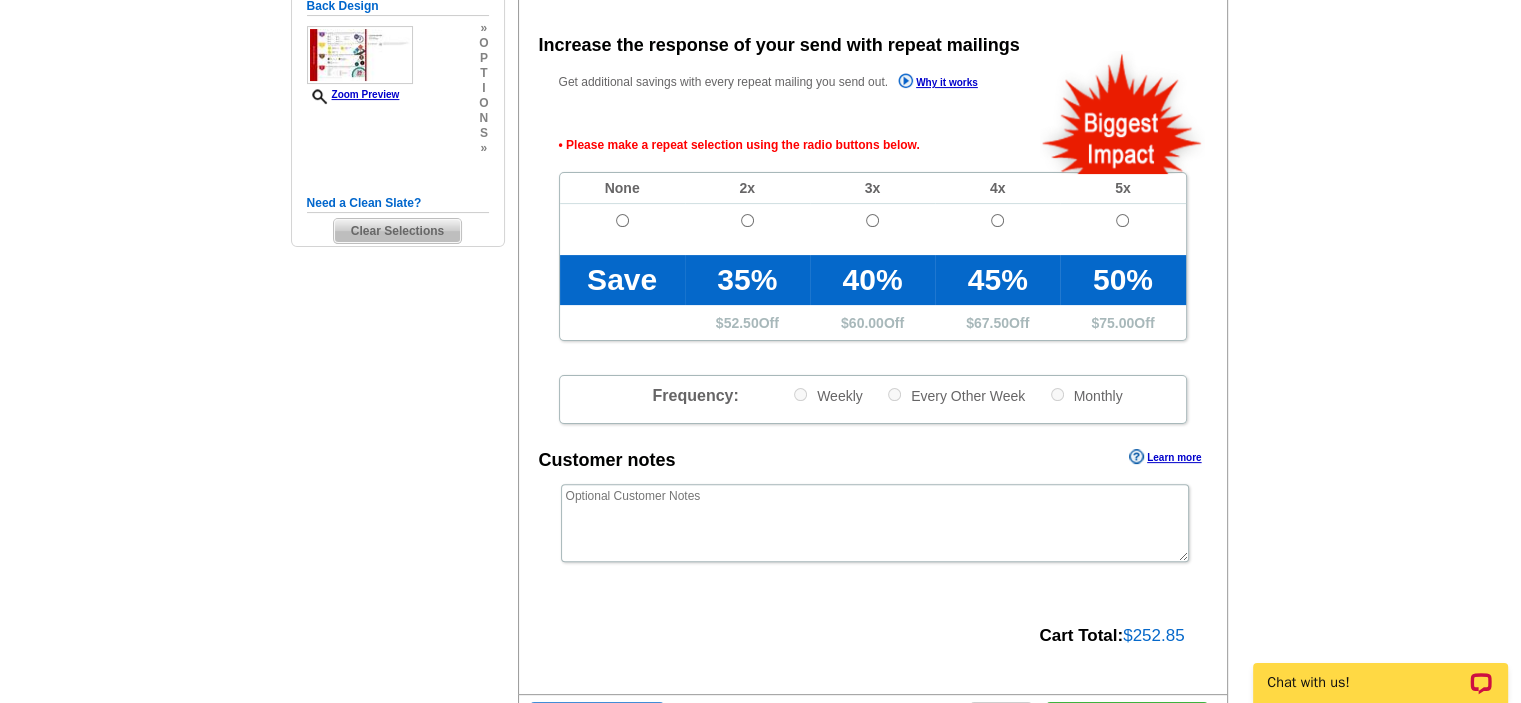 scroll, scrollTop: 468, scrollLeft: 0, axis: vertical 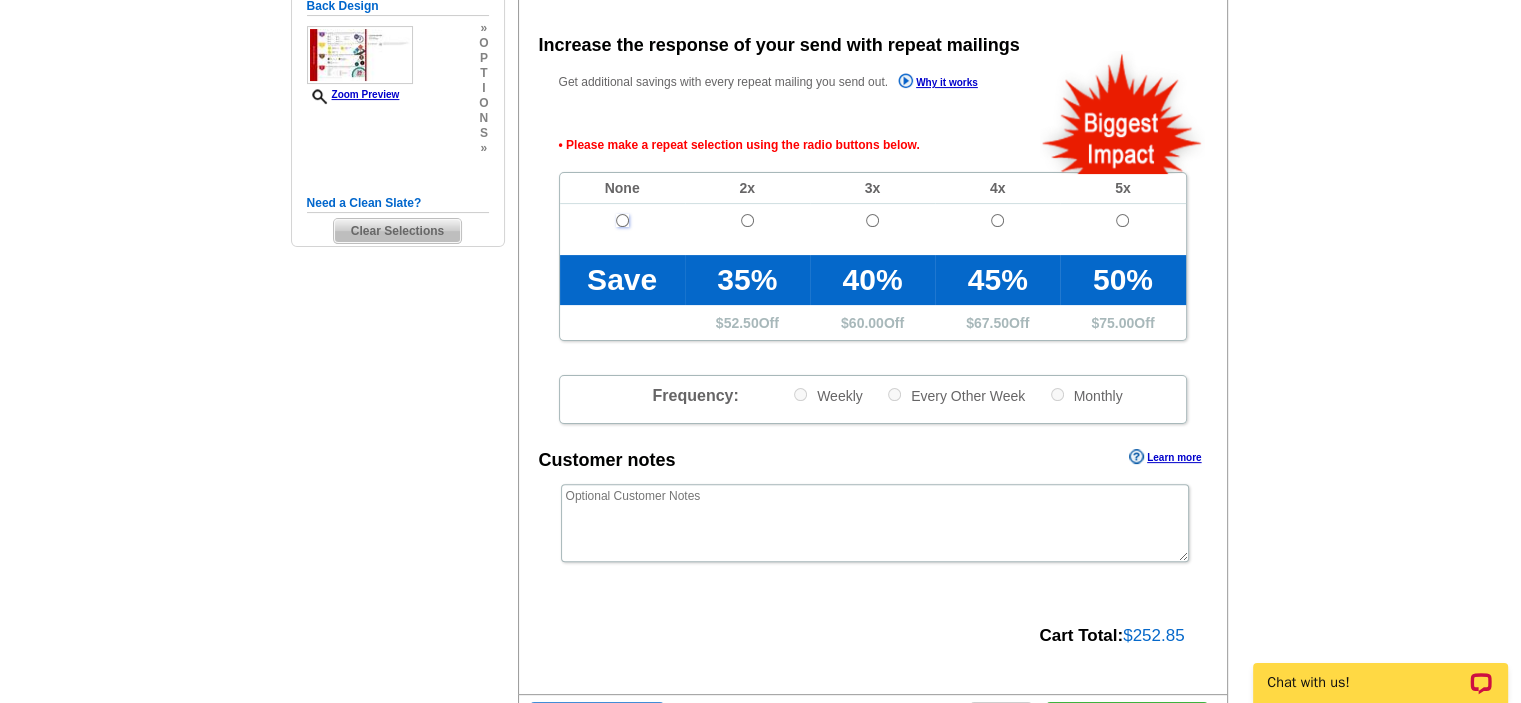 click at bounding box center [622, 220] 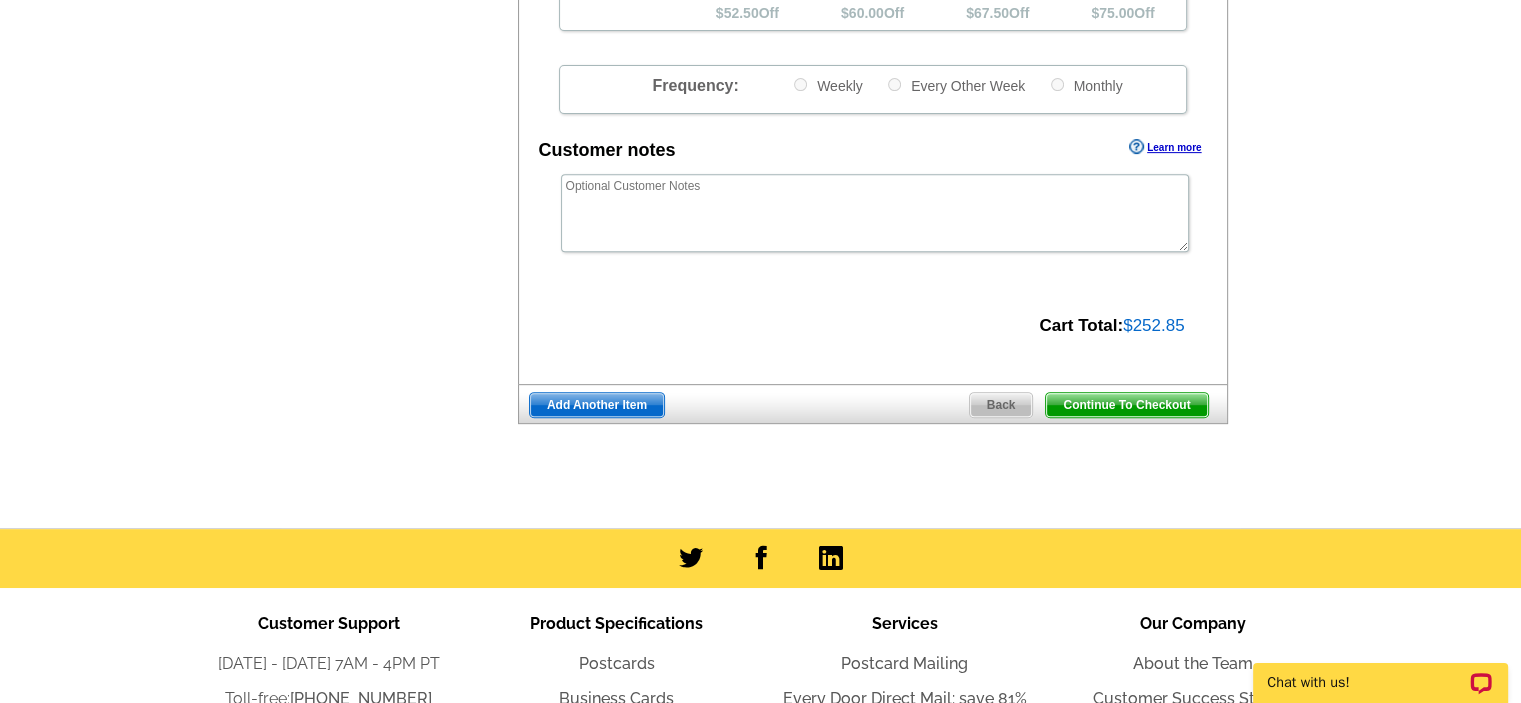 scroll, scrollTop: 780, scrollLeft: 0, axis: vertical 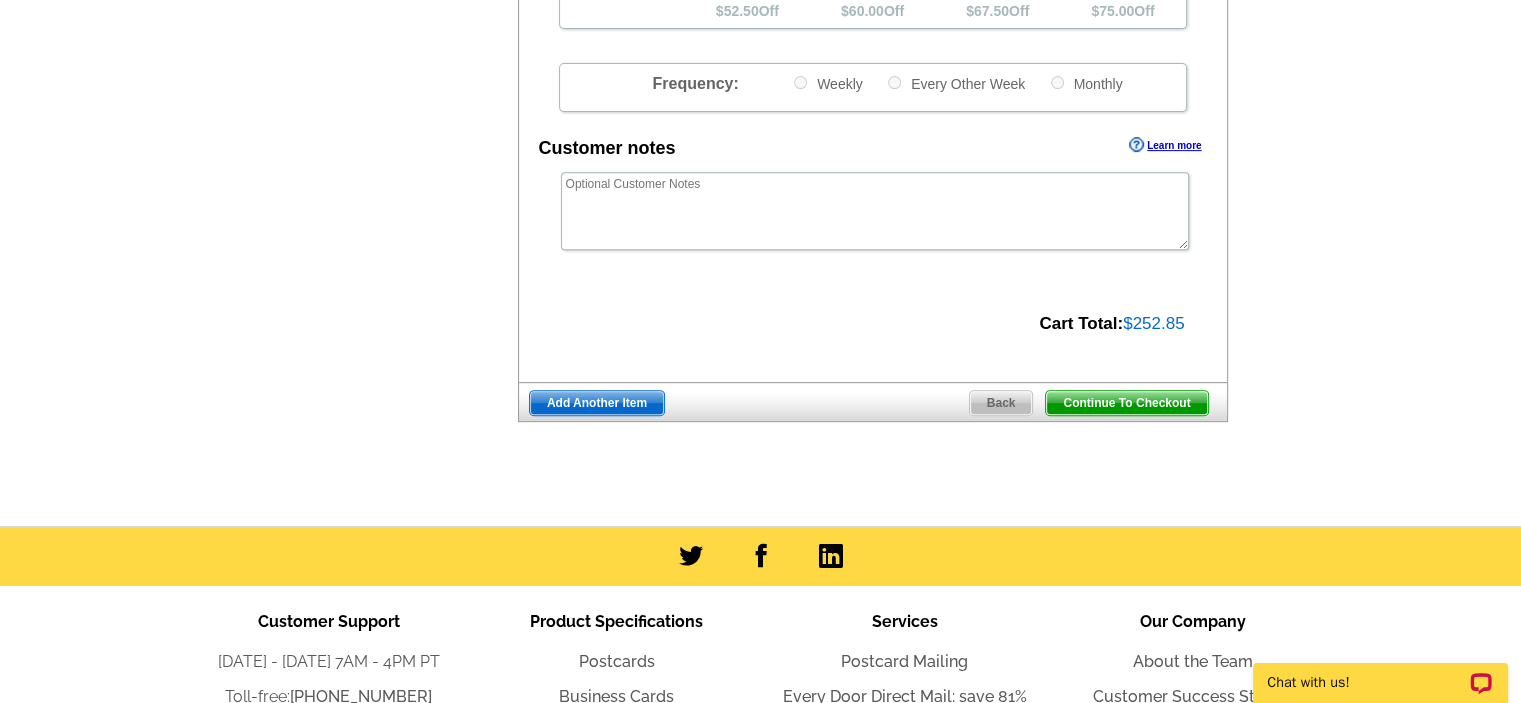 click on "Continue To Checkout" at bounding box center (1126, 403) 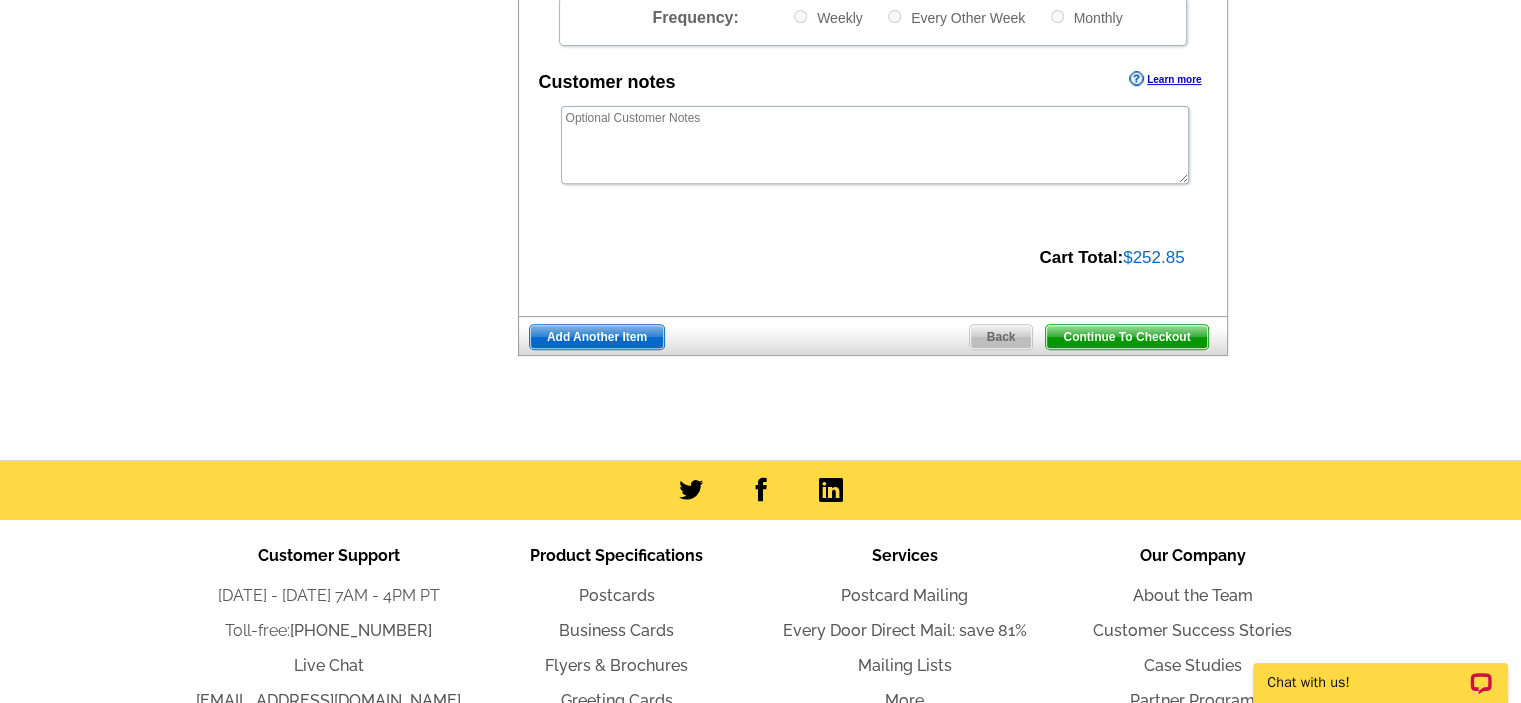 scroll, scrollTop: 715, scrollLeft: 0, axis: vertical 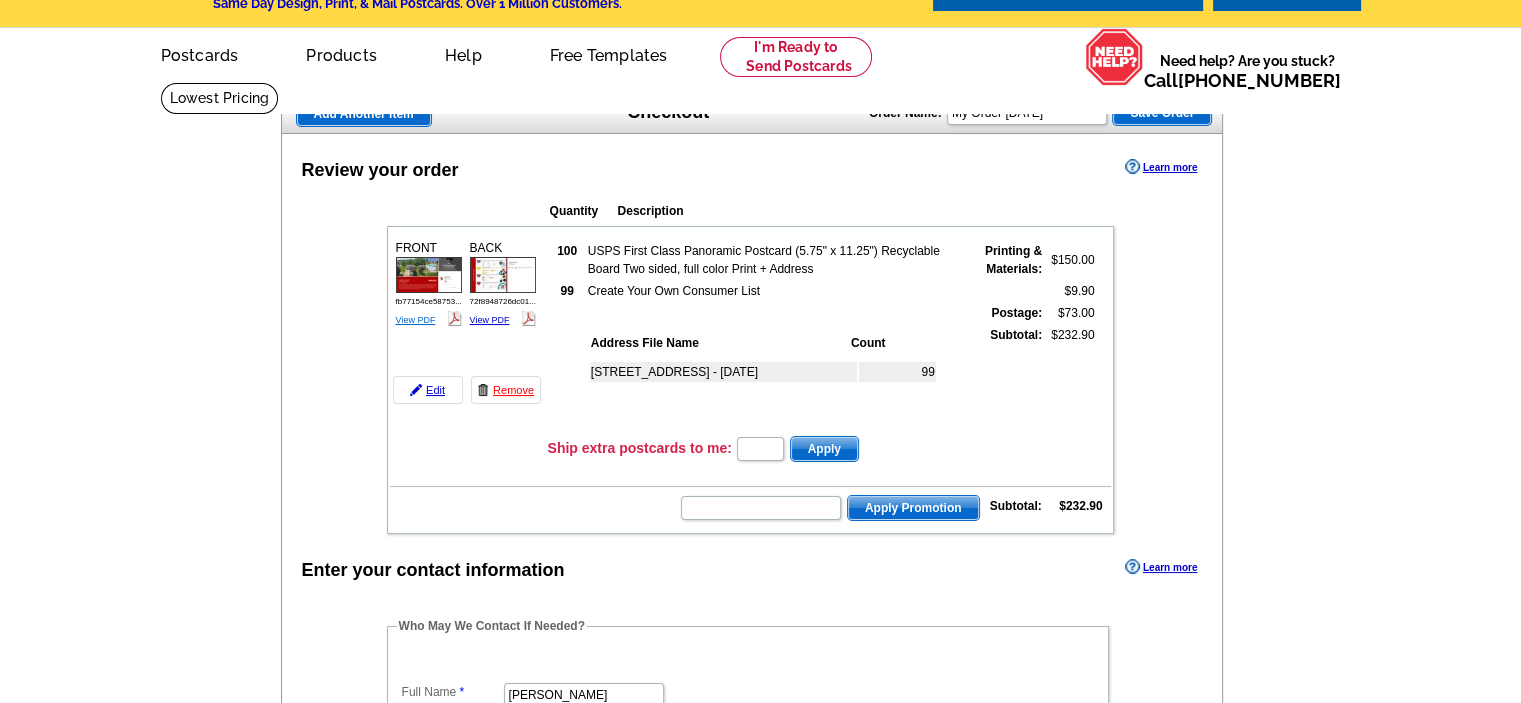 click on "View PDF" at bounding box center (416, 320) 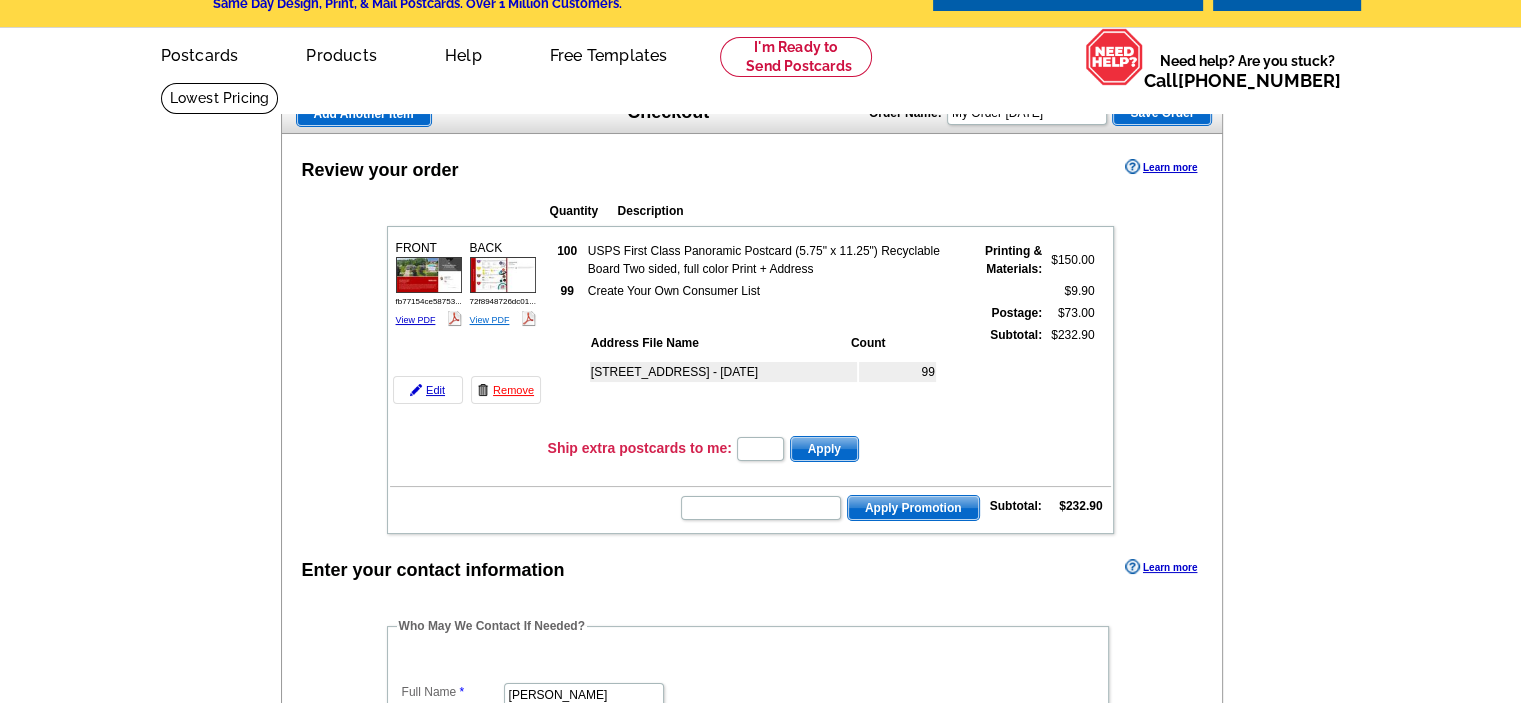 click on "View PDF" at bounding box center [490, 320] 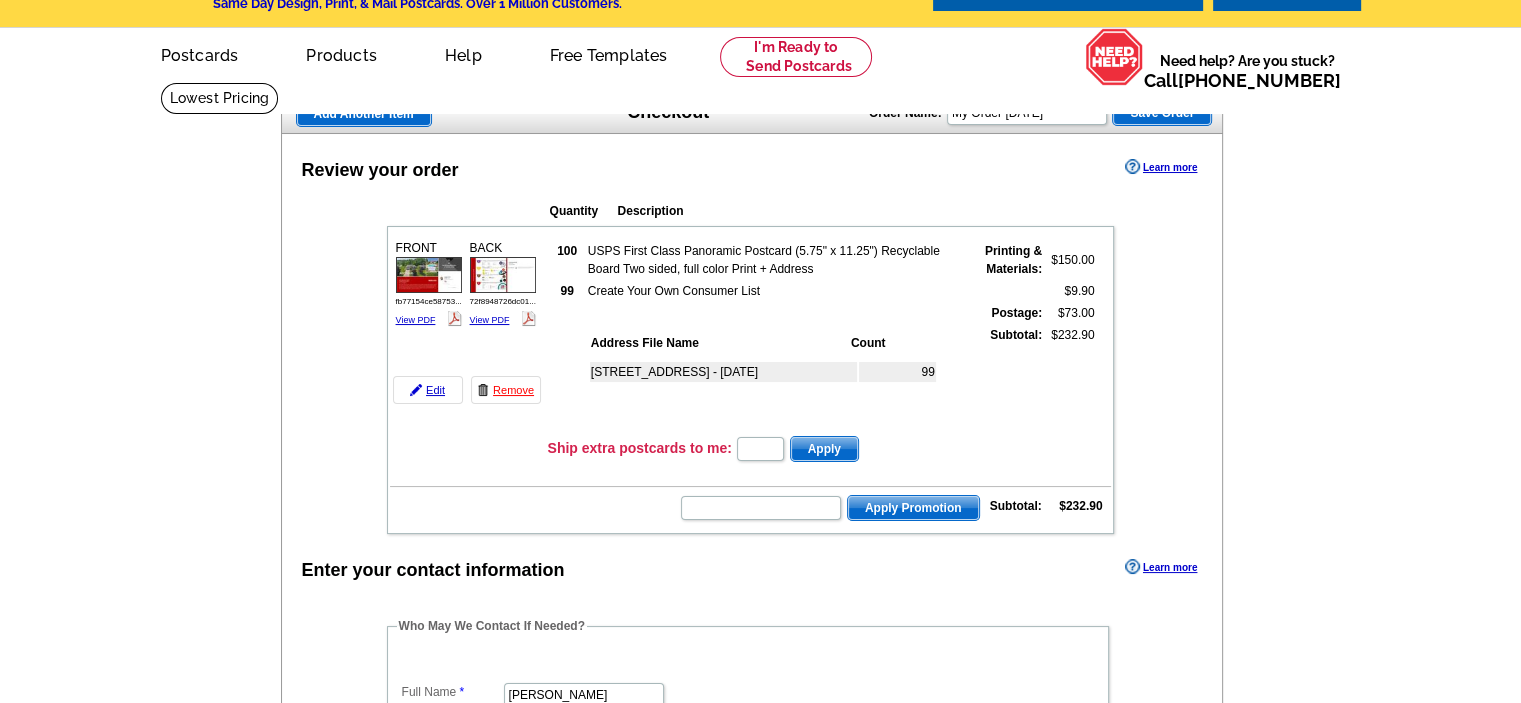 click on "[STREET_ADDRESS] - [DATE]" at bounding box center (723, 372) 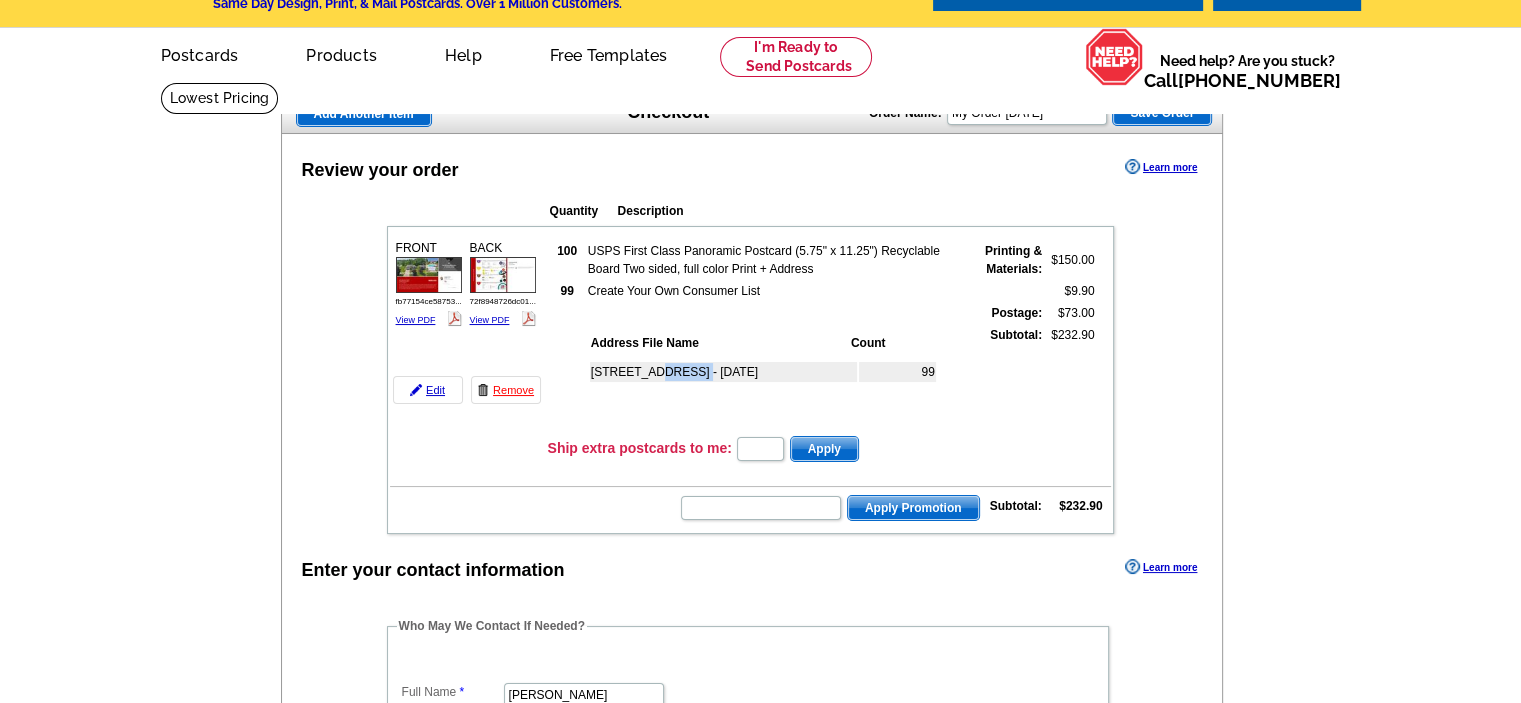 click on "[STREET_ADDRESS] - [DATE]" at bounding box center [723, 372] 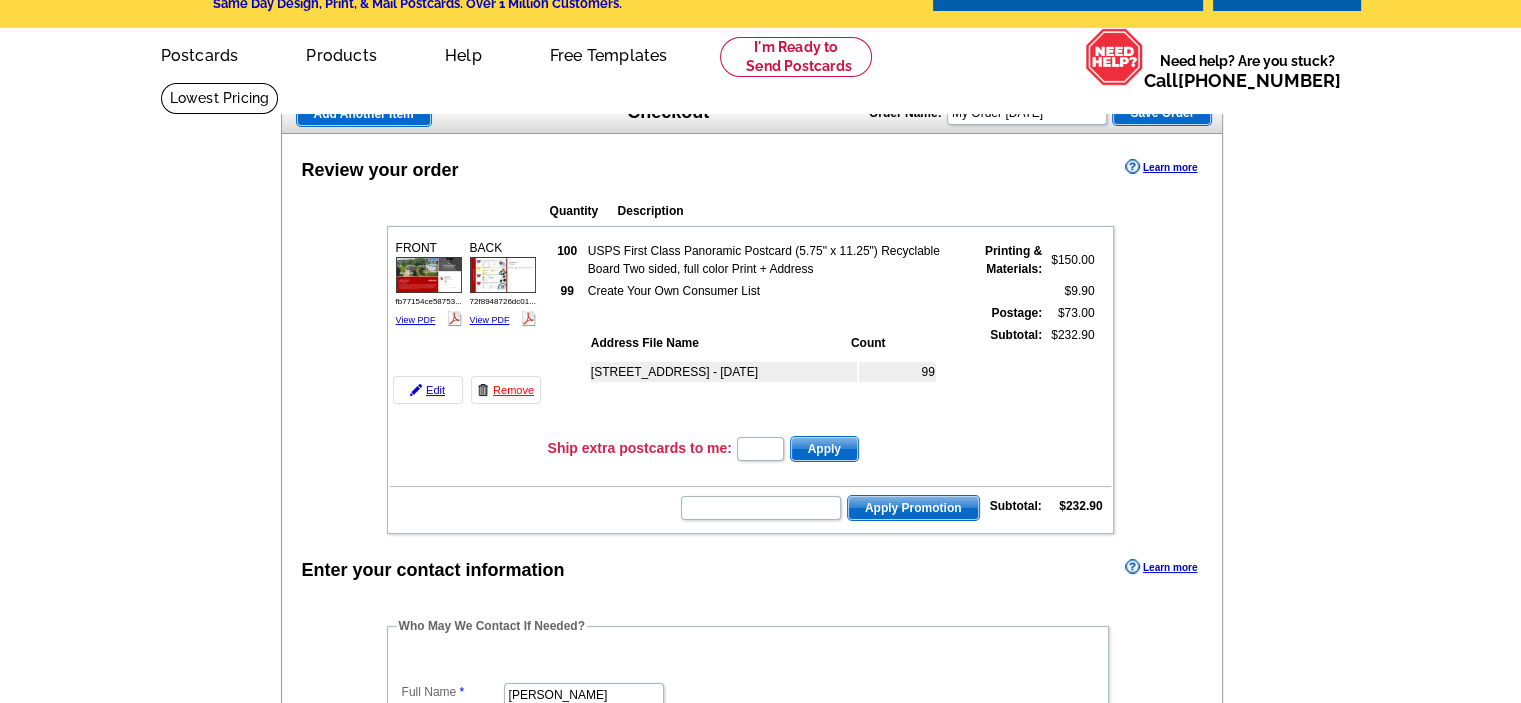 click on "[STREET_ADDRESS] - [DATE]" at bounding box center (723, 372) 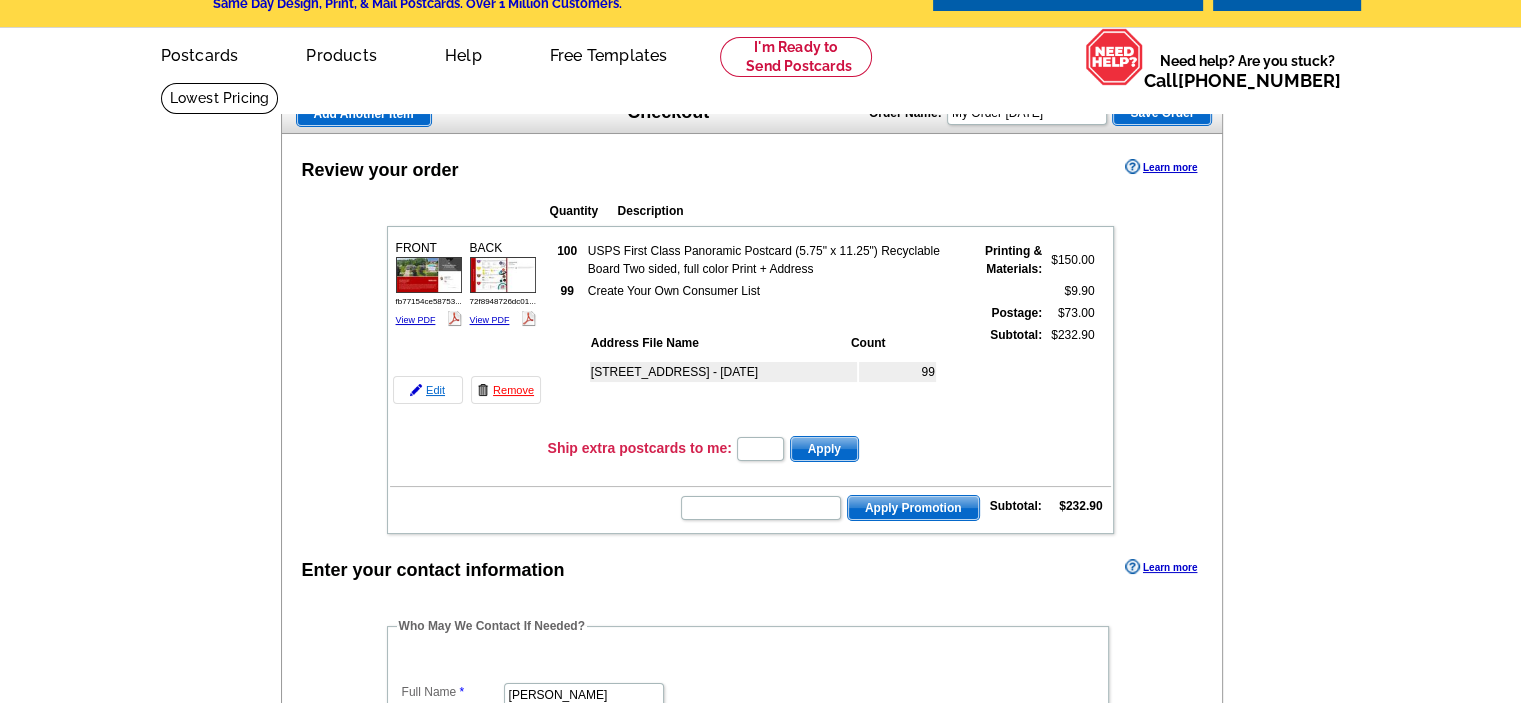 click on "Edit" at bounding box center (428, 390) 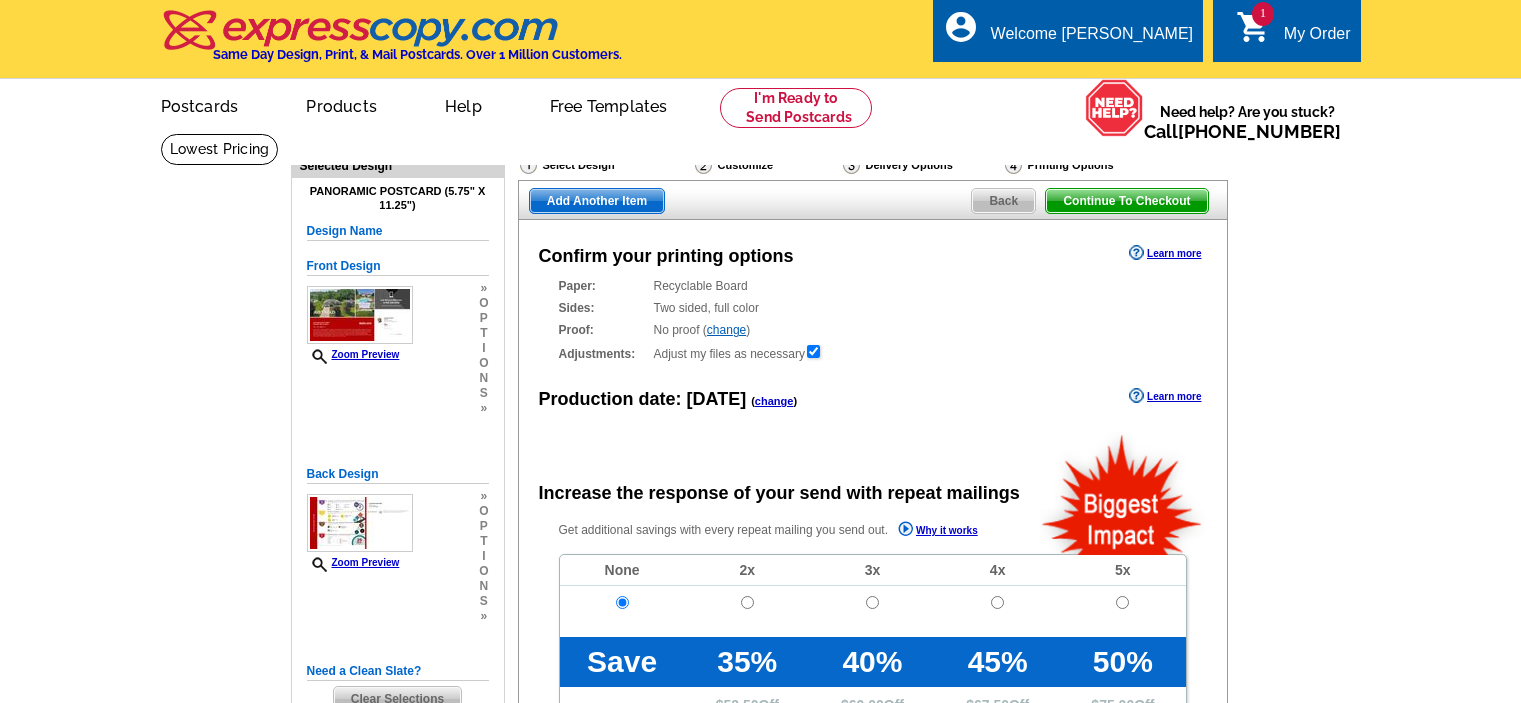 scroll, scrollTop: 0, scrollLeft: 0, axis: both 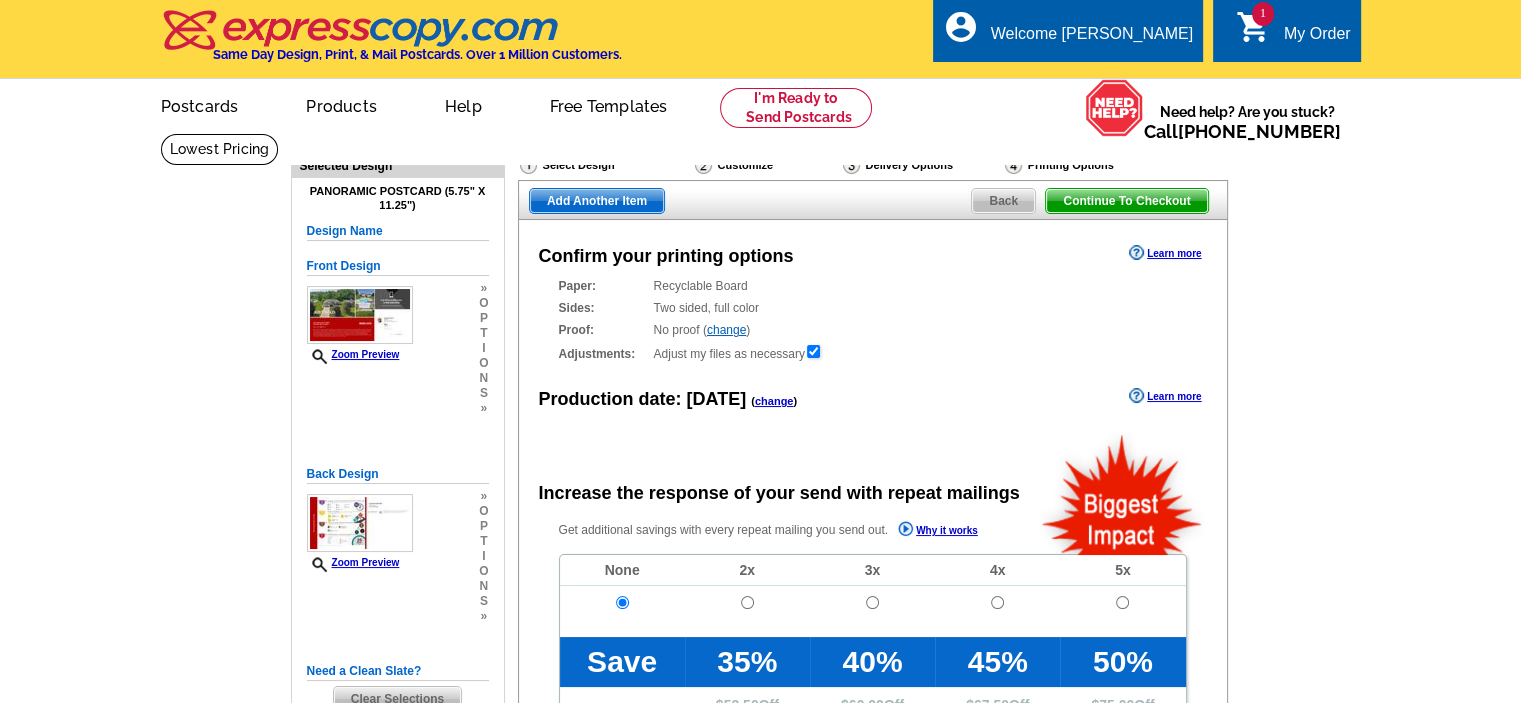 radio on "false" 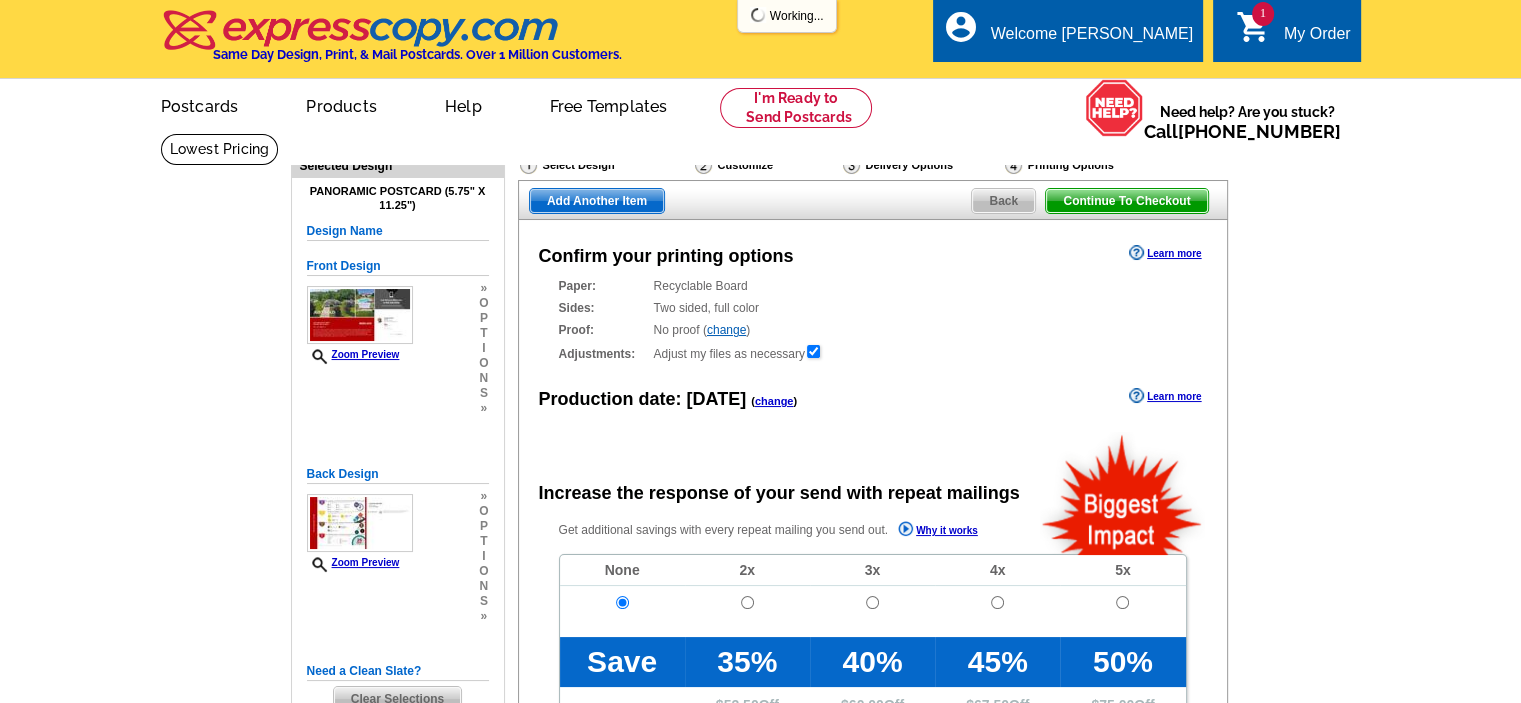 scroll, scrollTop: 0, scrollLeft: 0, axis: both 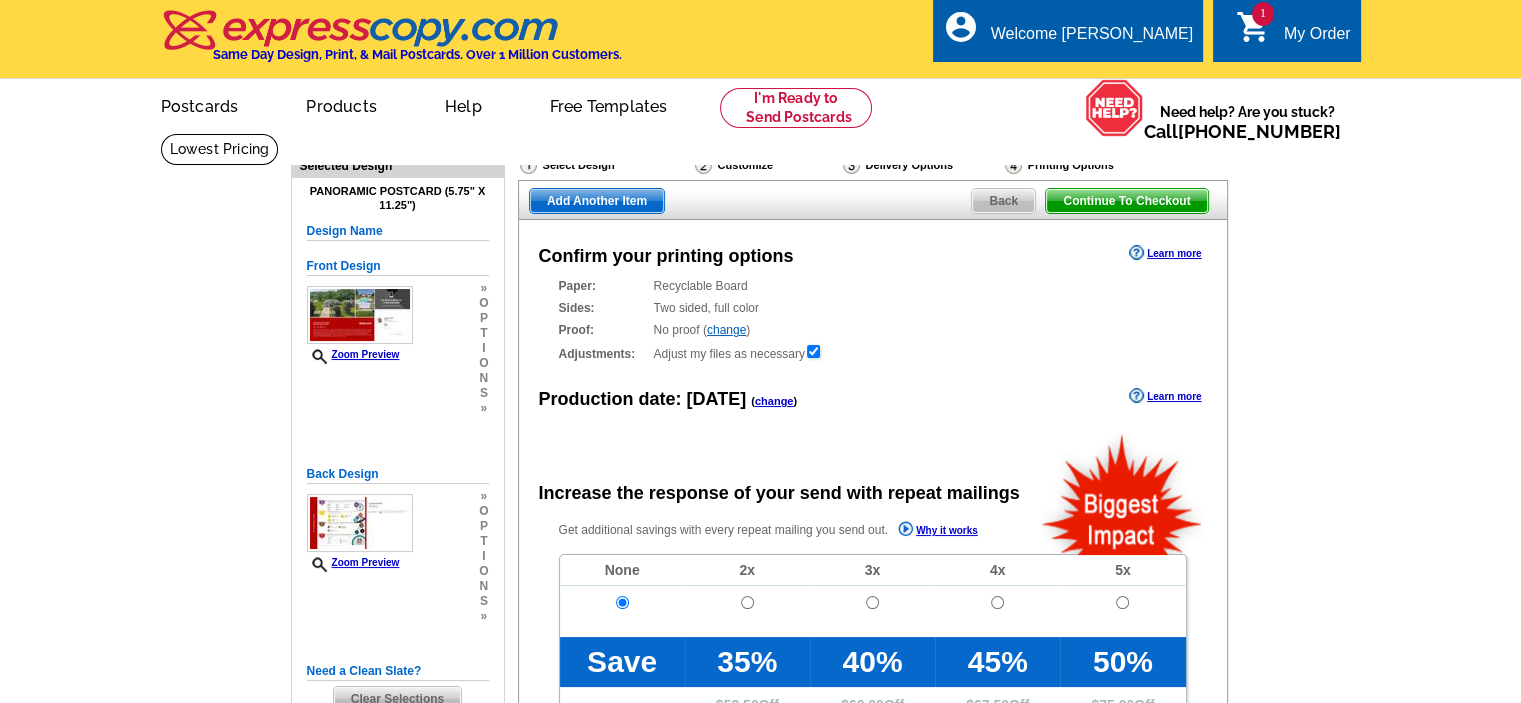 click on "Need Help? call [PHONE_NUMBER],  chat  with support, or have our designers make something custom just for you!
Got it, no need for the selection guide next time.
Show Results
Selected Design
Panoramic Postcard (5.75" x 11.25")
Design Name
Front Design
Zoom Preview
»
o
p
t
i
o
n
s
»
Continue Order" at bounding box center [760, 676] 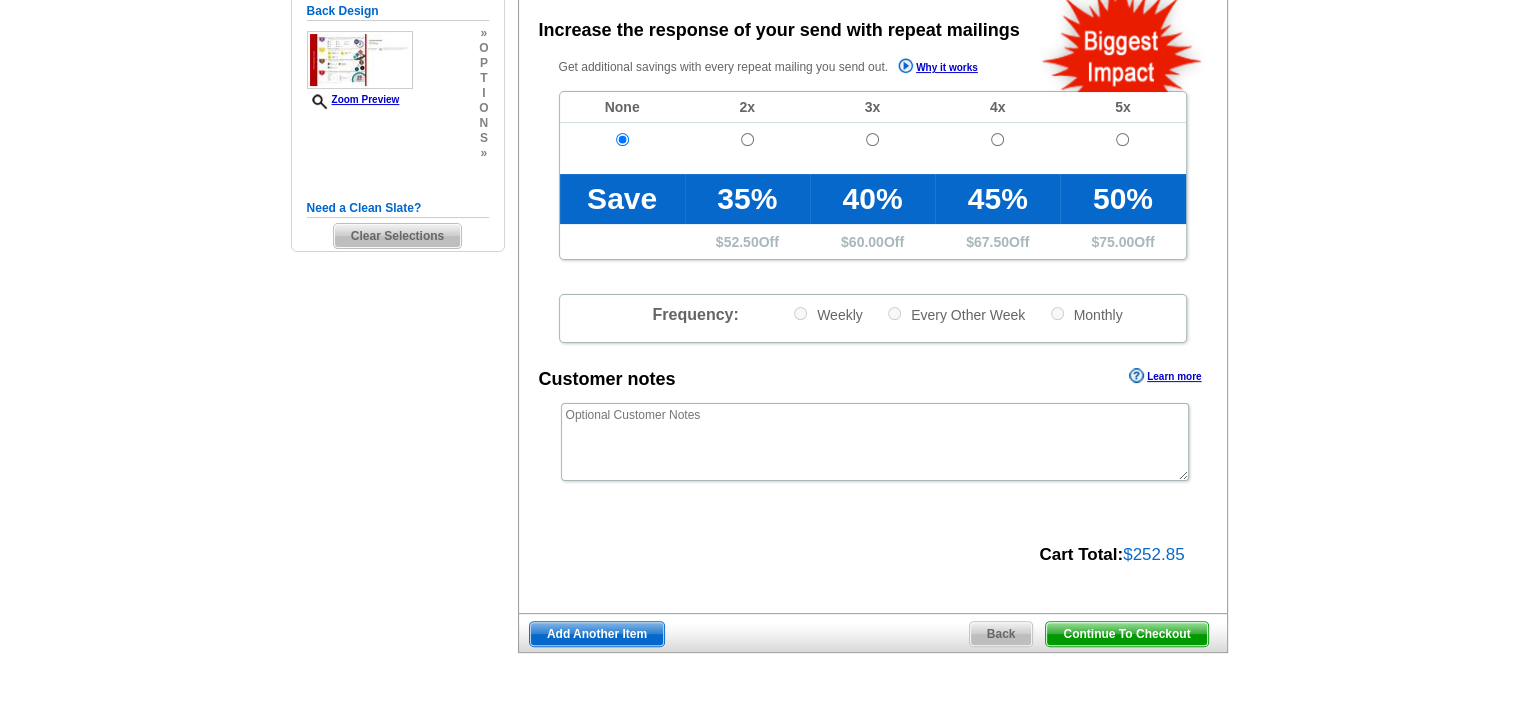scroll, scrollTop: 474, scrollLeft: 0, axis: vertical 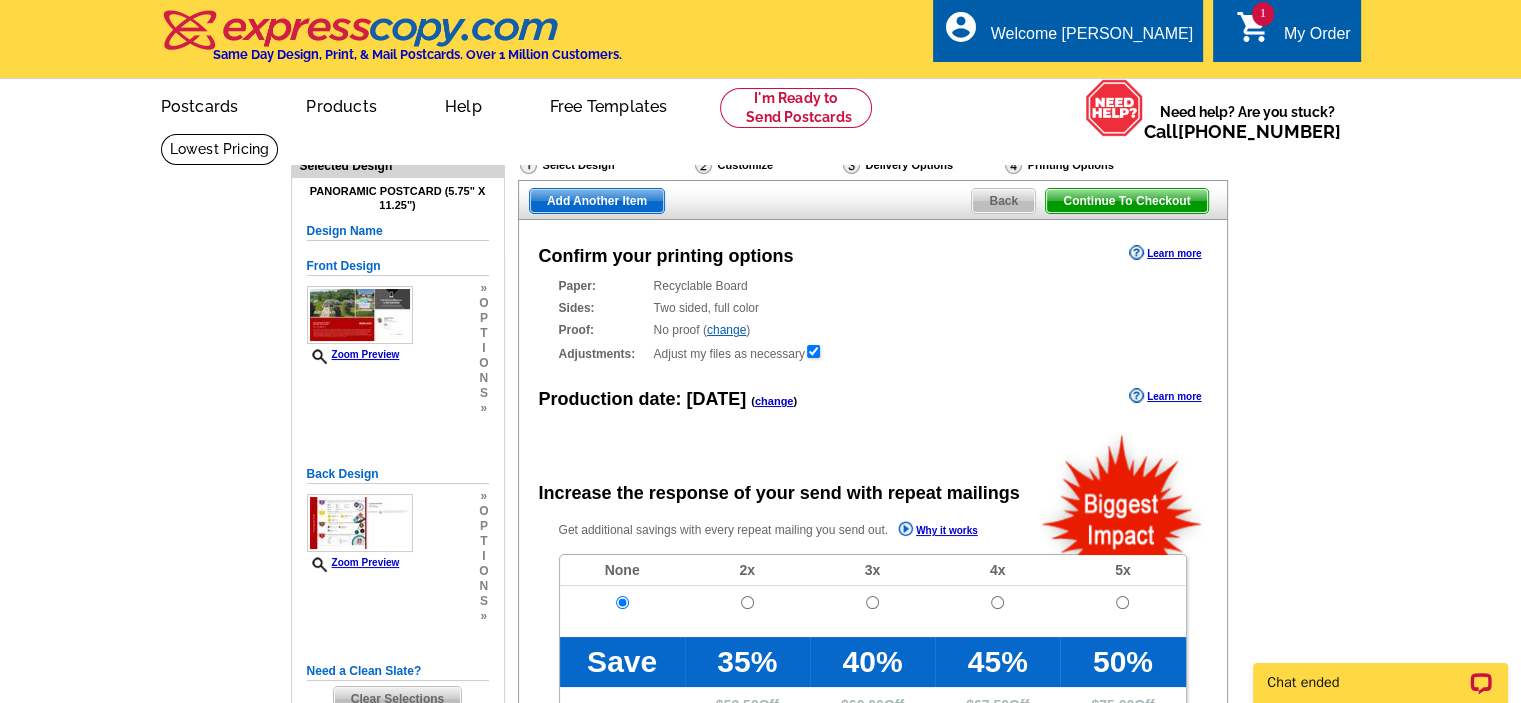 click on "Continue To Checkout" at bounding box center [1126, 201] 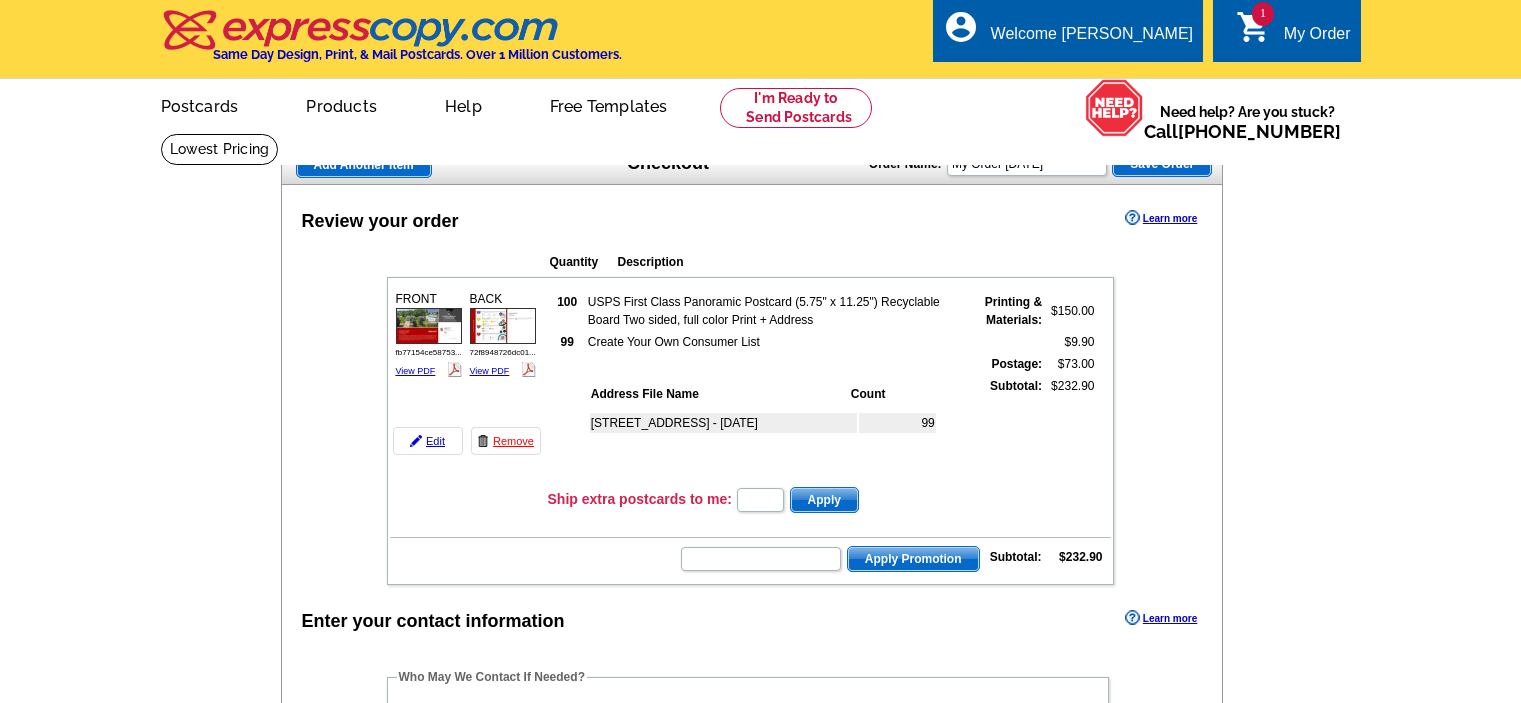 scroll, scrollTop: 0, scrollLeft: 0, axis: both 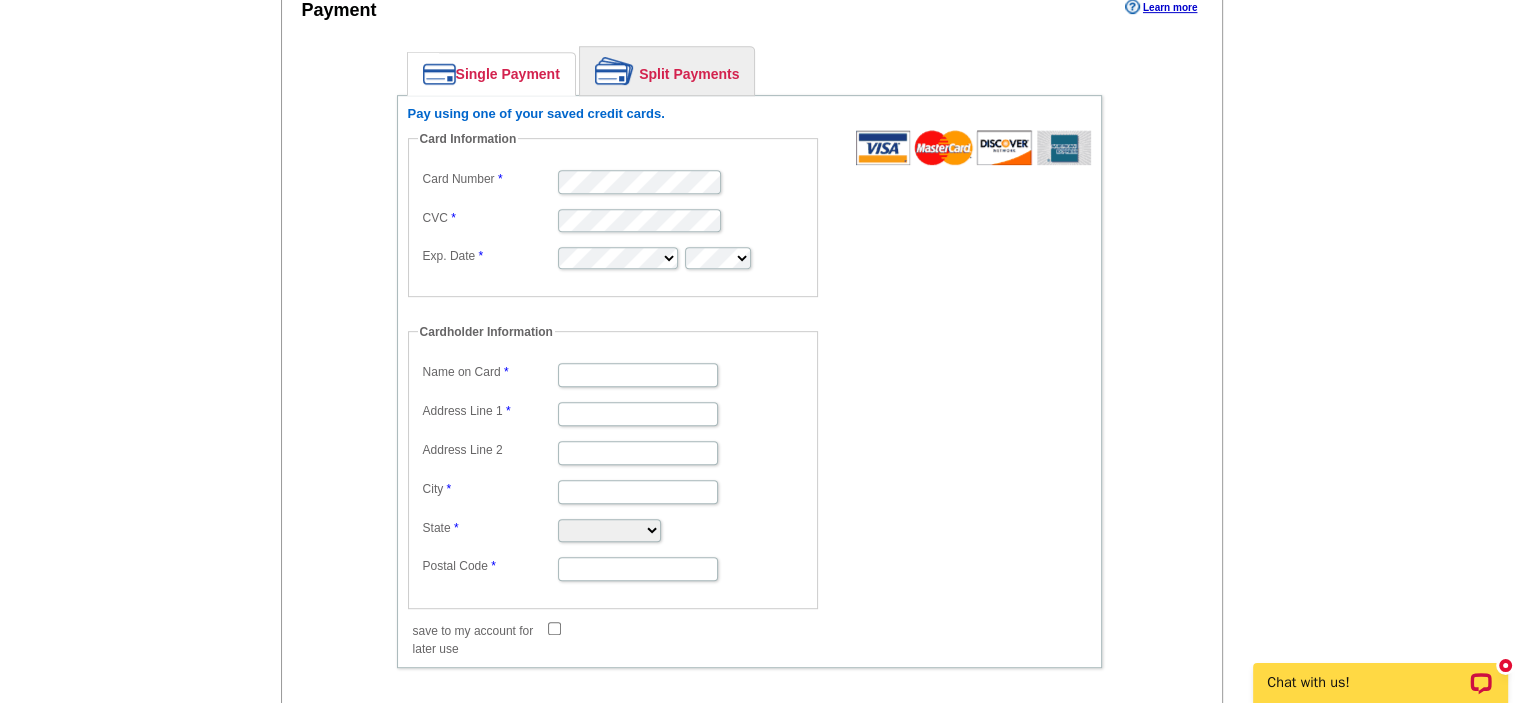 type on "[PERSON_NAME]" 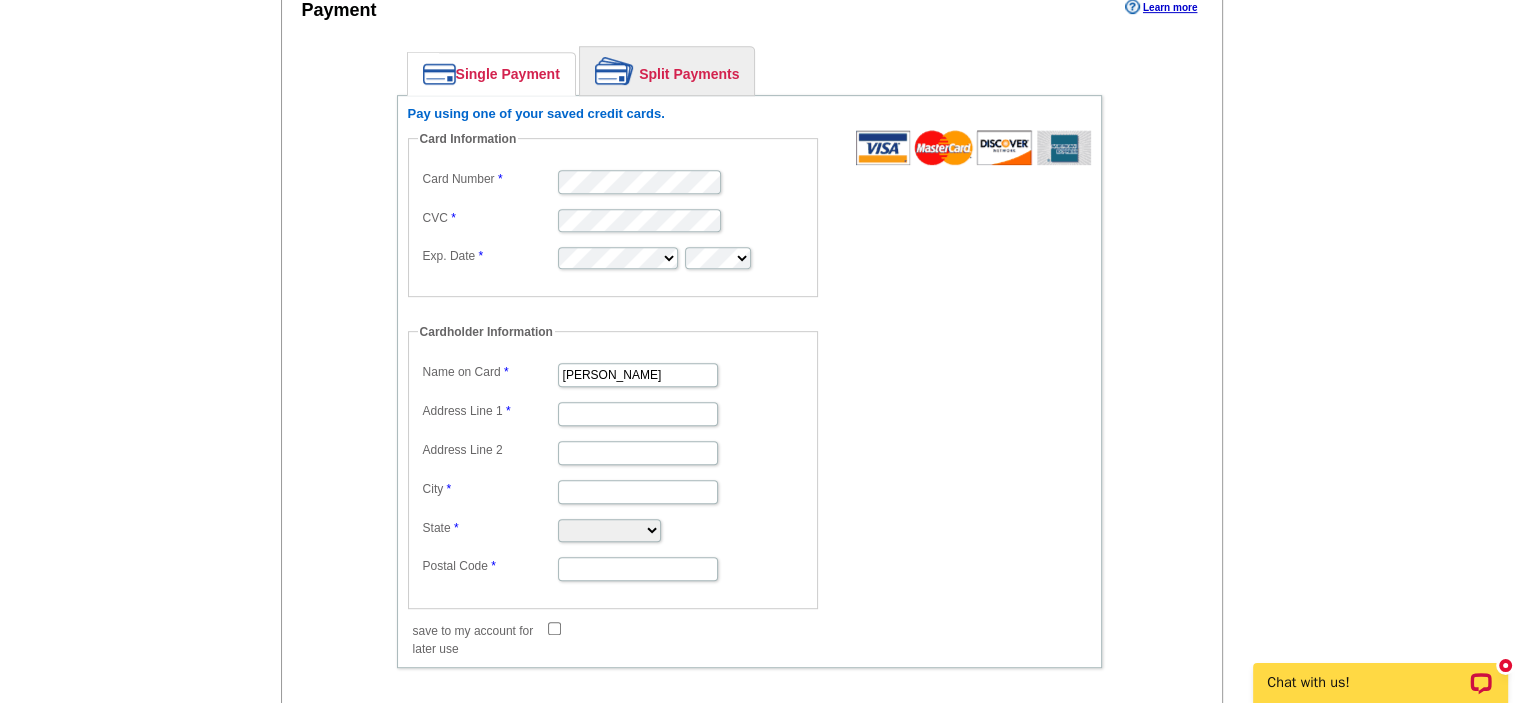 scroll, scrollTop: 0, scrollLeft: 0, axis: both 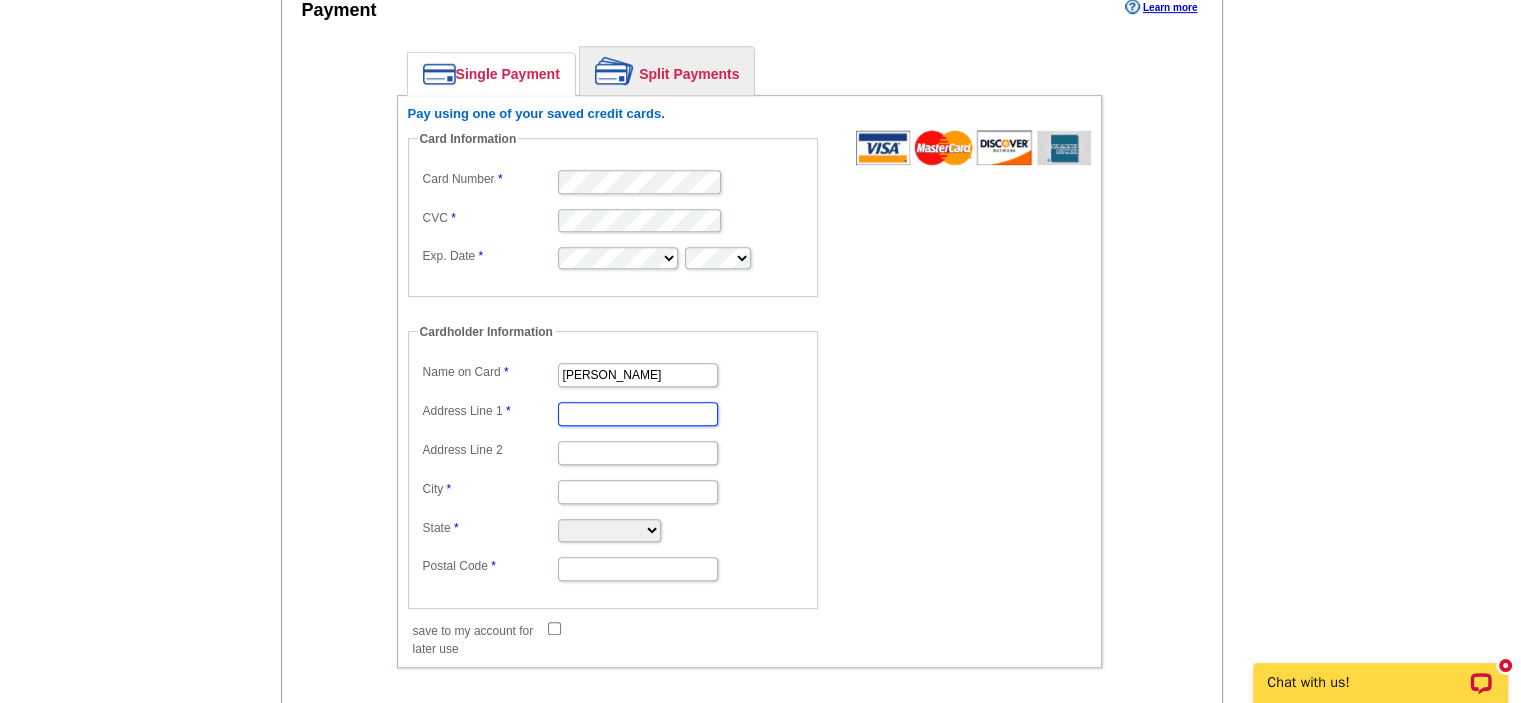 click on "Address Line 1" at bounding box center [638, 414] 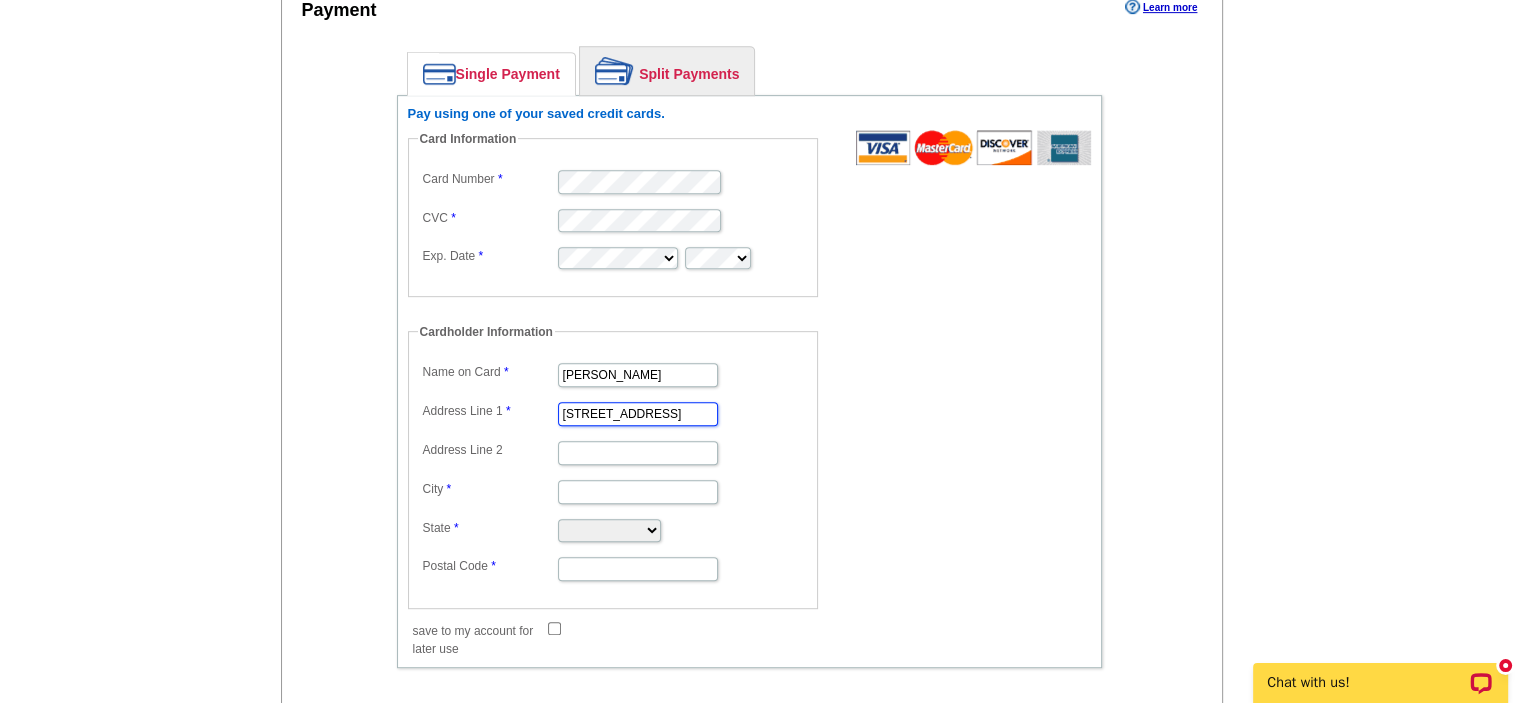 type on "[STREET_ADDRESS]" 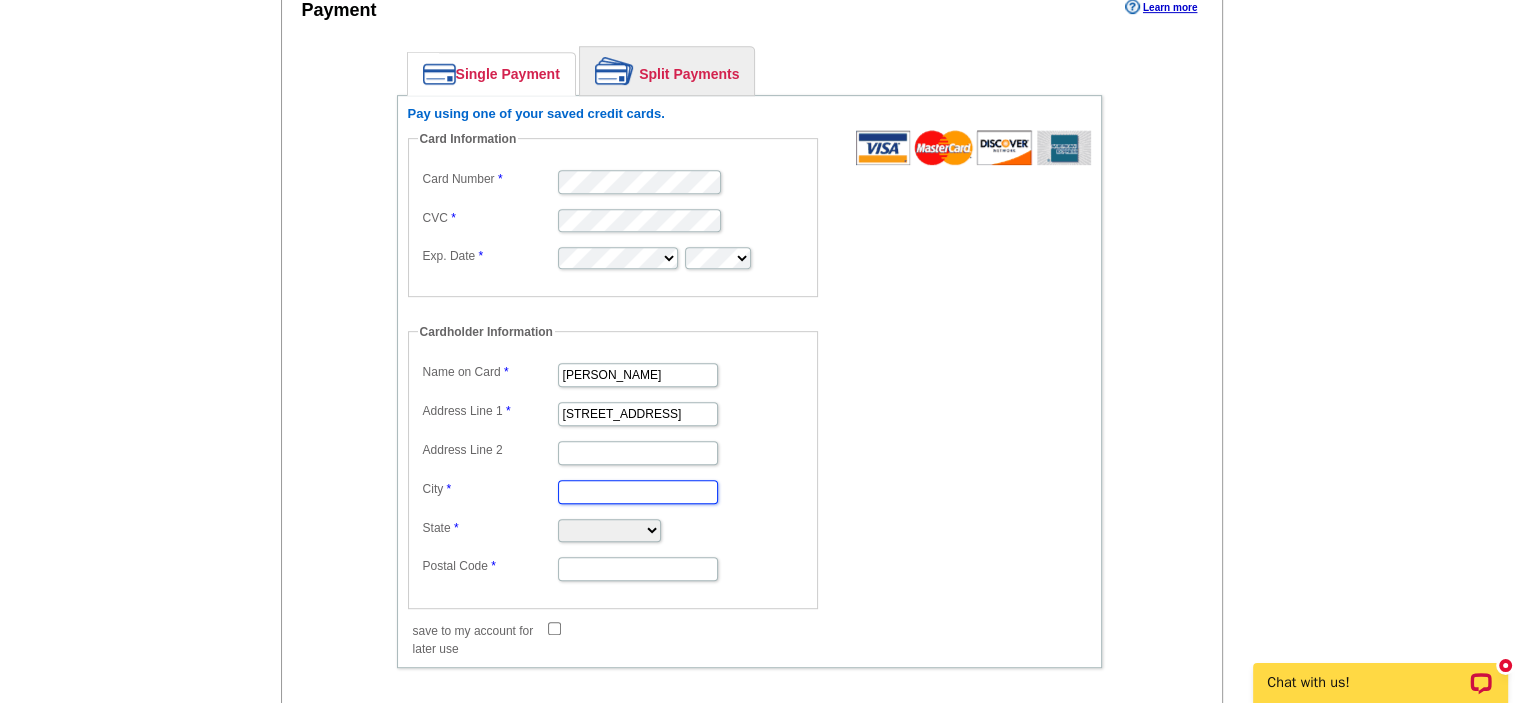 click on "City" at bounding box center [638, 492] 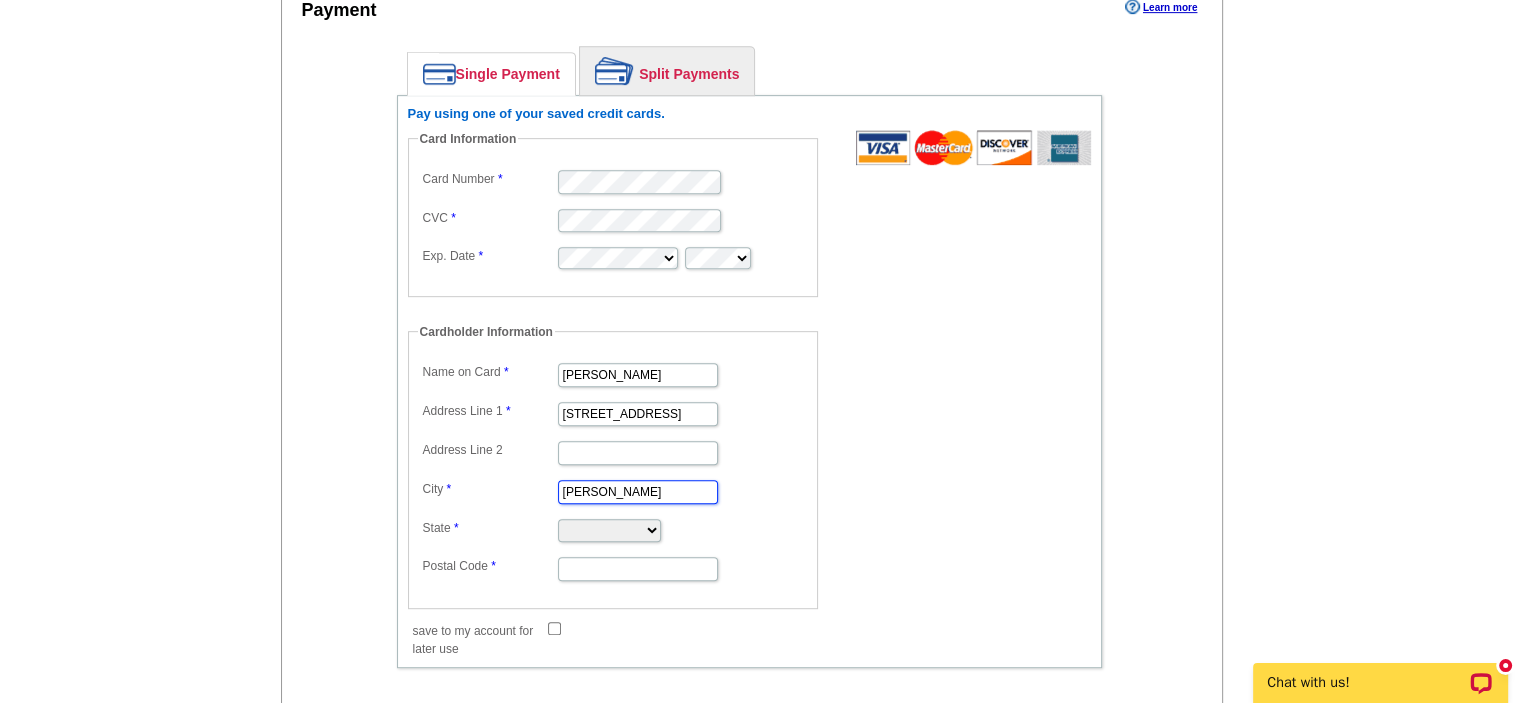 type on "Fenton" 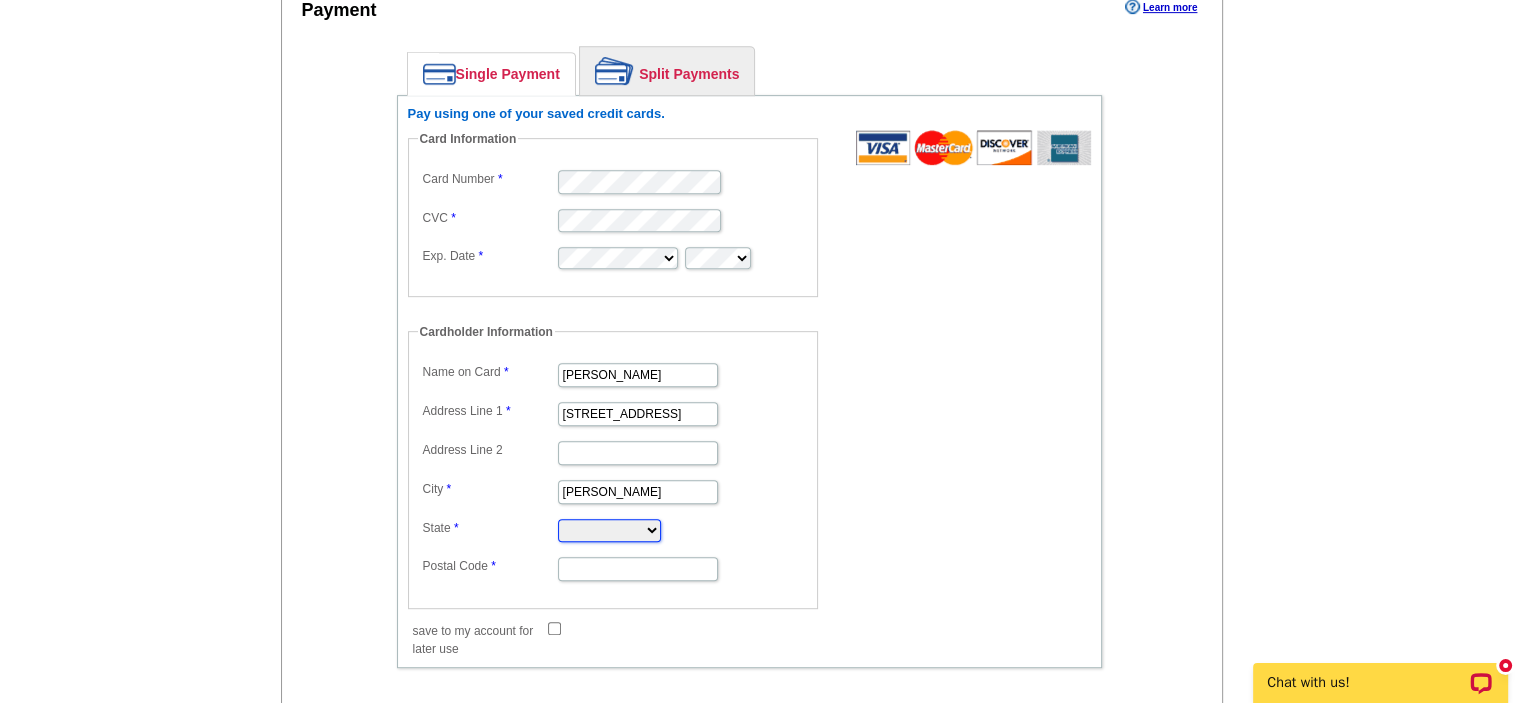 click on "Alabama
Alaska
Arizona
Arkansas
California
Colorado
Connecticut
District of Columbia
Delaware
Florida
Georgia
Hawaii
Idaho
Illinois
Indiana
Iowa
Kansas
Kentucky
Louisiana
Maine
Maryland
Massachusetts
Michigan
Minnesota
Mississippi
Missouri
Montana
Nebraska
Nevada
New Hampshire
New Jersey
New Mexico
New York
North Carolina
North Dakota
Ohio
Oklahoma
Oregon
Pennsylvania
Rhode Island
South Carolina
South Dakota
Tennessee
Texas
Utah
Vermont
Virginia
Washington
West Virginia
Wisconsin
Wyoming" at bounding box center [609, 530] 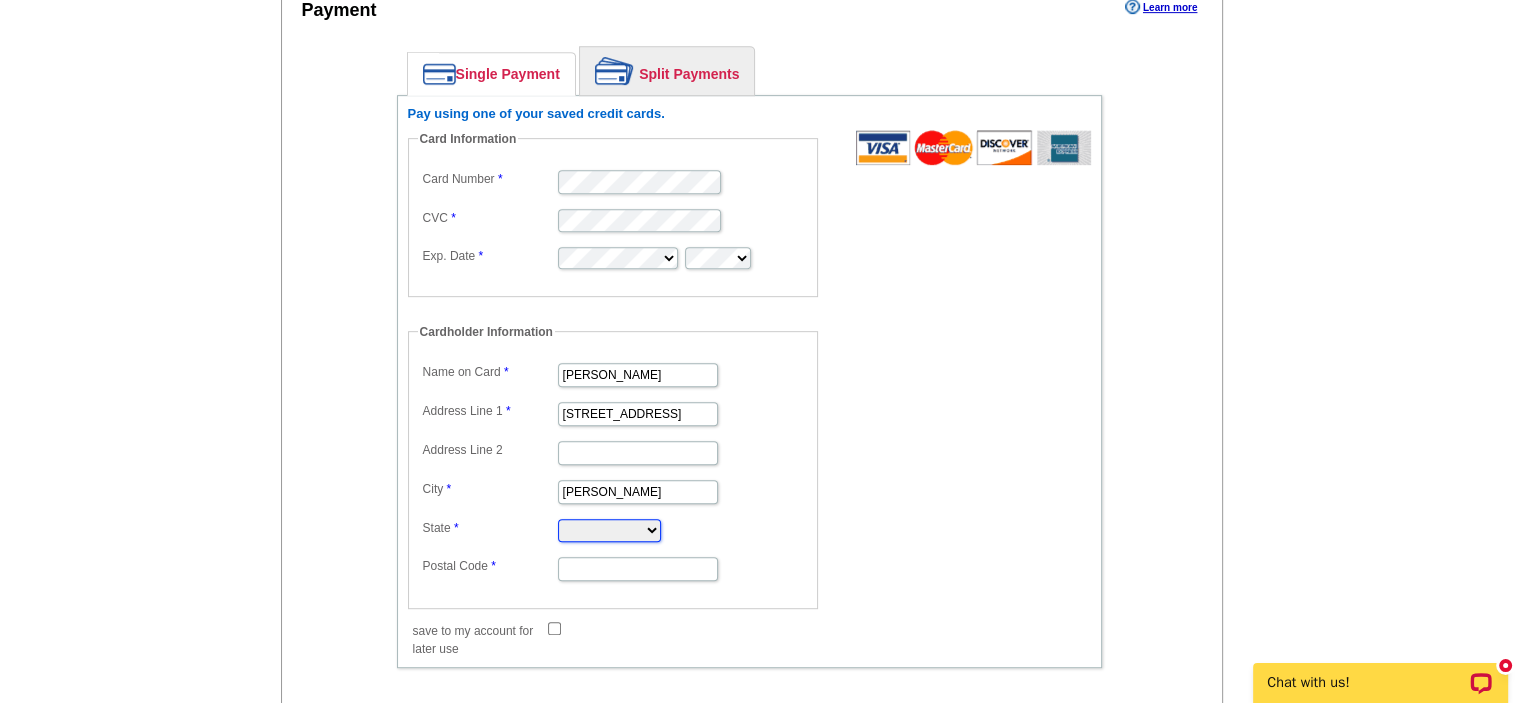 select on "MI" 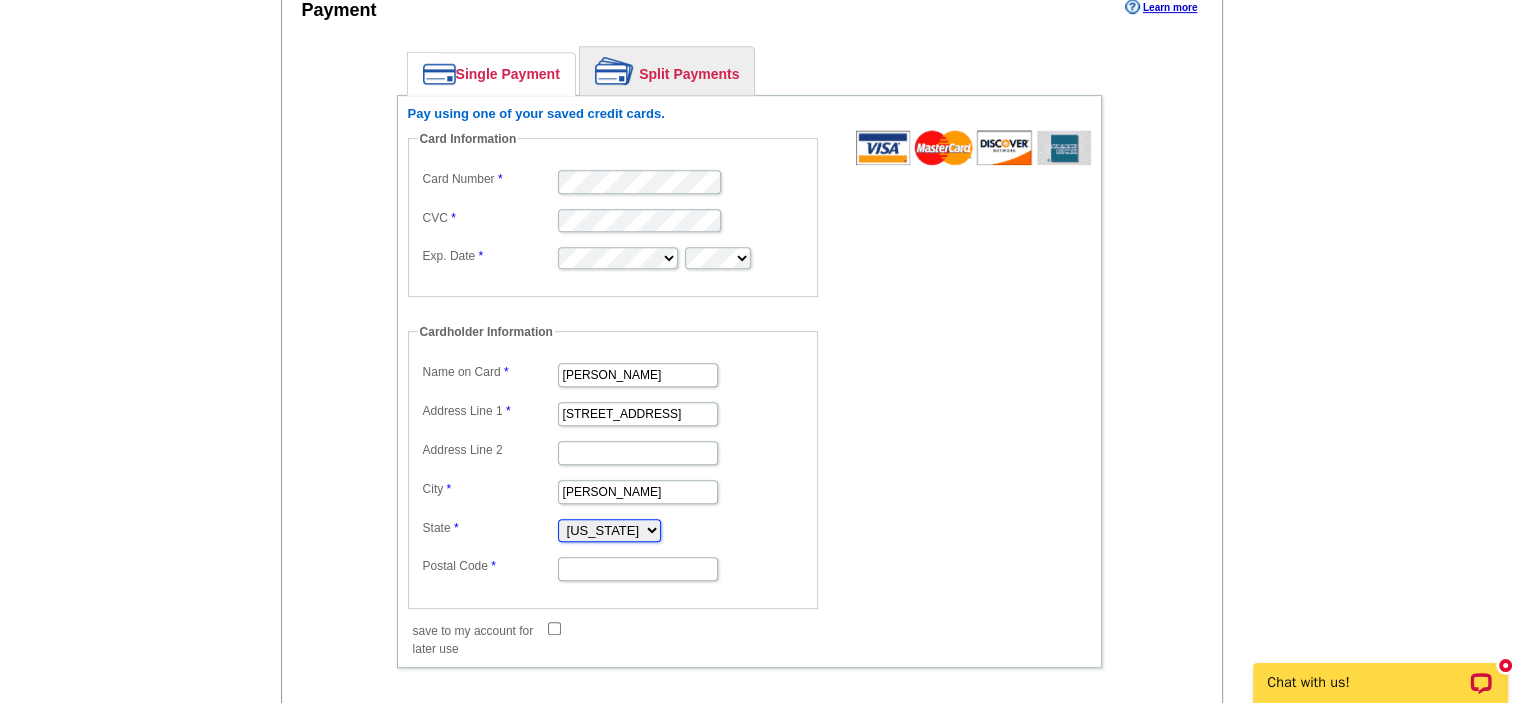 click on "Alabama
Alaska
Arizona
Arkansas
California
Colorado
Connecticut
District of Columbia
Delaware
Florida
Georgia
Hawaii
Idaho
Illinois
Indiana
Iowa
Kansas
Kentucky
Louisiana
Maine
Maryland
Massachusetts
Michigan
Minnesota
Mississippi
Missouri
Montana
Nebraska
Nevada
New Hampshire
New Jersey
New Mexico
New York
North Carolina
North Dakota
Ohio
Oklahoma
Oregon
Pennsylvania
Rhode Island
South Carolina
South Dakota
Tennessee
Texas
Utah
Vermont
Virginia
Washington
West Virginia
Wisconsin
Wyoming" at bounding box center (609, 530) 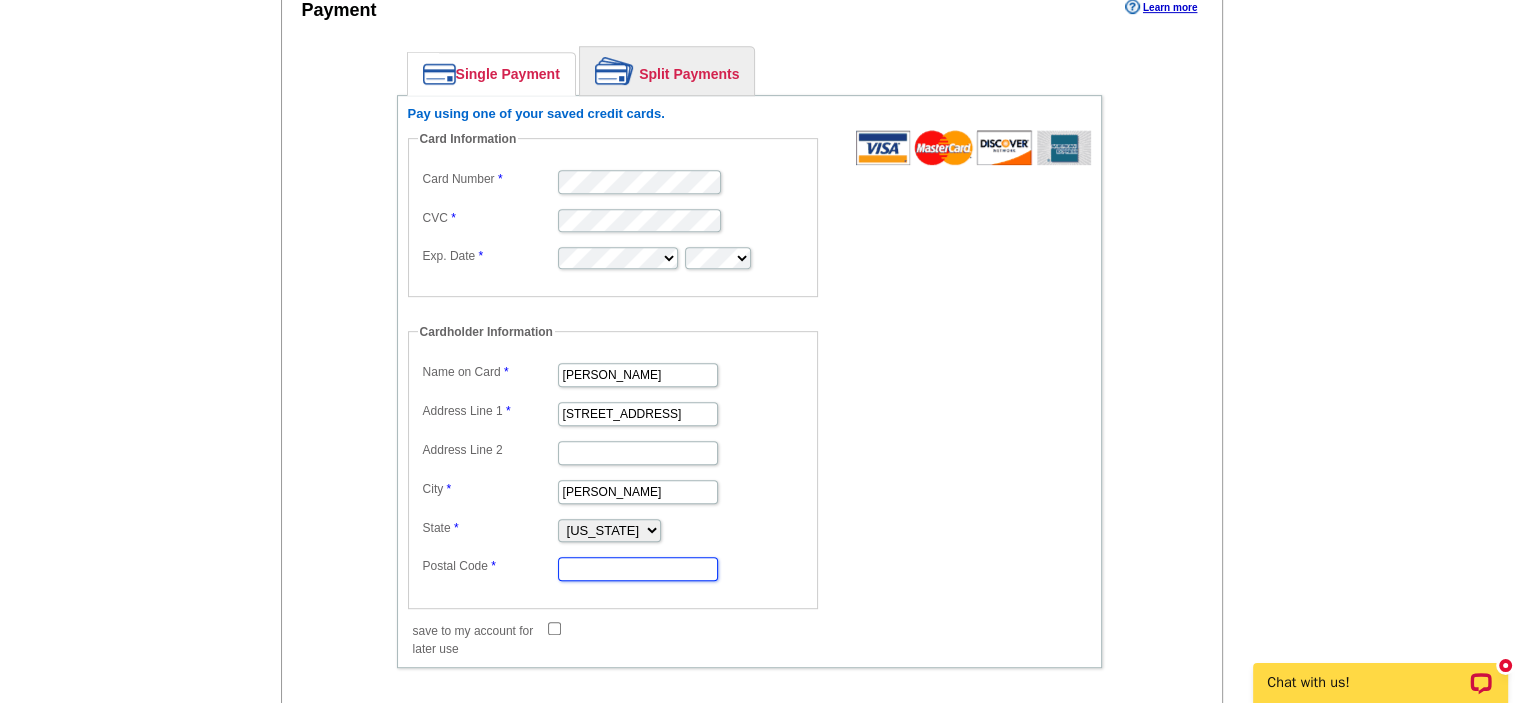 click on "Postal Code" at bounding box center [638, 569] 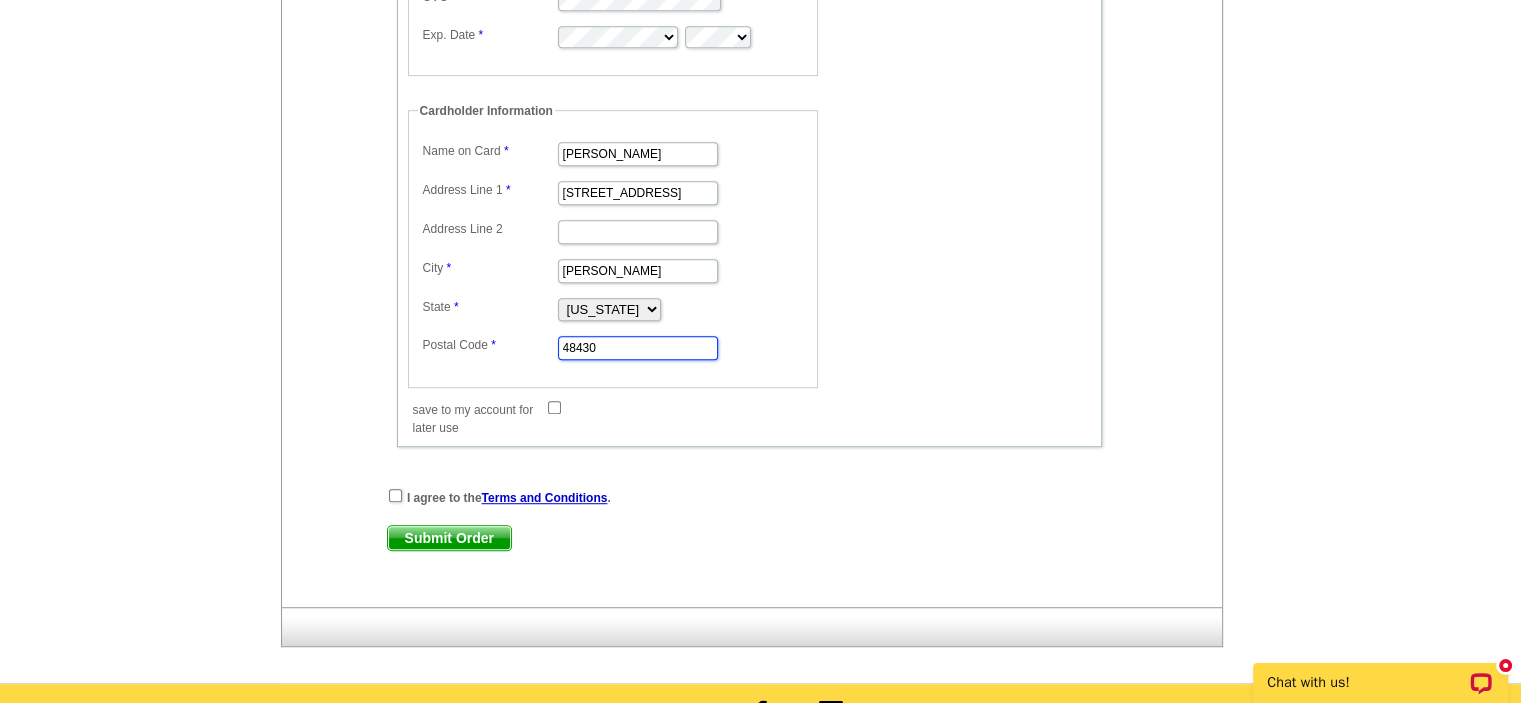 scroll, scrollTop: 1180, scrollLeft: 0, axis: vertical 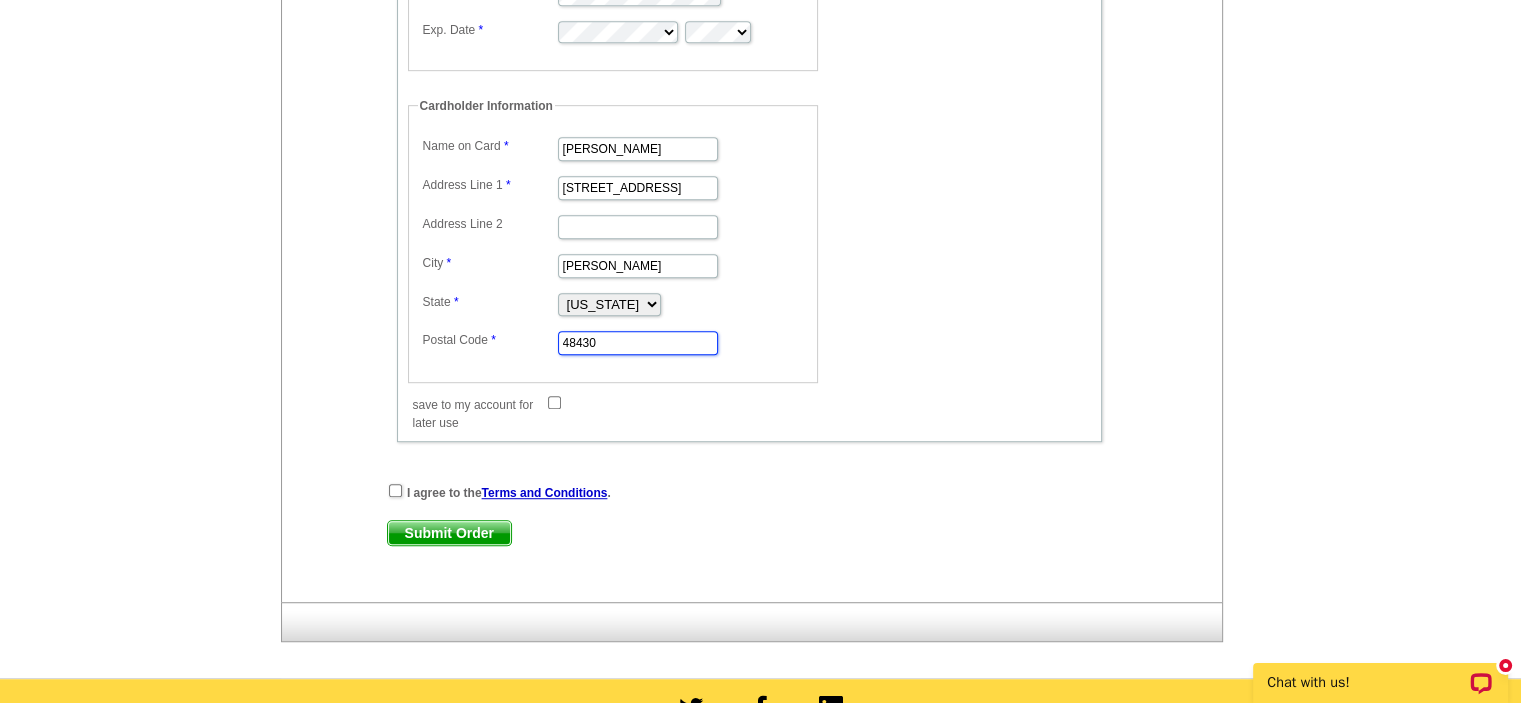 type on "48430" 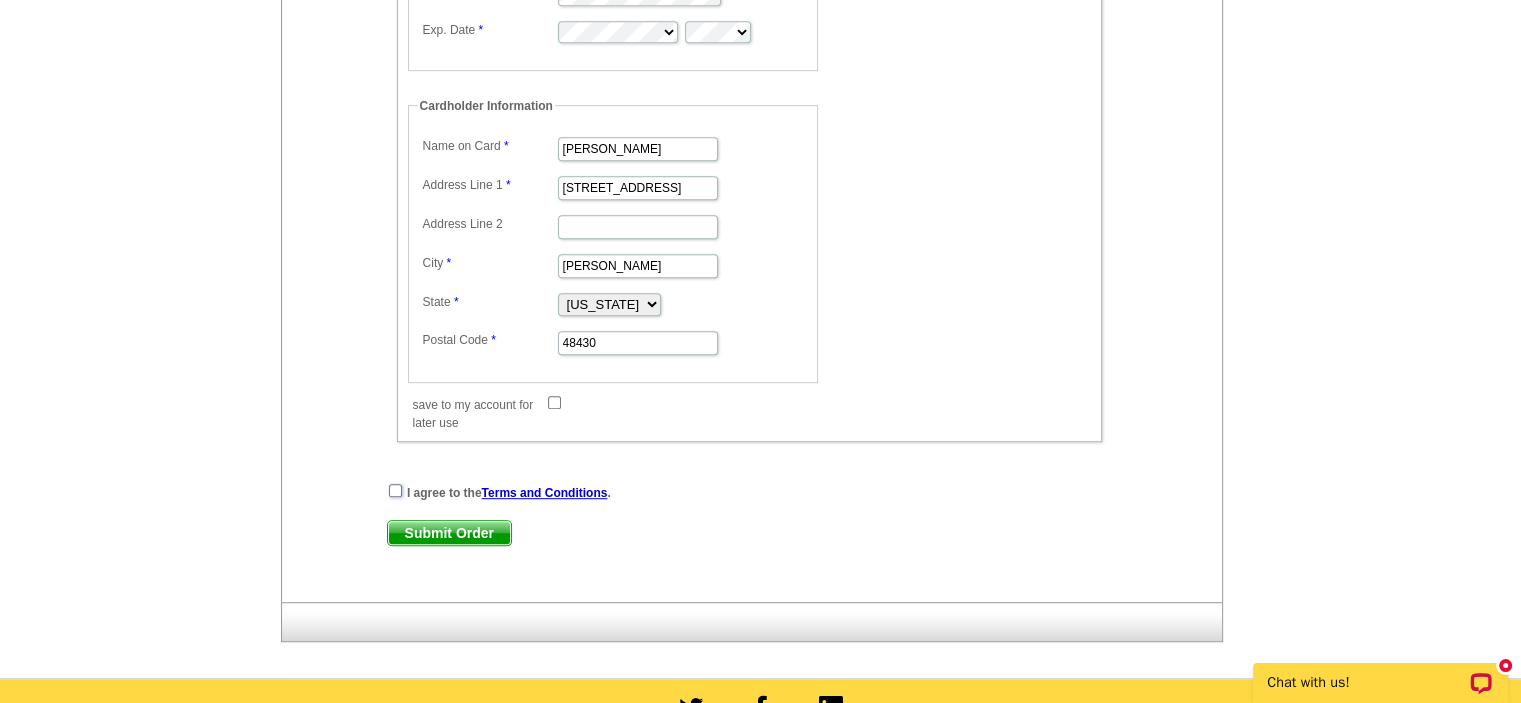 click at bounding box center [395, 490] 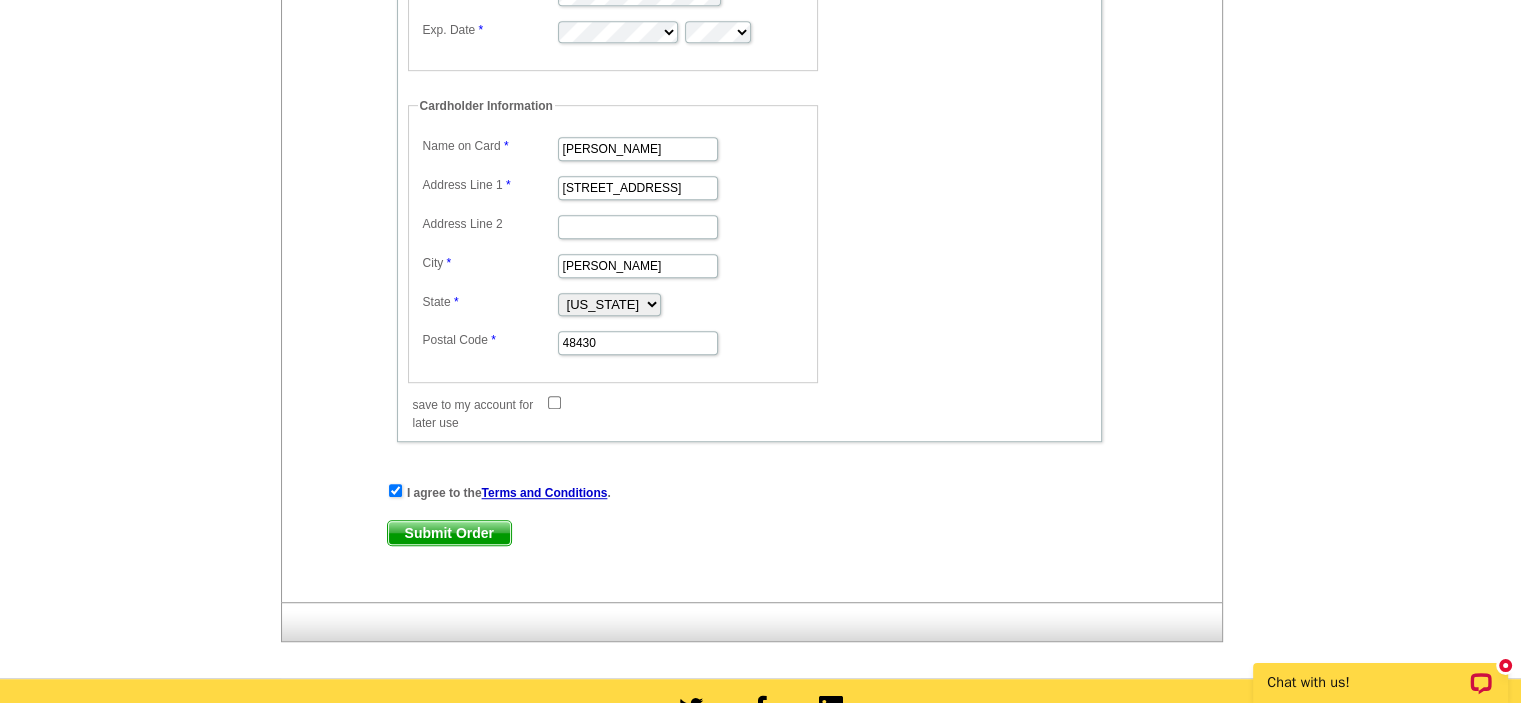 click on "Submit Order" at bounding box center (449, 533) 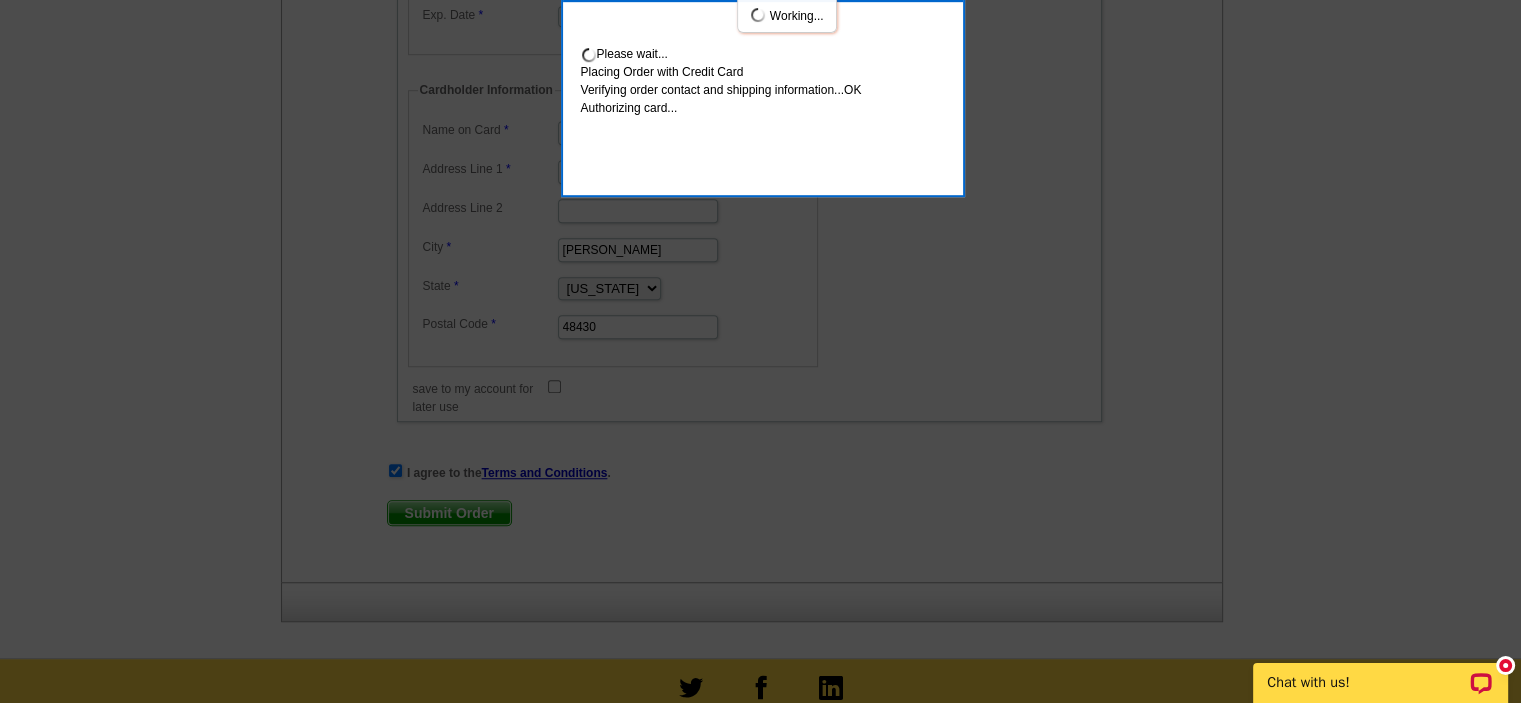 scroll, scrollTop: 1289, scrollLeft: 0, axis: vertical 